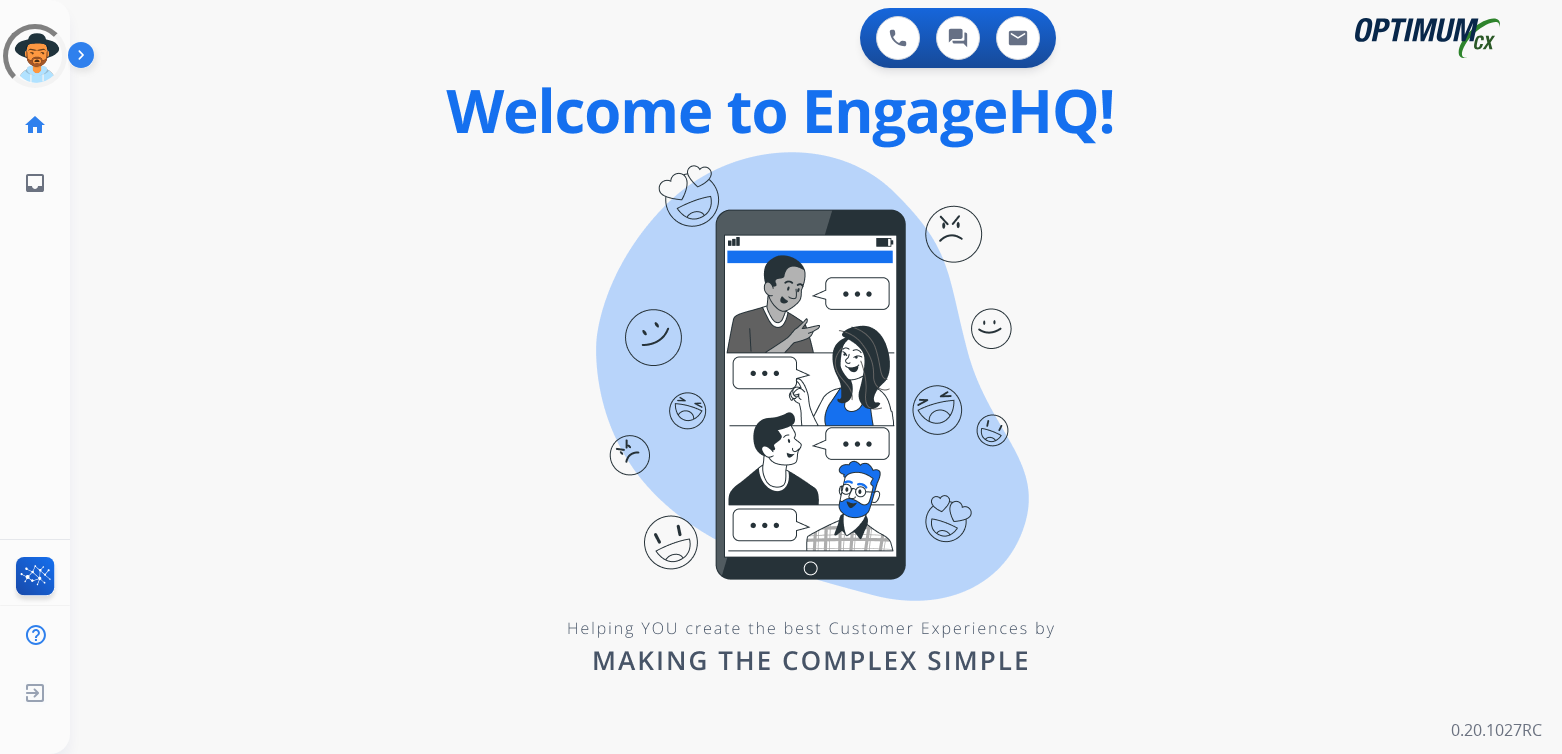 scroll, scrollTop: 0, scrollLeft: 0, axis: both 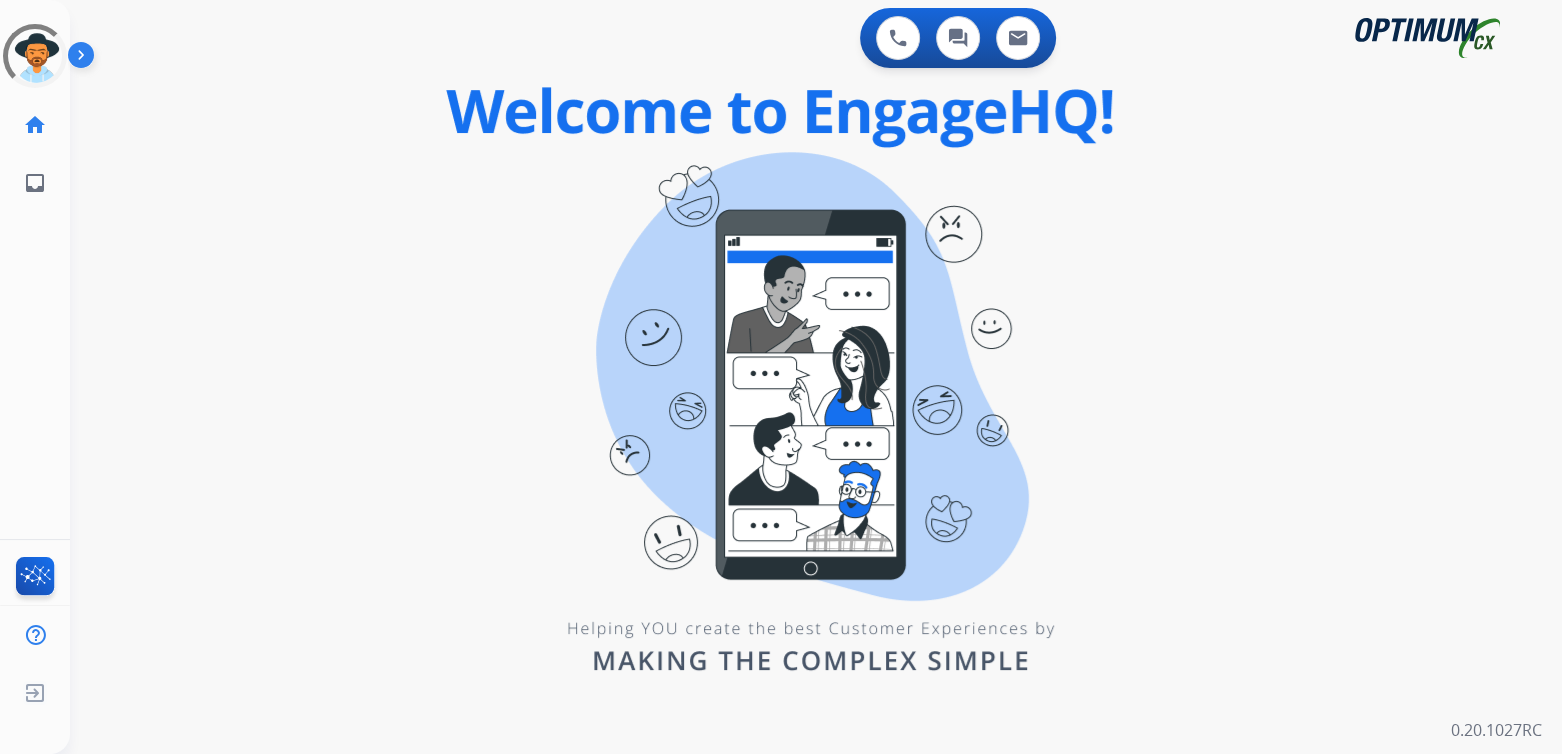 click on "0  Voice Interactions  0  Chat Interactions   0  Email Interactions swap_horiz Break voice bridge close_fullscreen Connect 3-Way Call merge_type Separate 3-Way Call  Interaction Guide   Interaction History  Interaction Guide arrow_drop_up  Welcome to EngageHQ   Internal Queue Transfer: How To  Secure Pad expand_more Clear pad Candidate/Account ID: Contact Notes:                  0.20.1027RC" at bounding box center [816, 377] 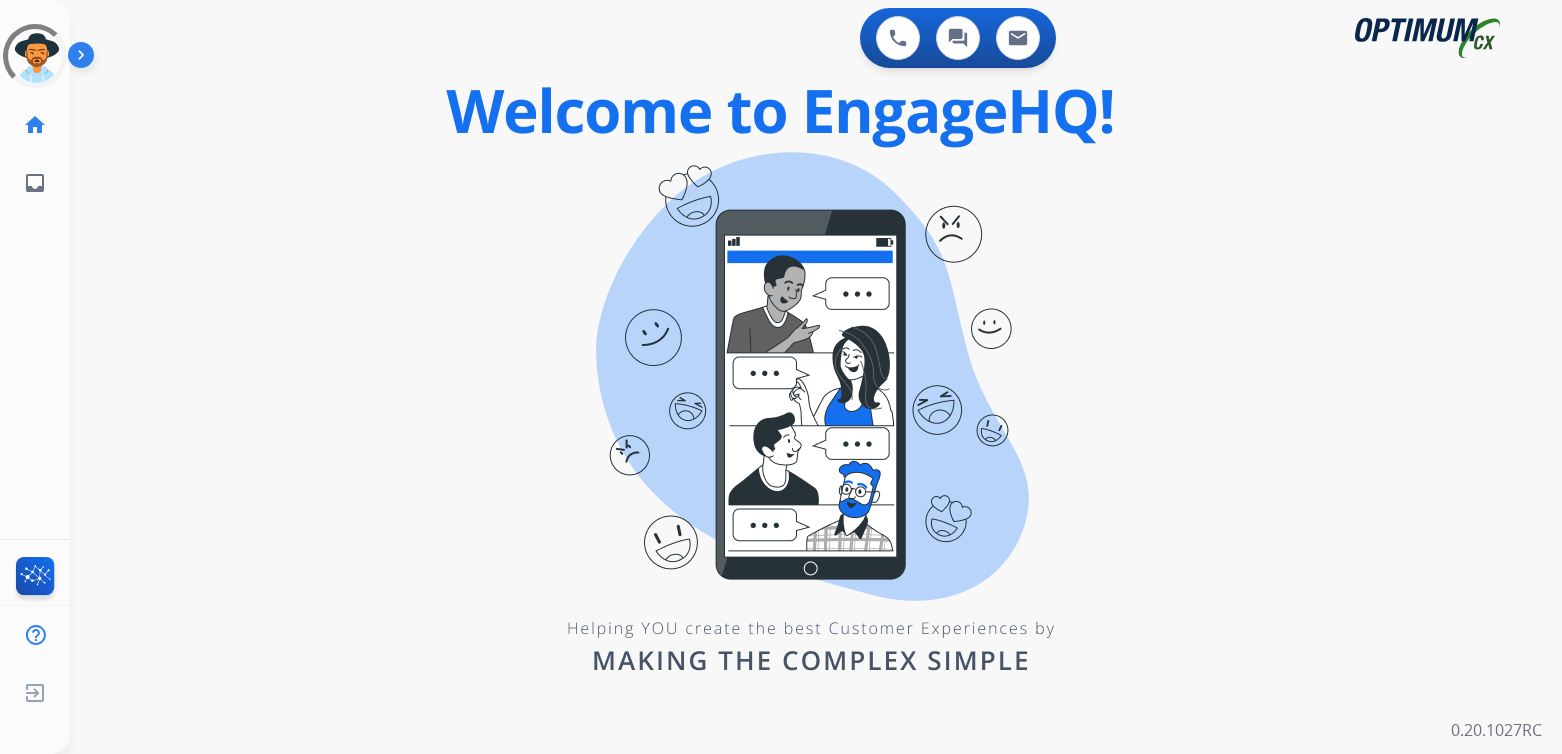 scroll, scrollTop: 0, scrollLeft: 0, axis: both 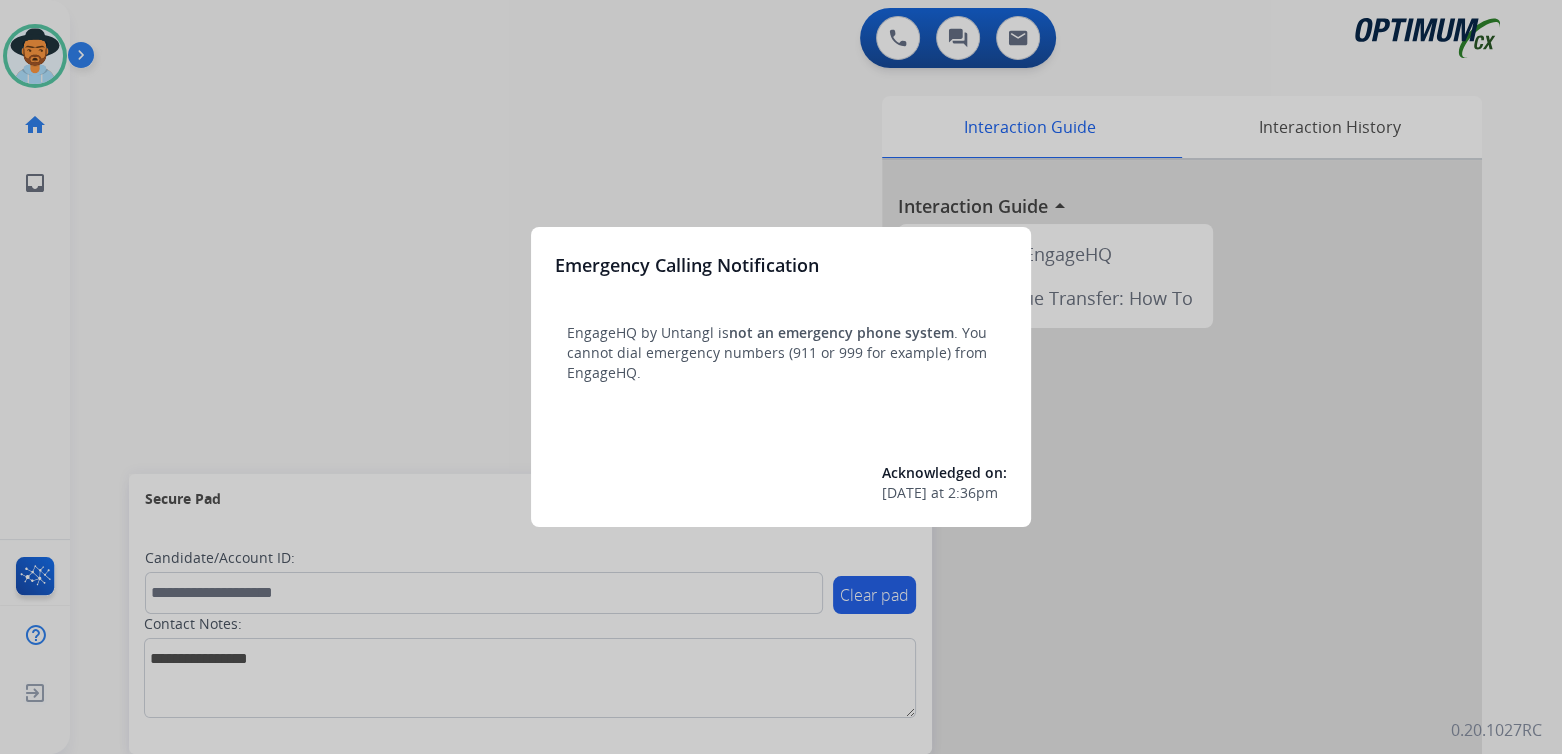 click at bounding box center [781, 377] 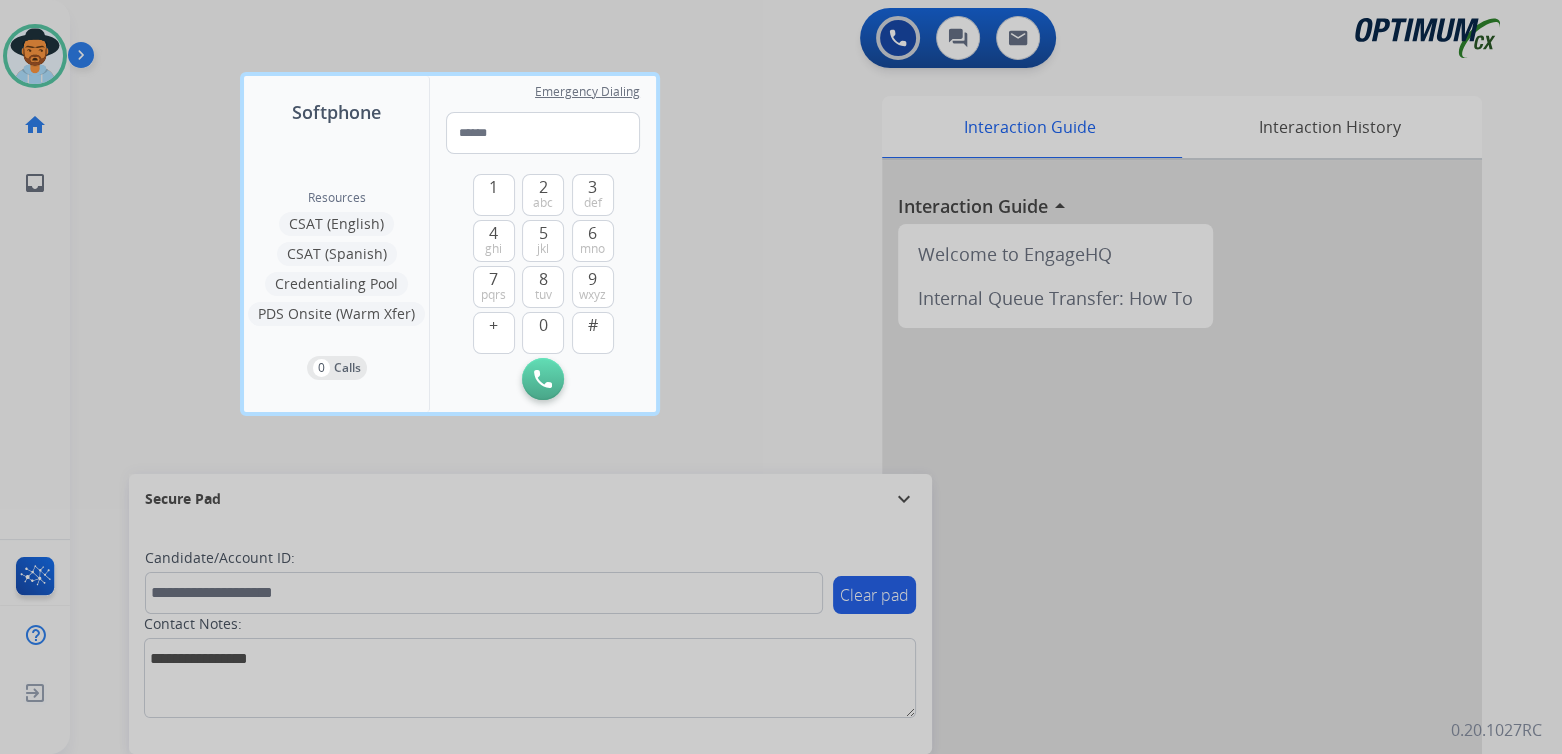 drag, startPoint x: 687, startPoint y: 138, endPoint x: 695, endPoint y: 109, distance: 30.083218 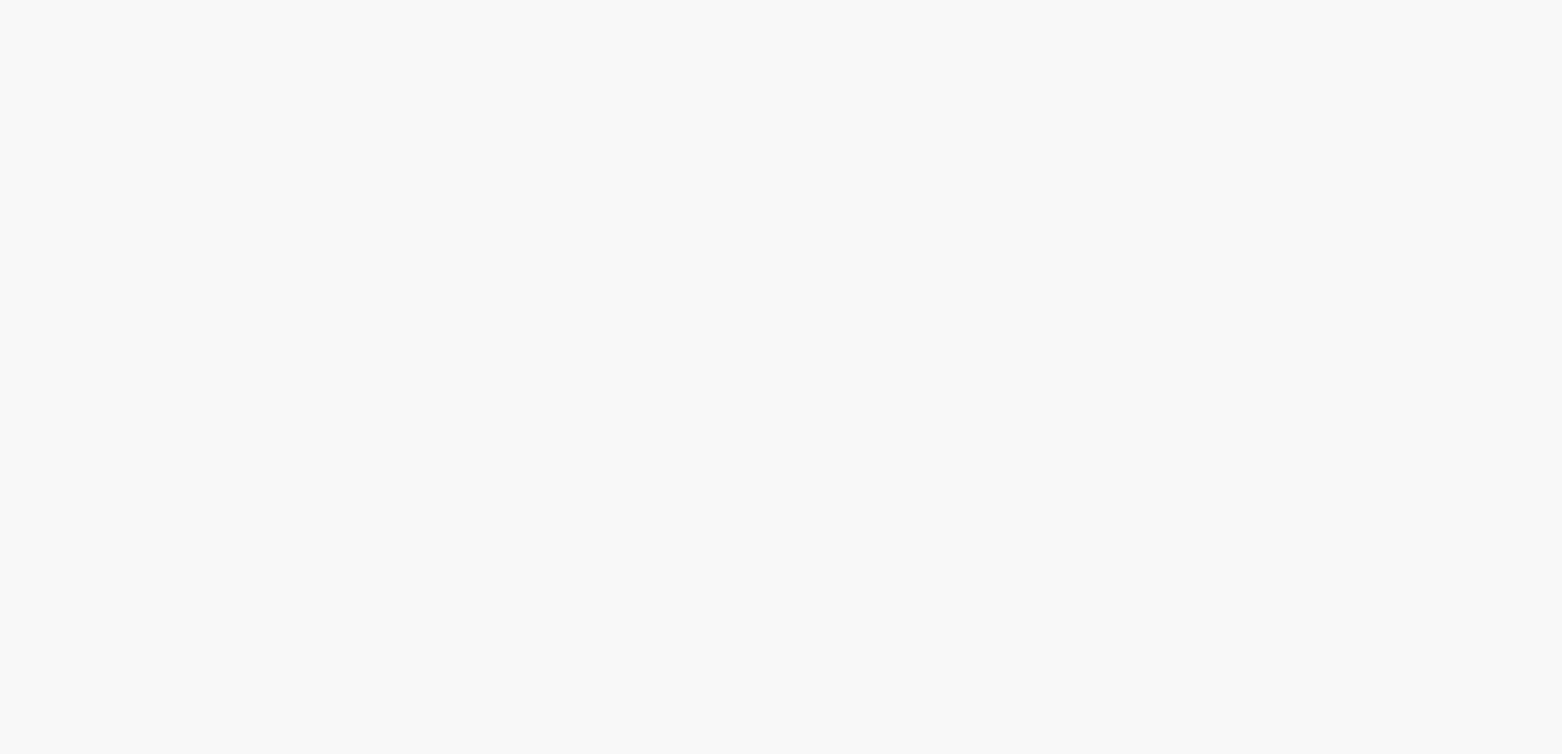 scroll, scrollTop: 0, scrollLeft: 0, axis: both 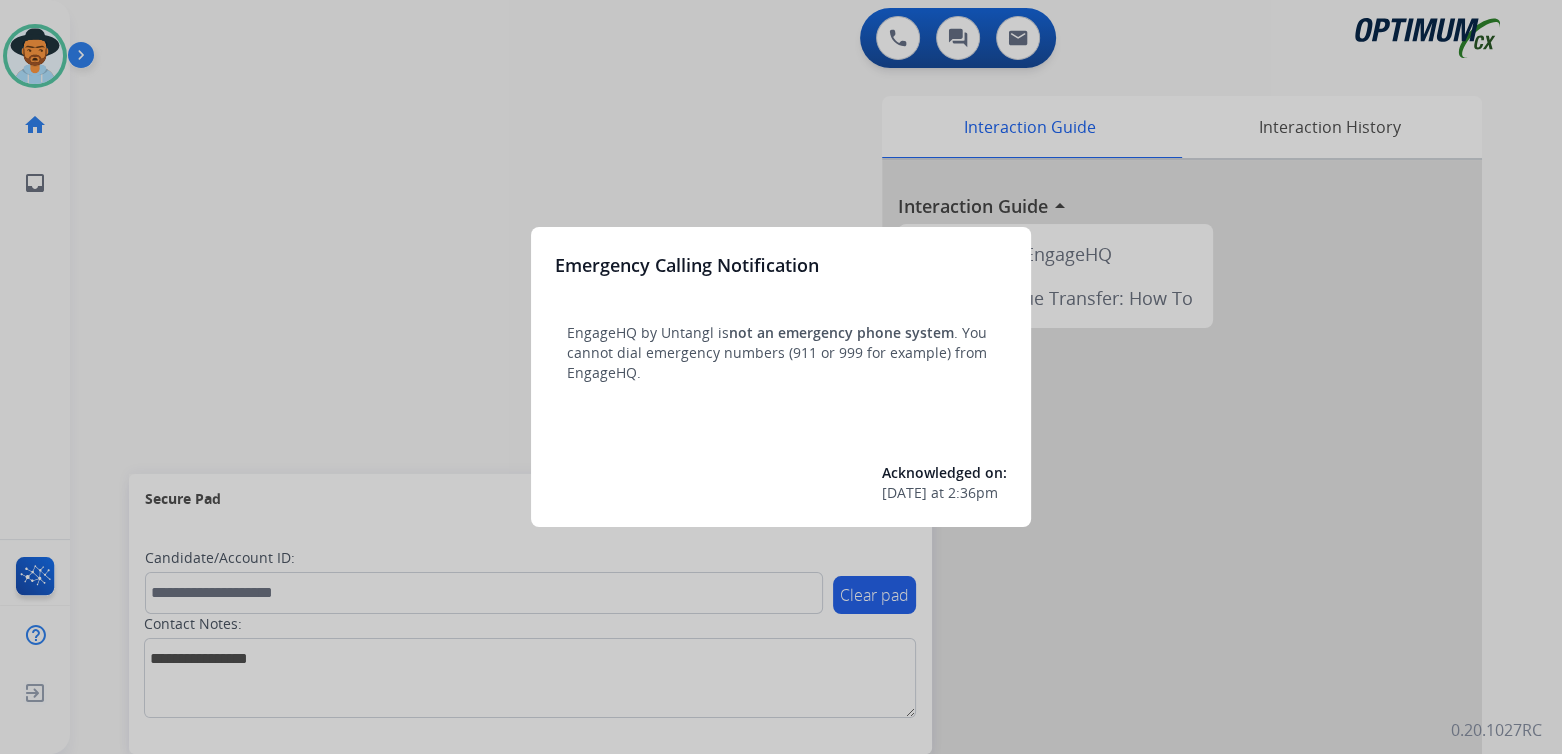 click at bounding box center [781, 377] 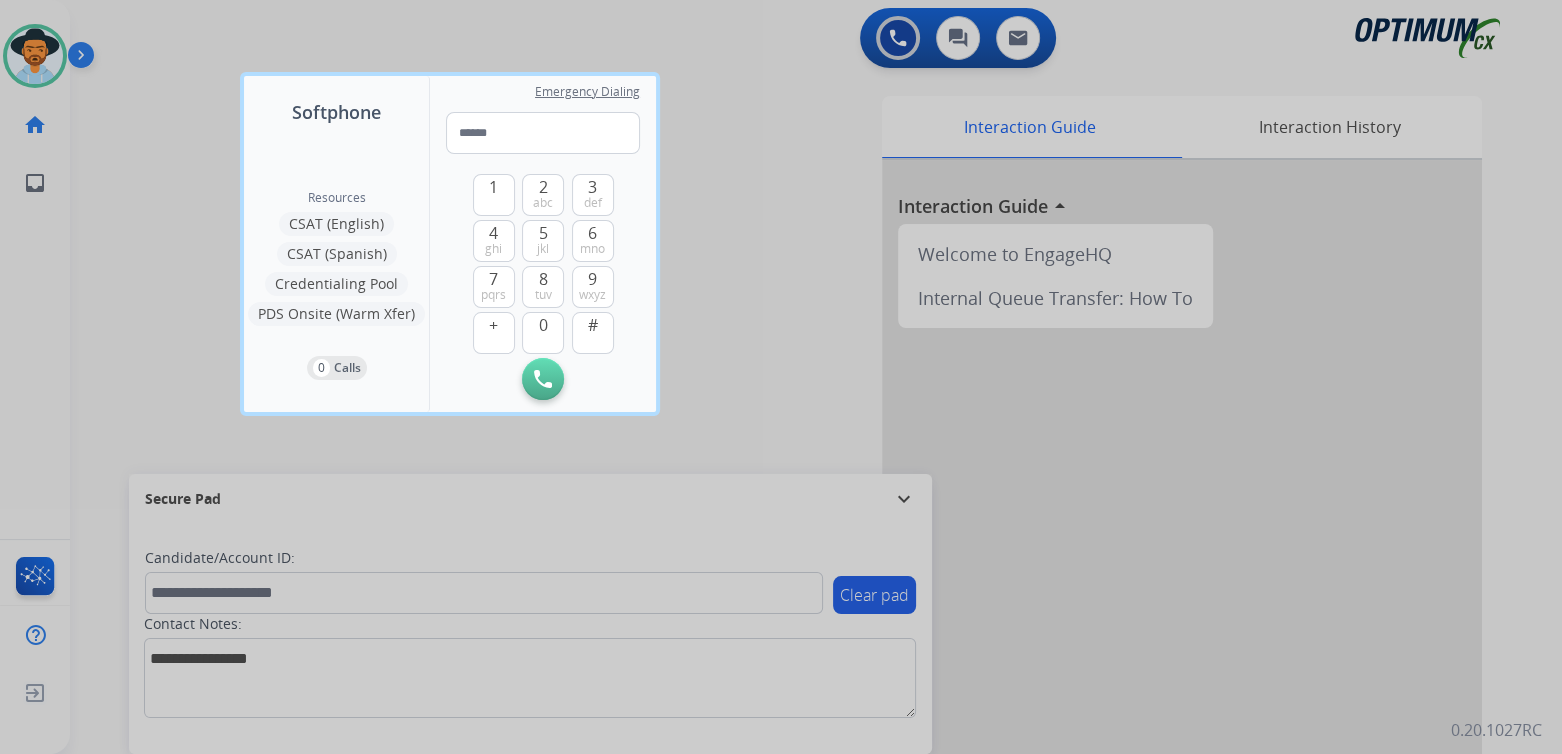 drag, startPoint x: 689, startPoint y: 193, endPoint x: 709, endPoint y: 159, distance: 39.446167 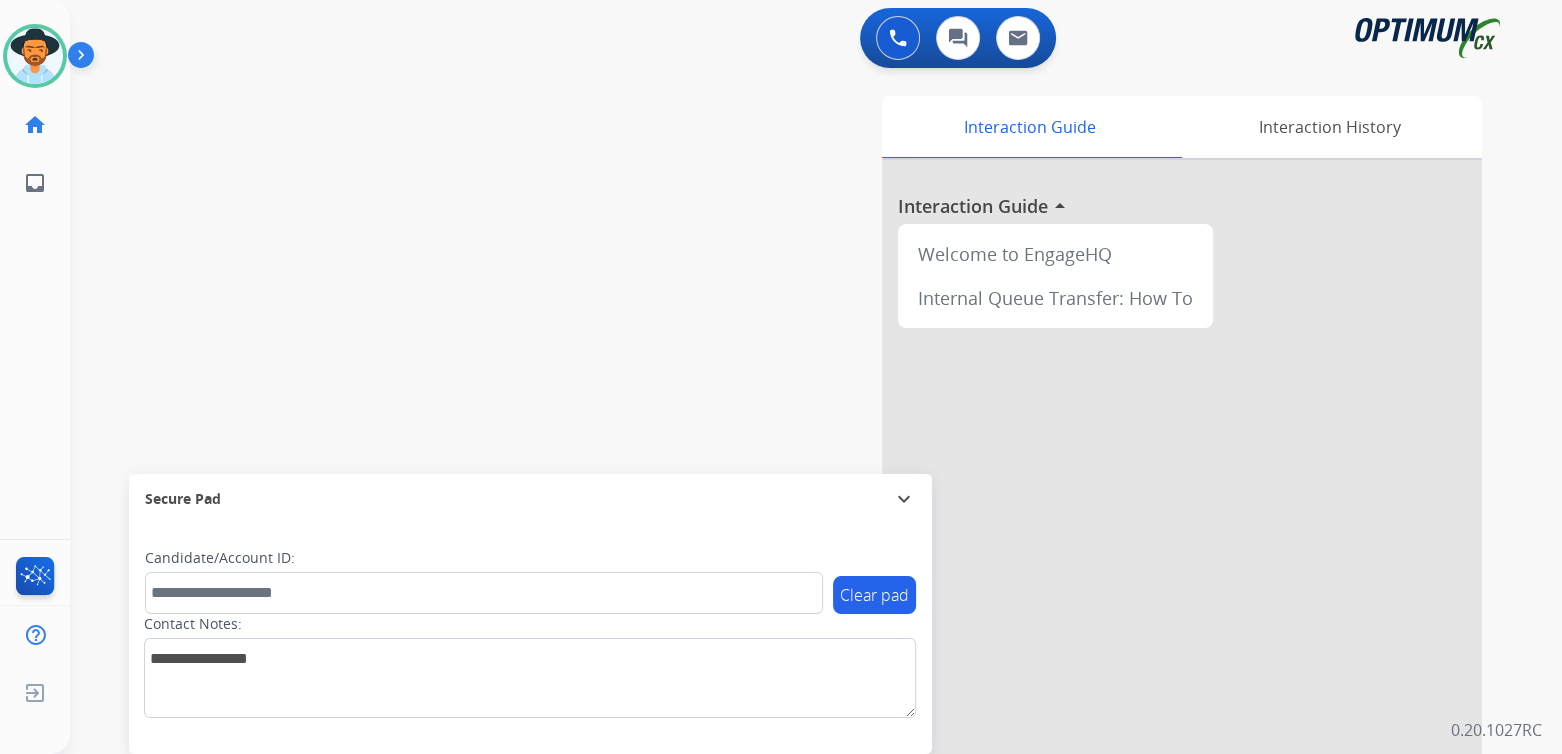 click on "swap_horiz Break voice bridge close_fullscreen Connect 3-Way Call merge_type Separate 3-Way Call  Interaction Guide   Interaction History  Interaction Guide arrow_drop_up  Welcome to EngageHQ   Internal Queue Transfer: How To  Secure Pad expand_more Clear pad Candidate/Account ID: Contact Notes:" at bounding box center [792, 489] 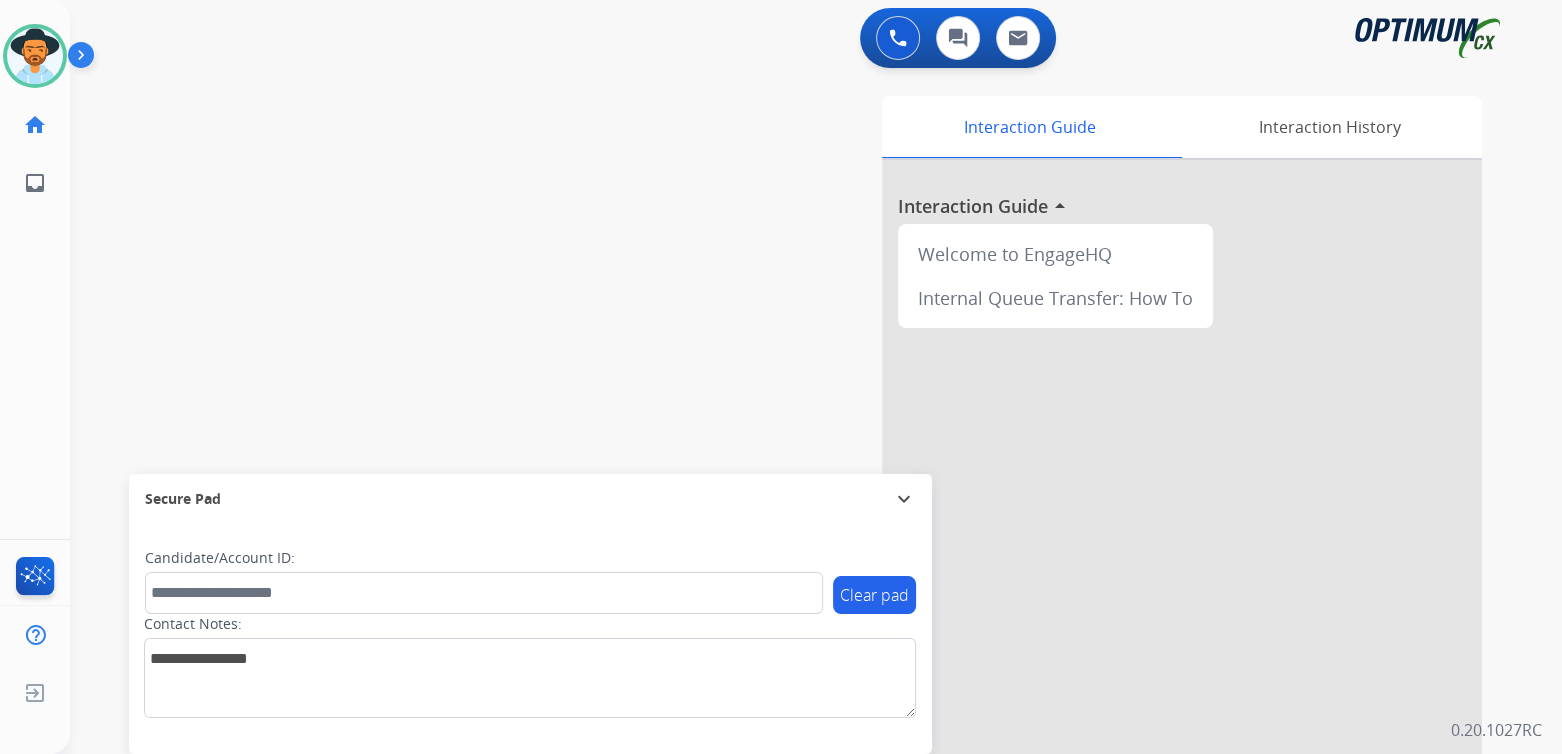 click on "expand_more" at bounding box center [904, 499] 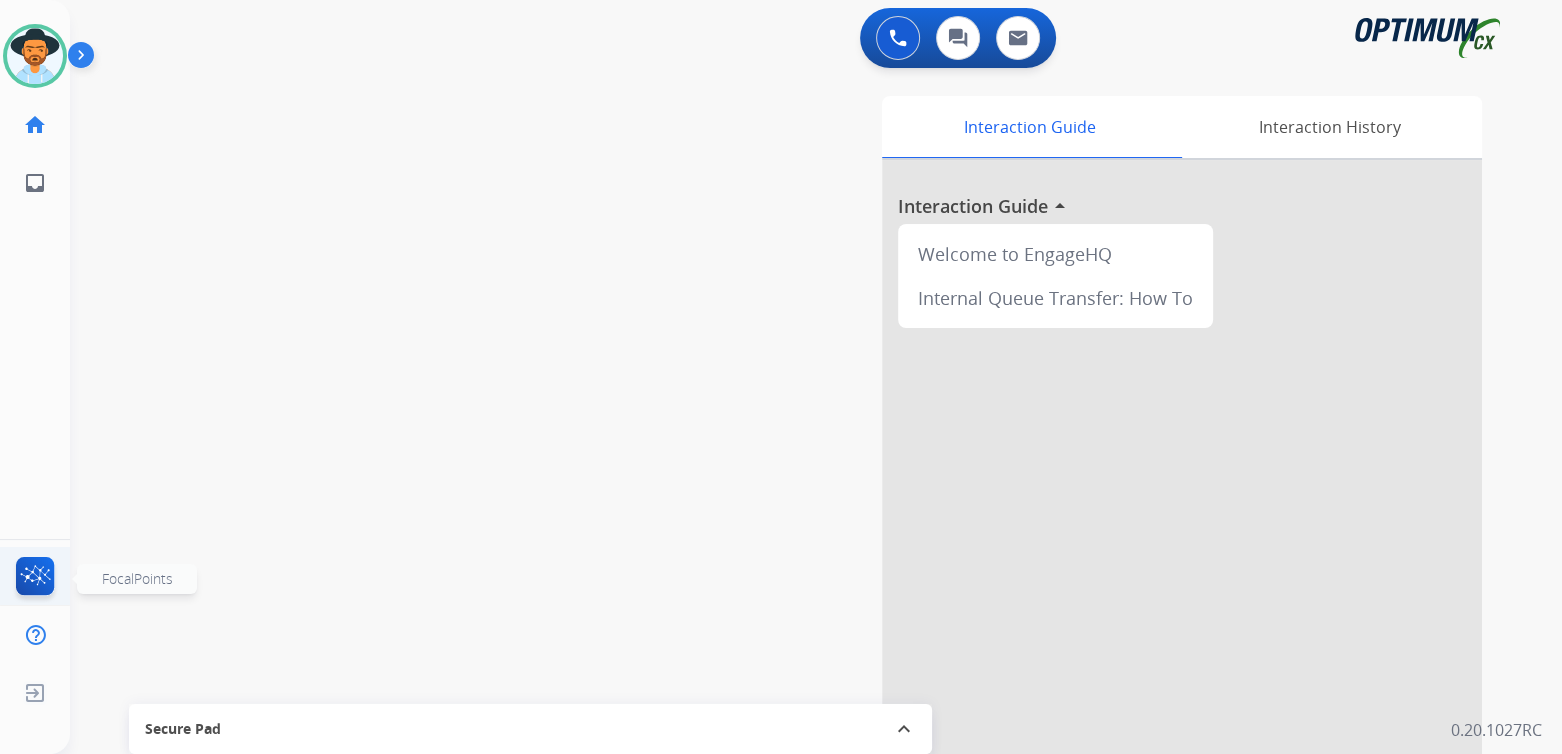 click 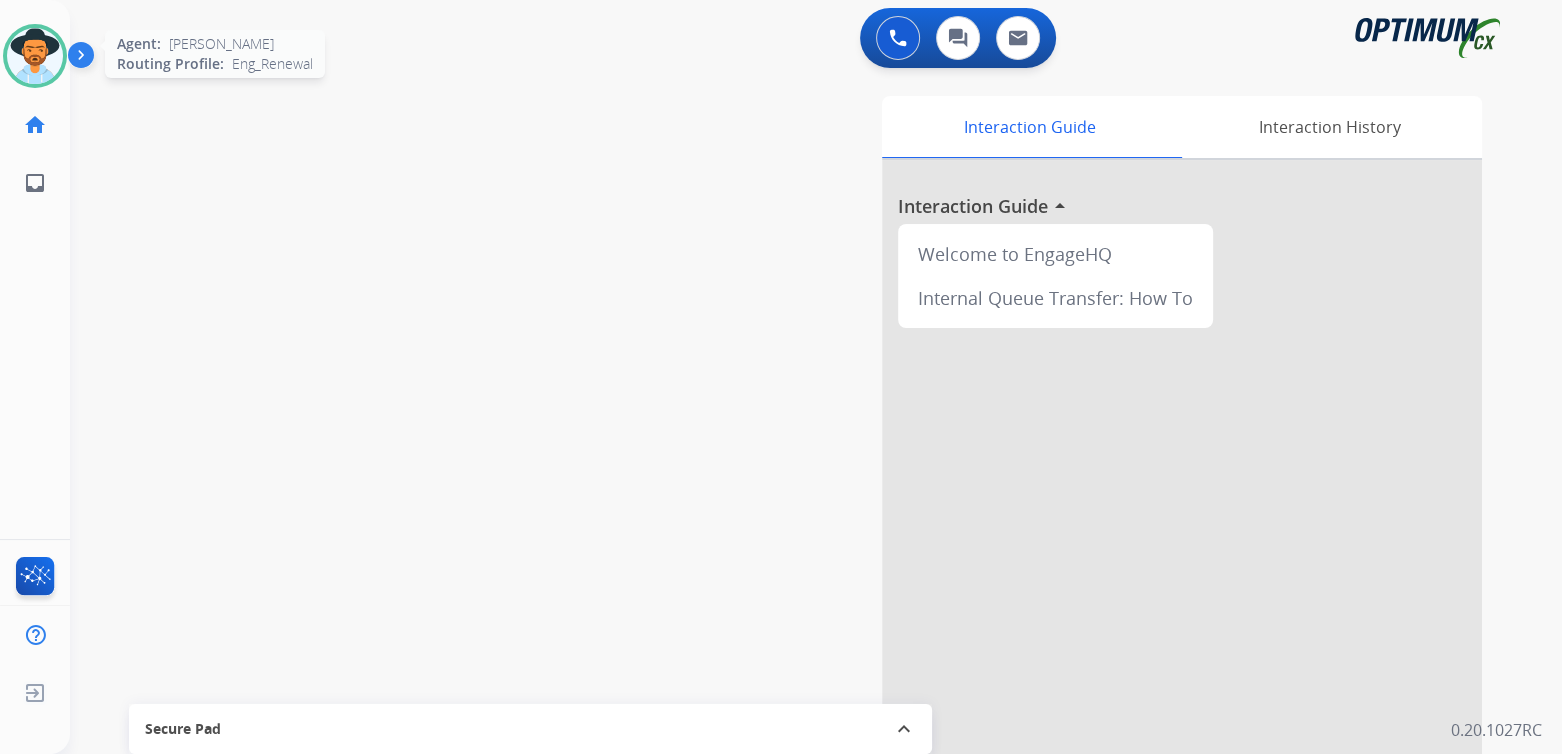 click at bounding box center (35, 56) 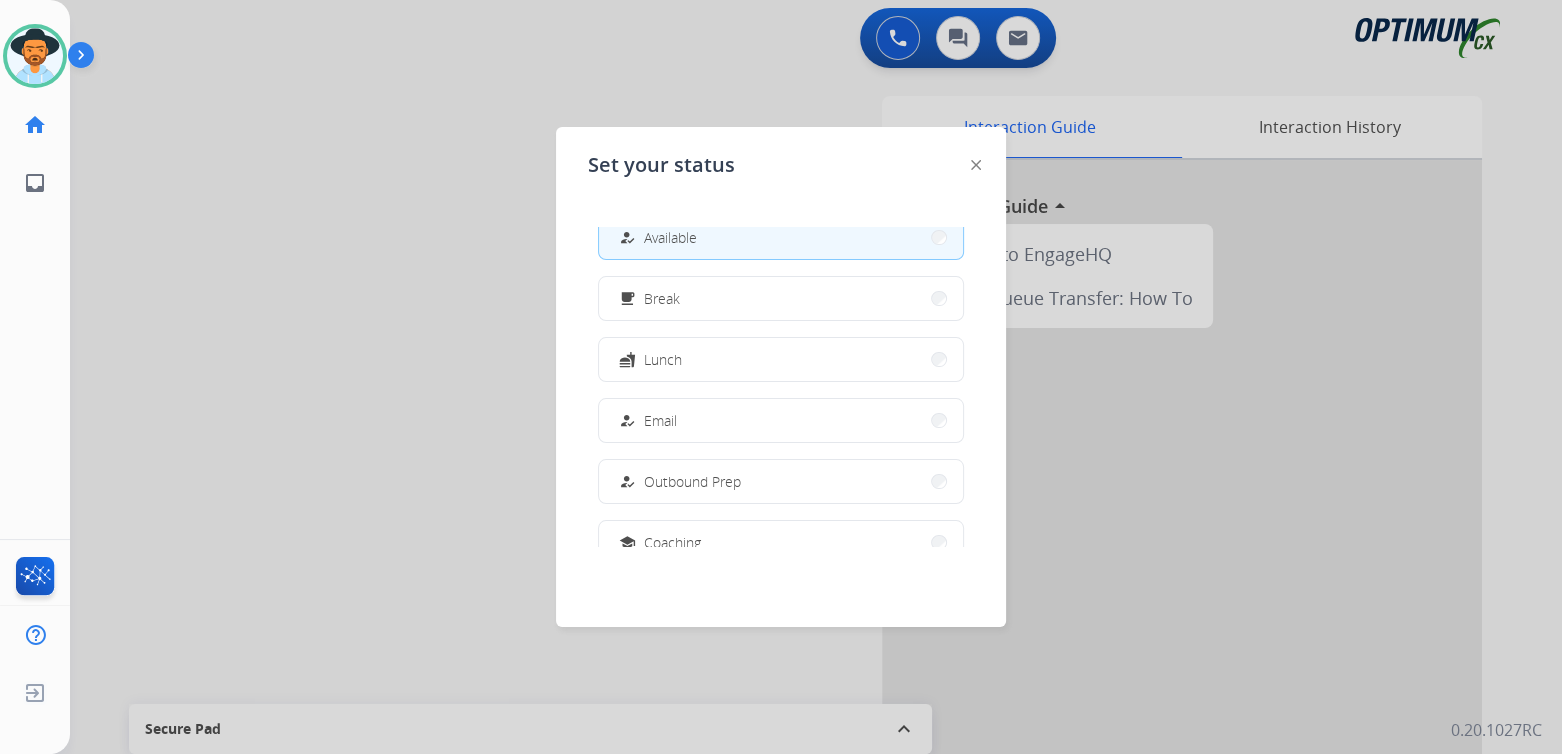 scroll, scrollTop: 0, scrollLeft: 0, axis: both 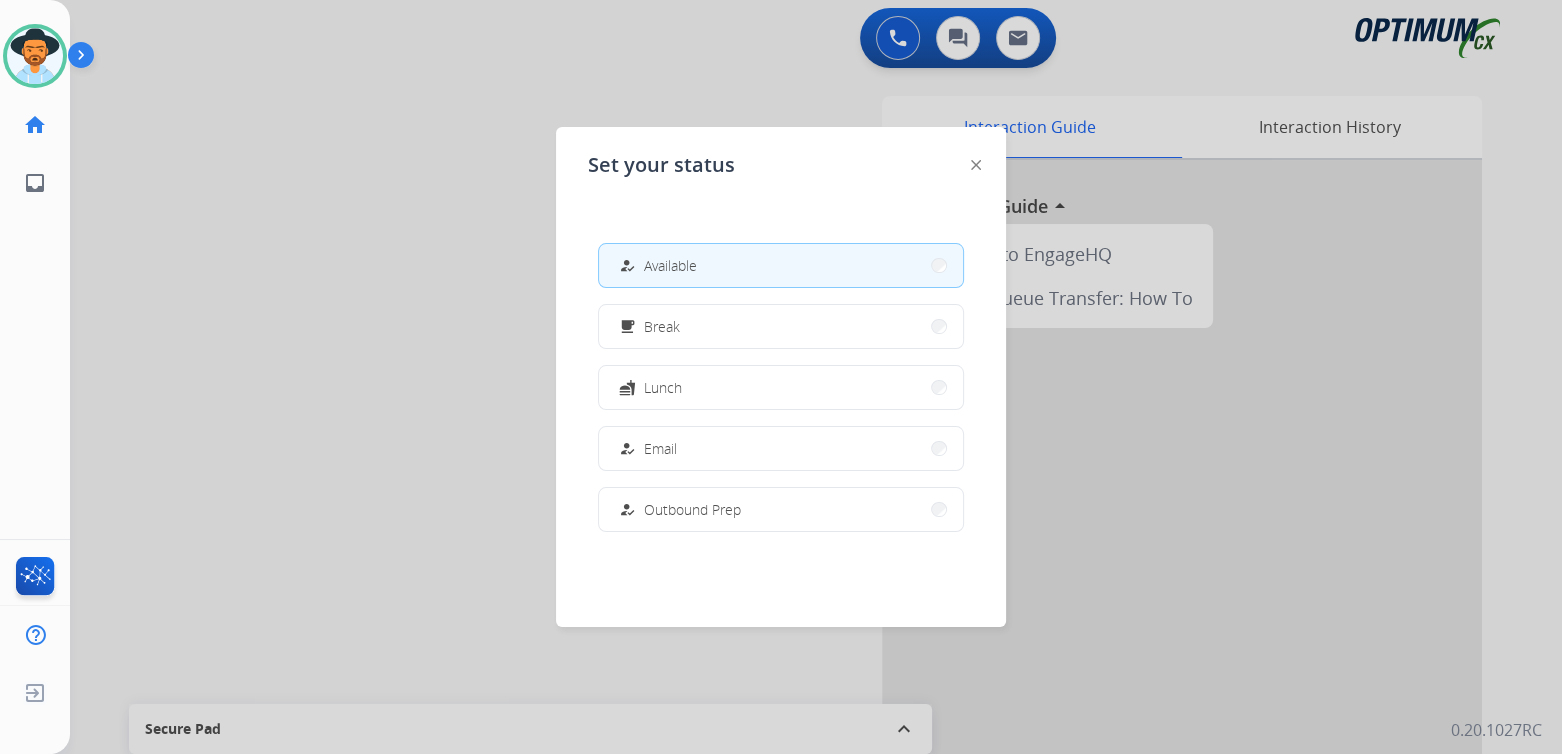 click at bounding box center [781, 377] 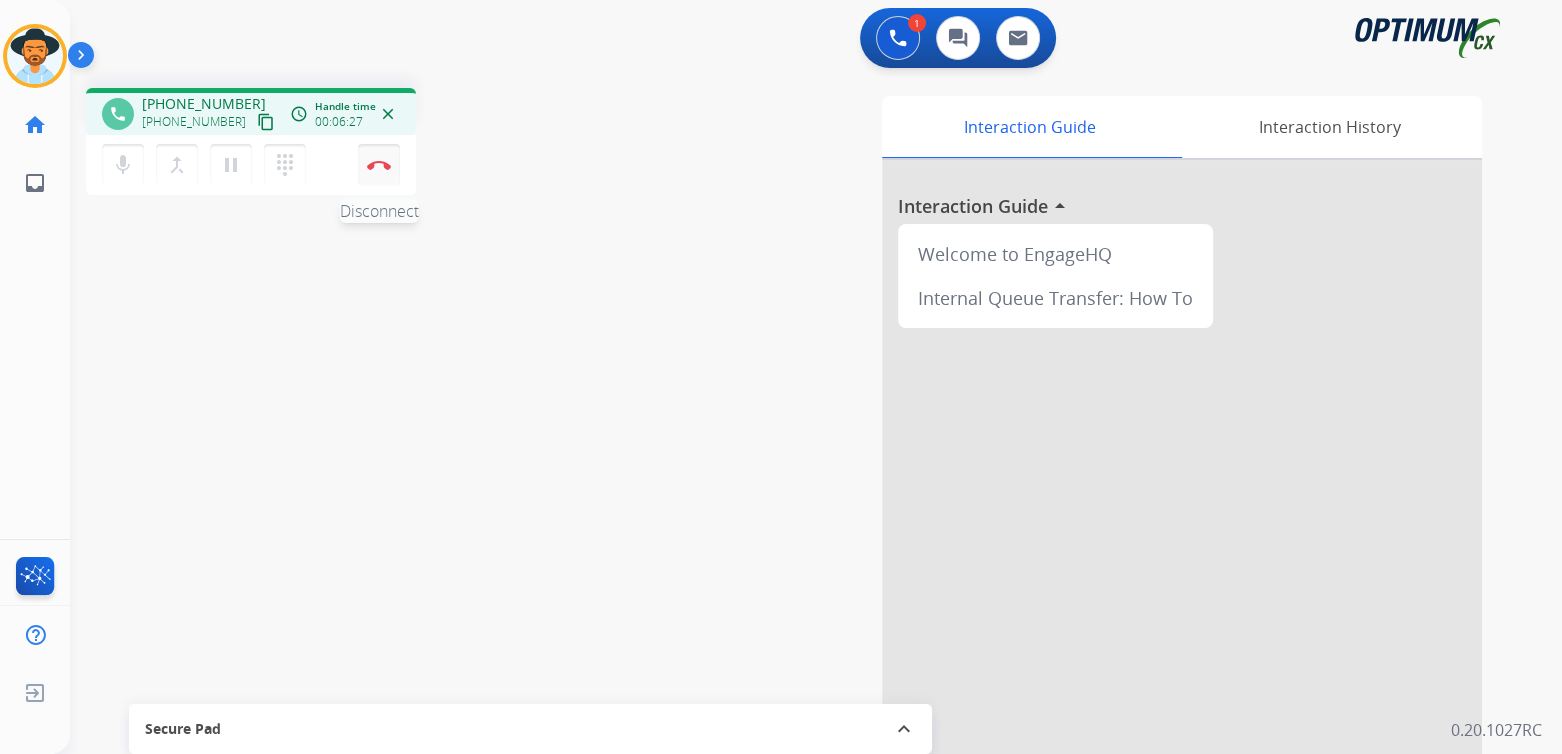 click on "Disconnect" at bounding box center (379, 165) 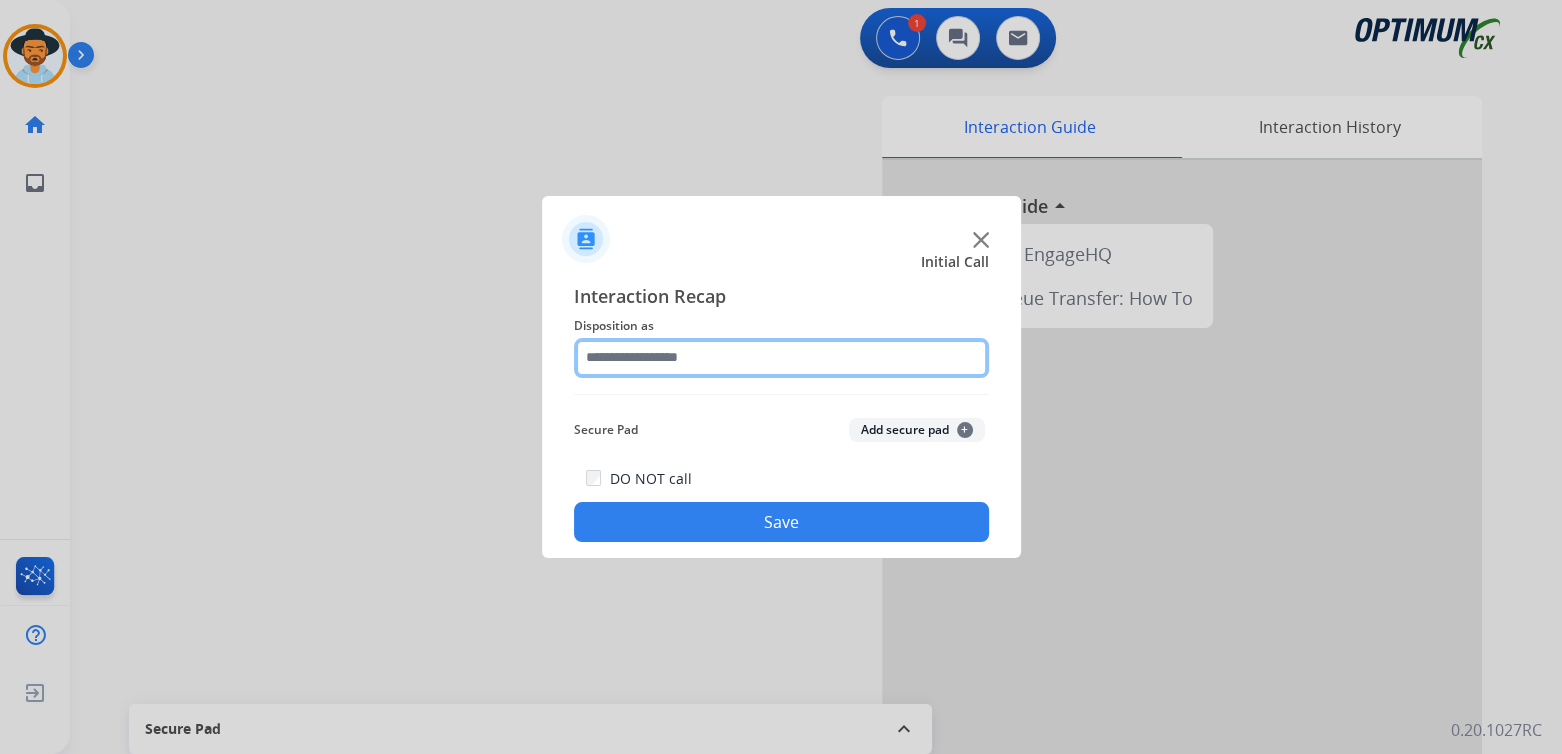 click 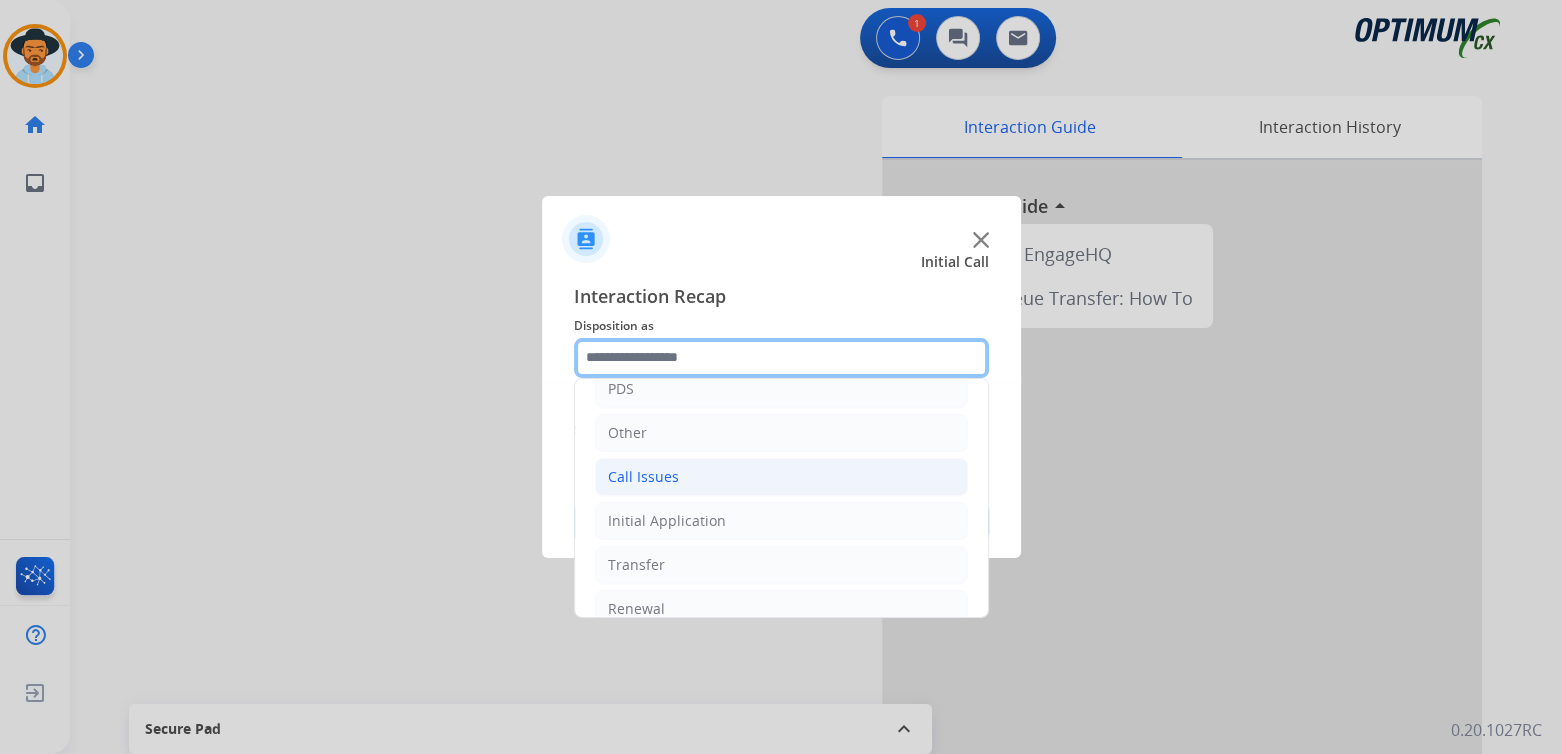 scroll, scrollTop: 132, scrollLeft: 0, axis: vertical 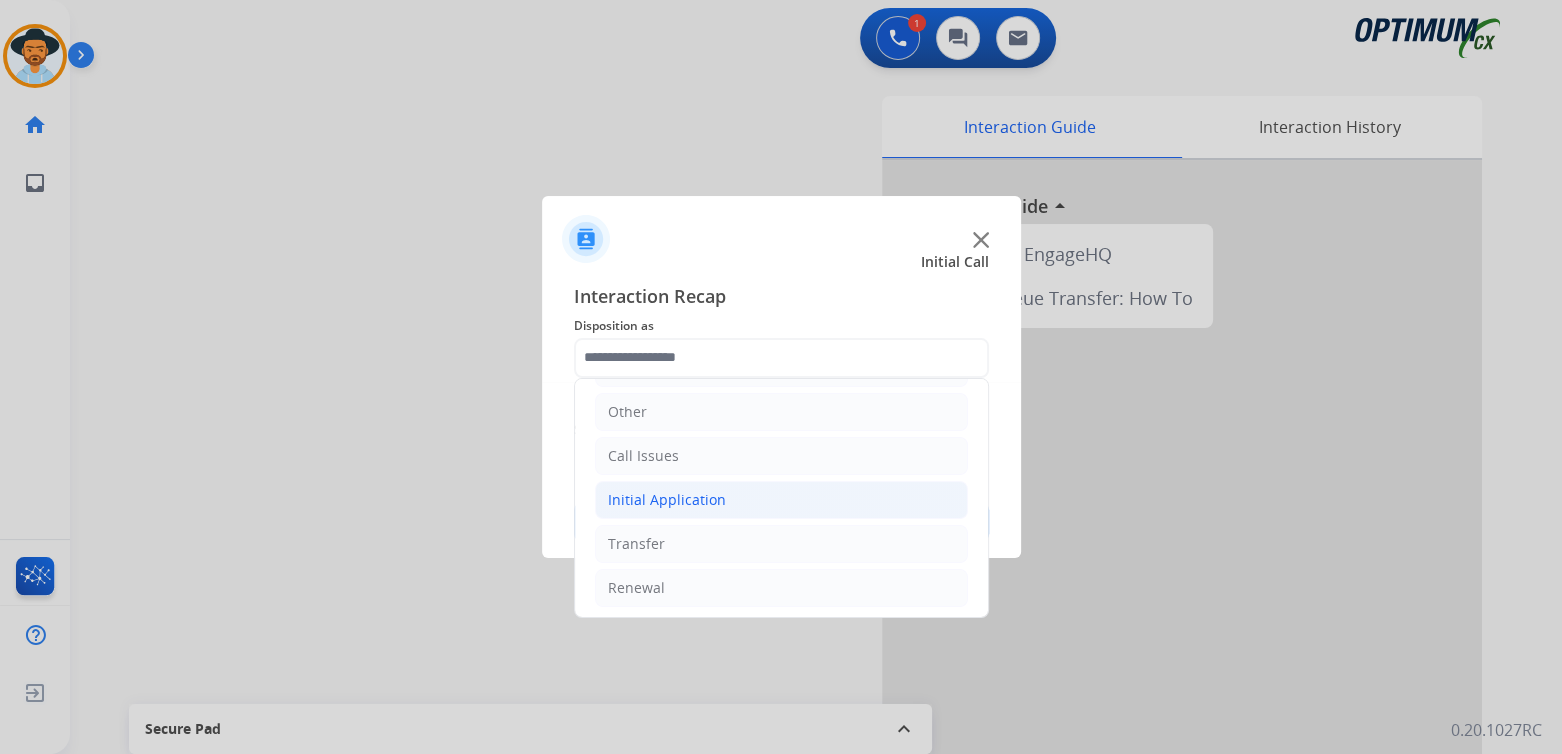 click on "Initial Application" 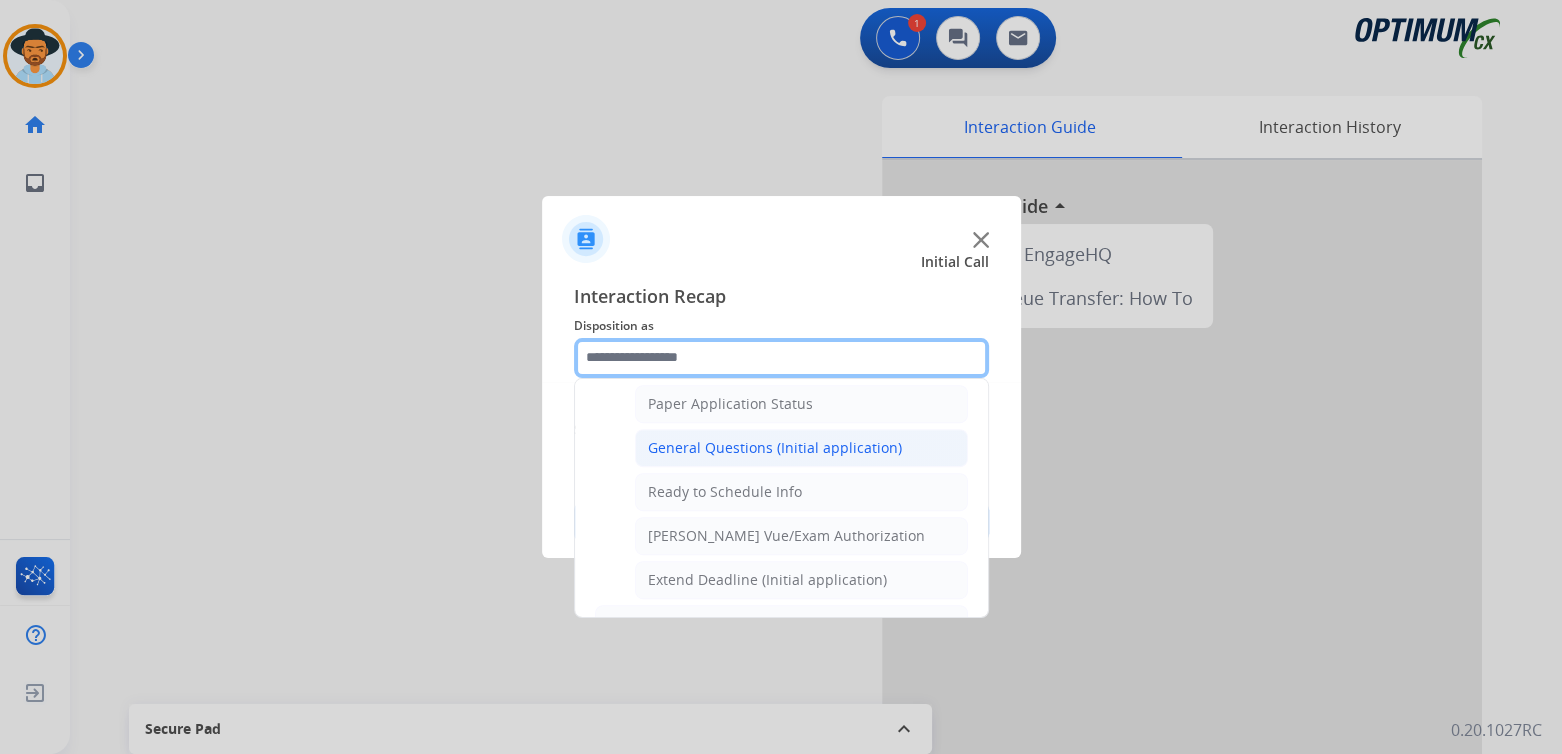 scroll, scrollTop: 1130, scrollLeft: 0, axis: vertical 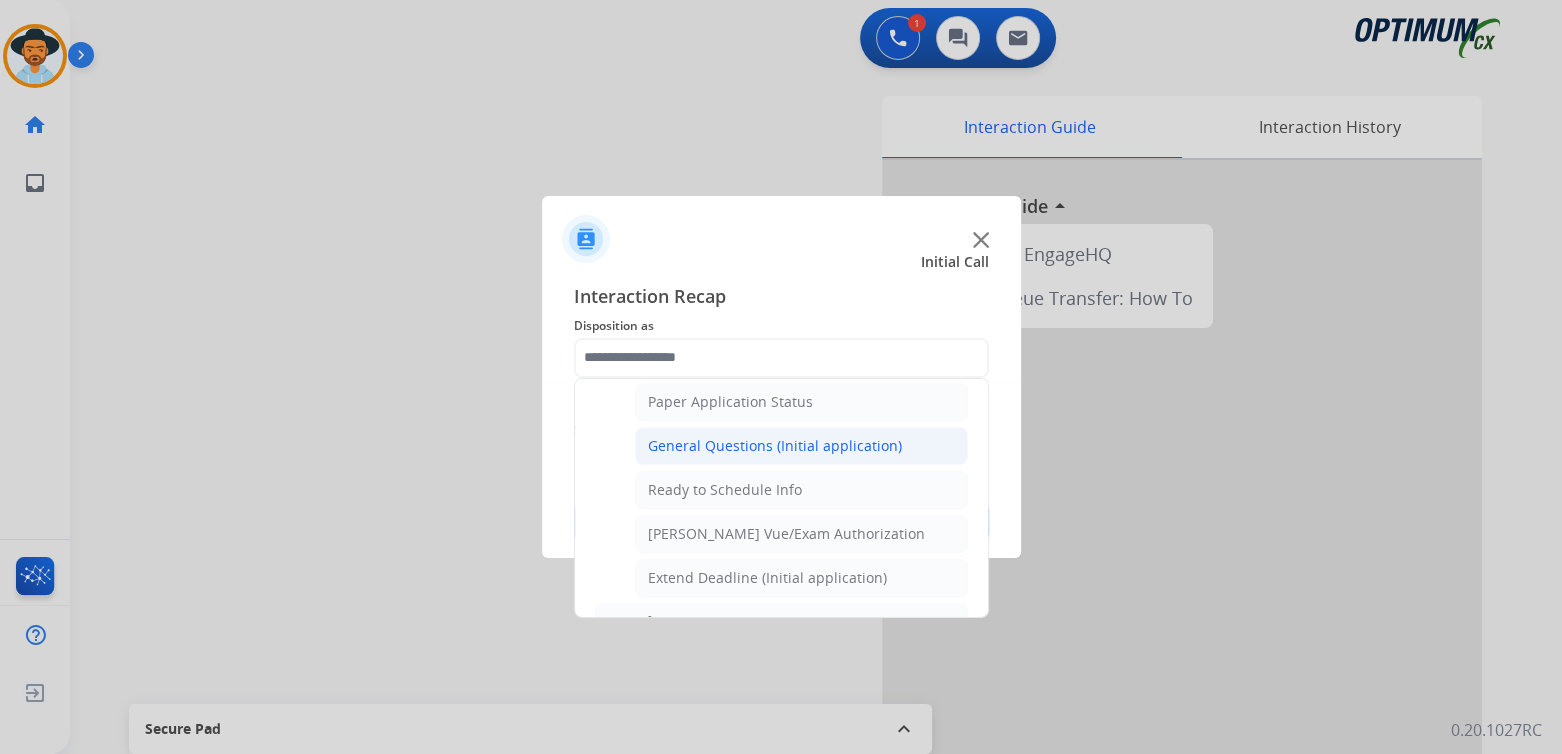 click on "General Questions (Initial application)" 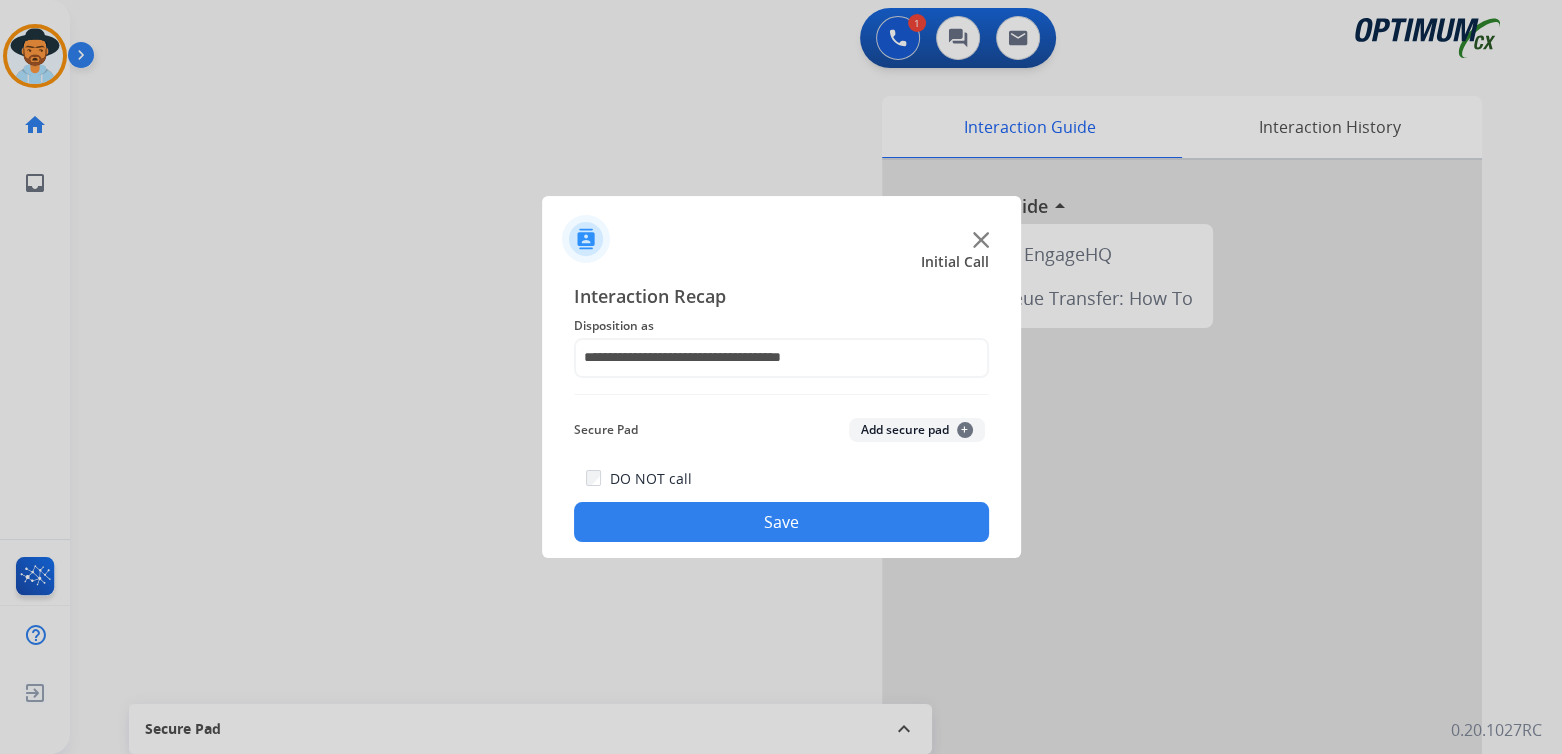 drag, startPoint x: 852, startPoint y: 524, endPoint x: 984, endPoint y: 453, distance: 149.88329 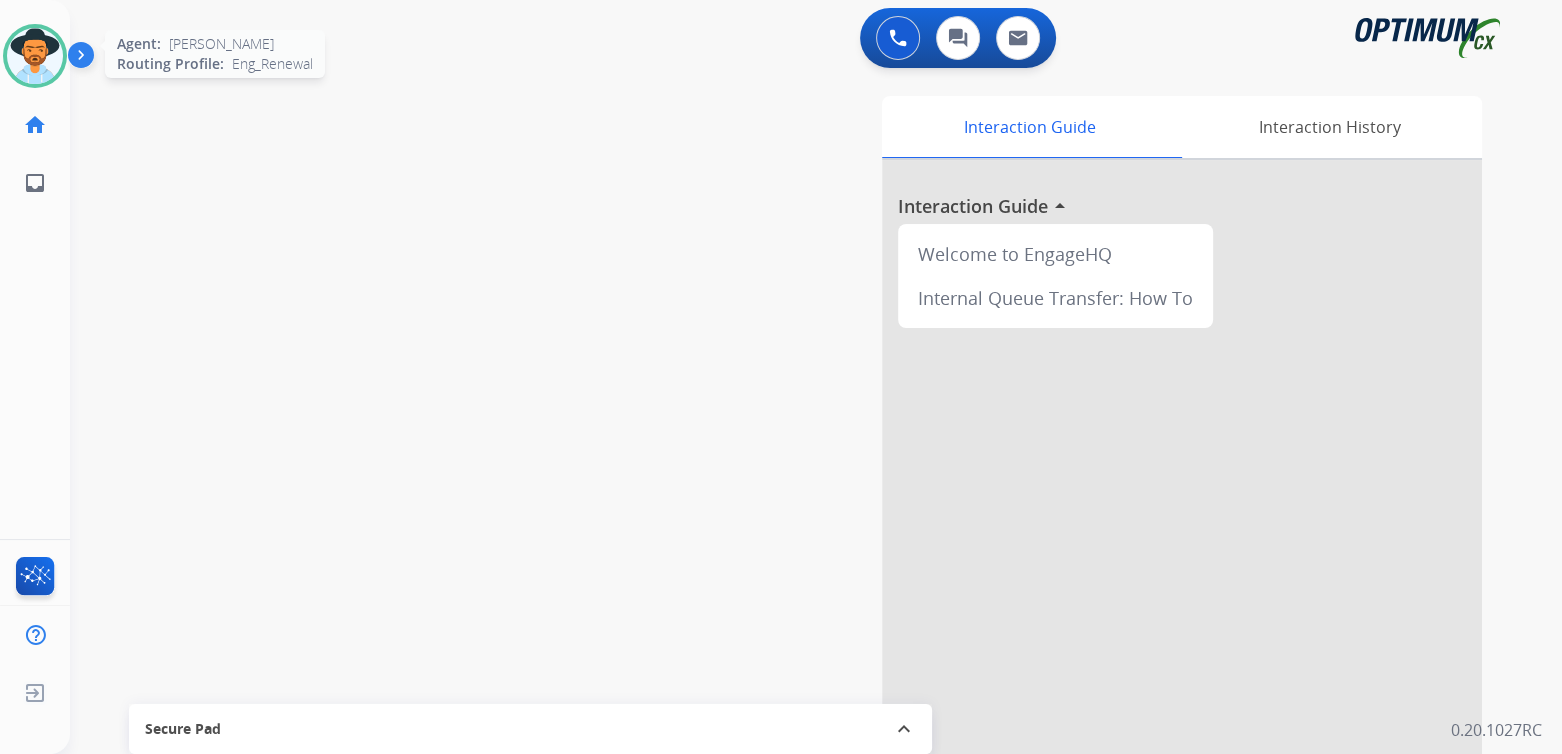 click at bounding box center (35, 56) 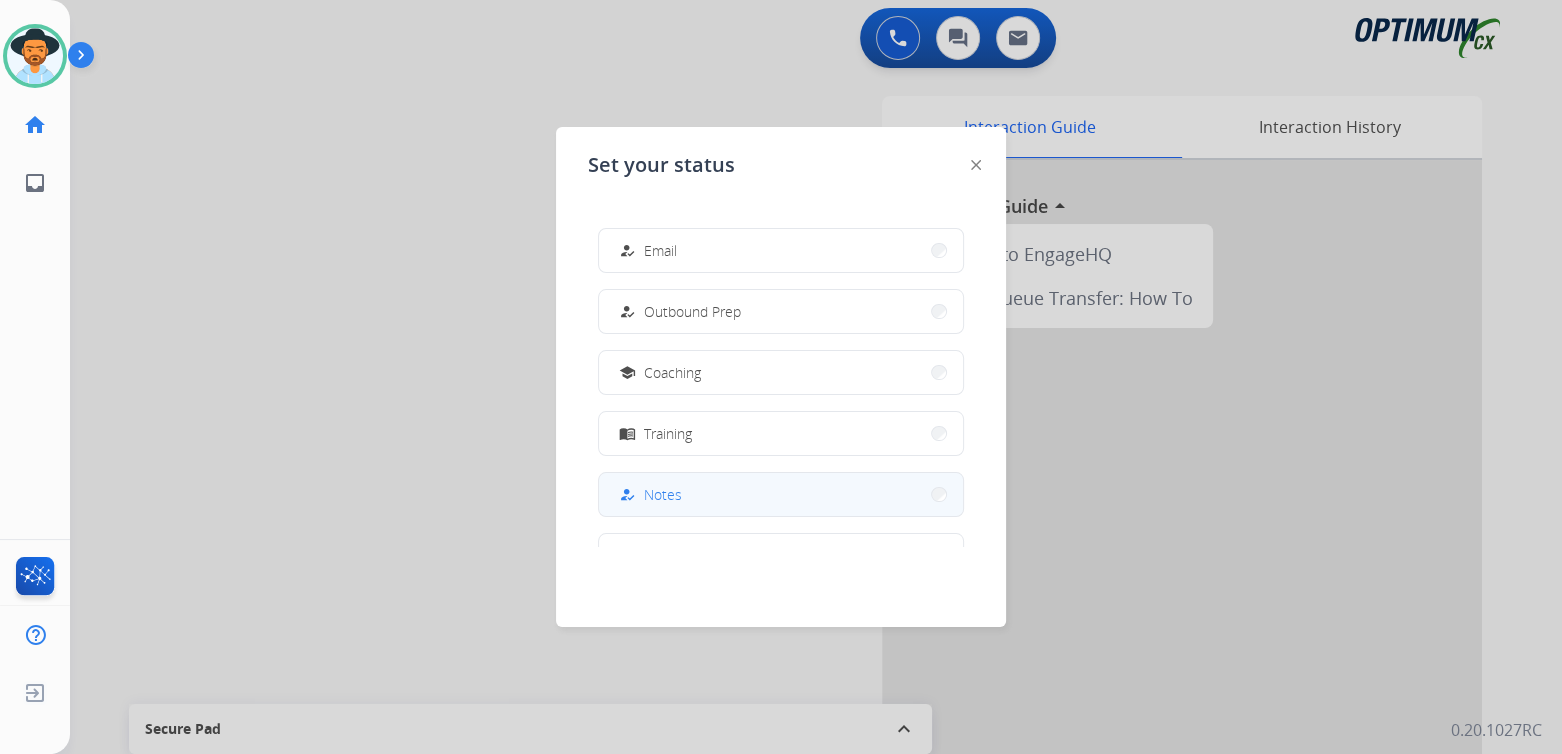 scroll, scrollTop: 199, scrollLeft: 0, axis: vertical 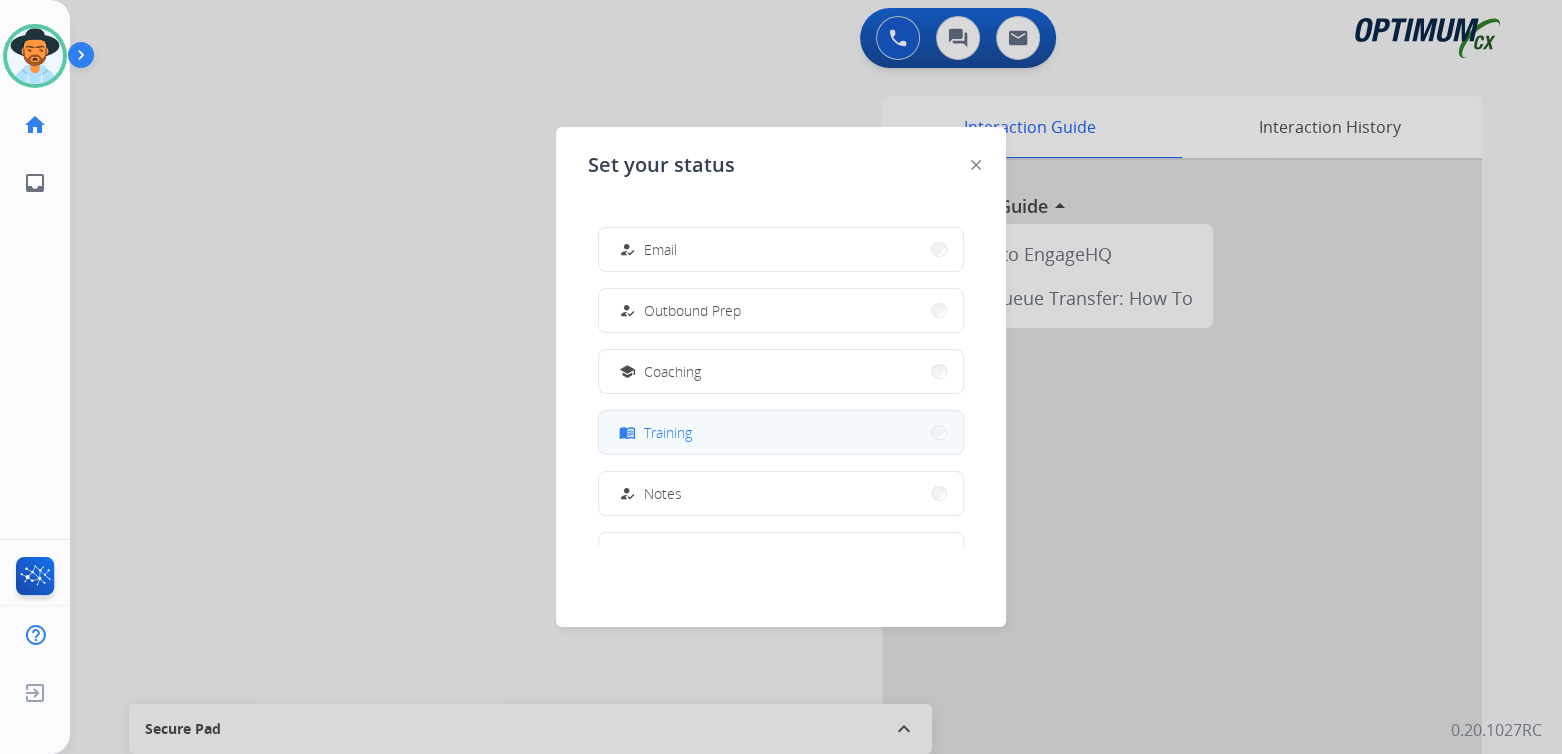 click on "Training" at bounding box center (668, 432) 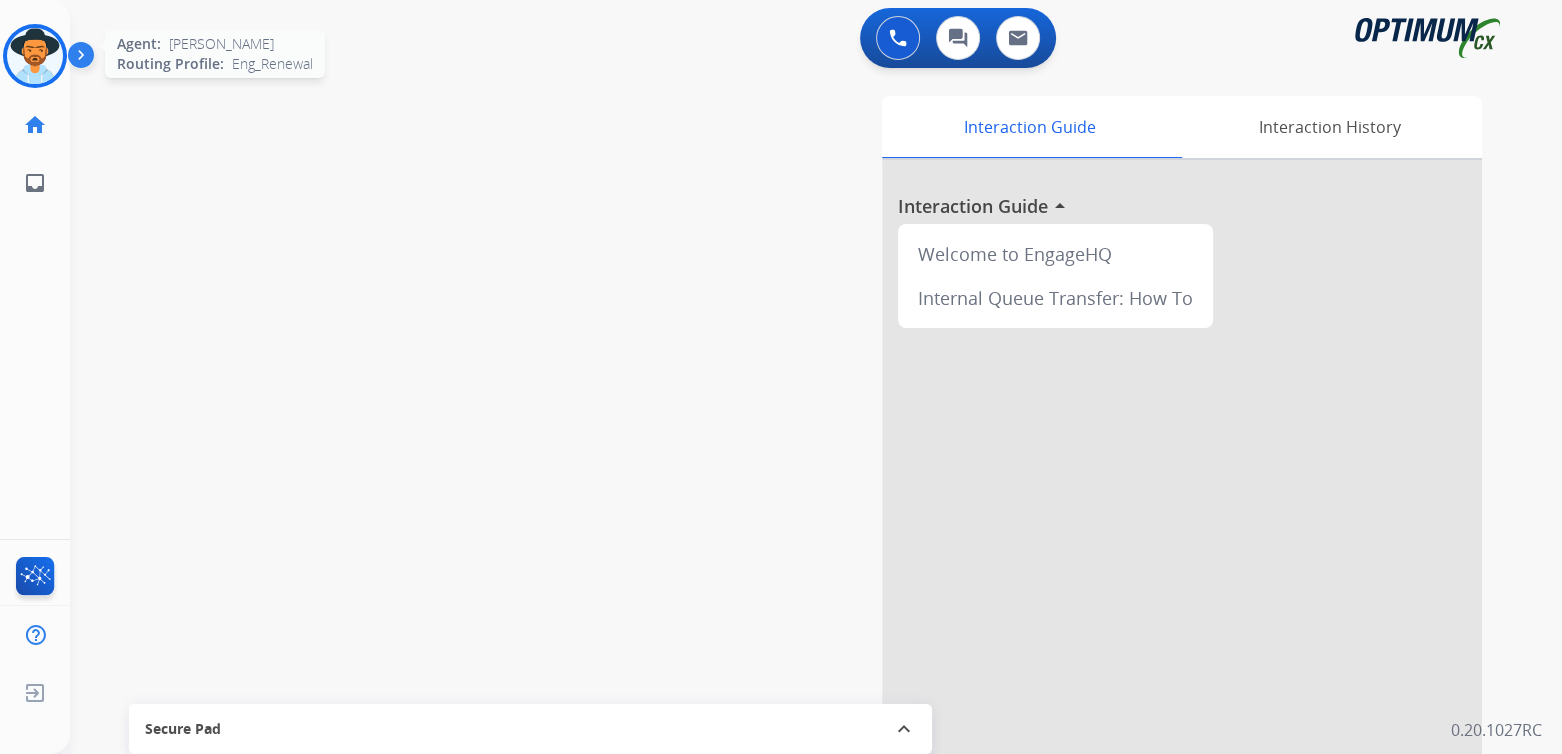 drag, startPoint x: 0, startPoint y: 50, endPoint x: 21, endPoint y: 58, distance: 22.472204 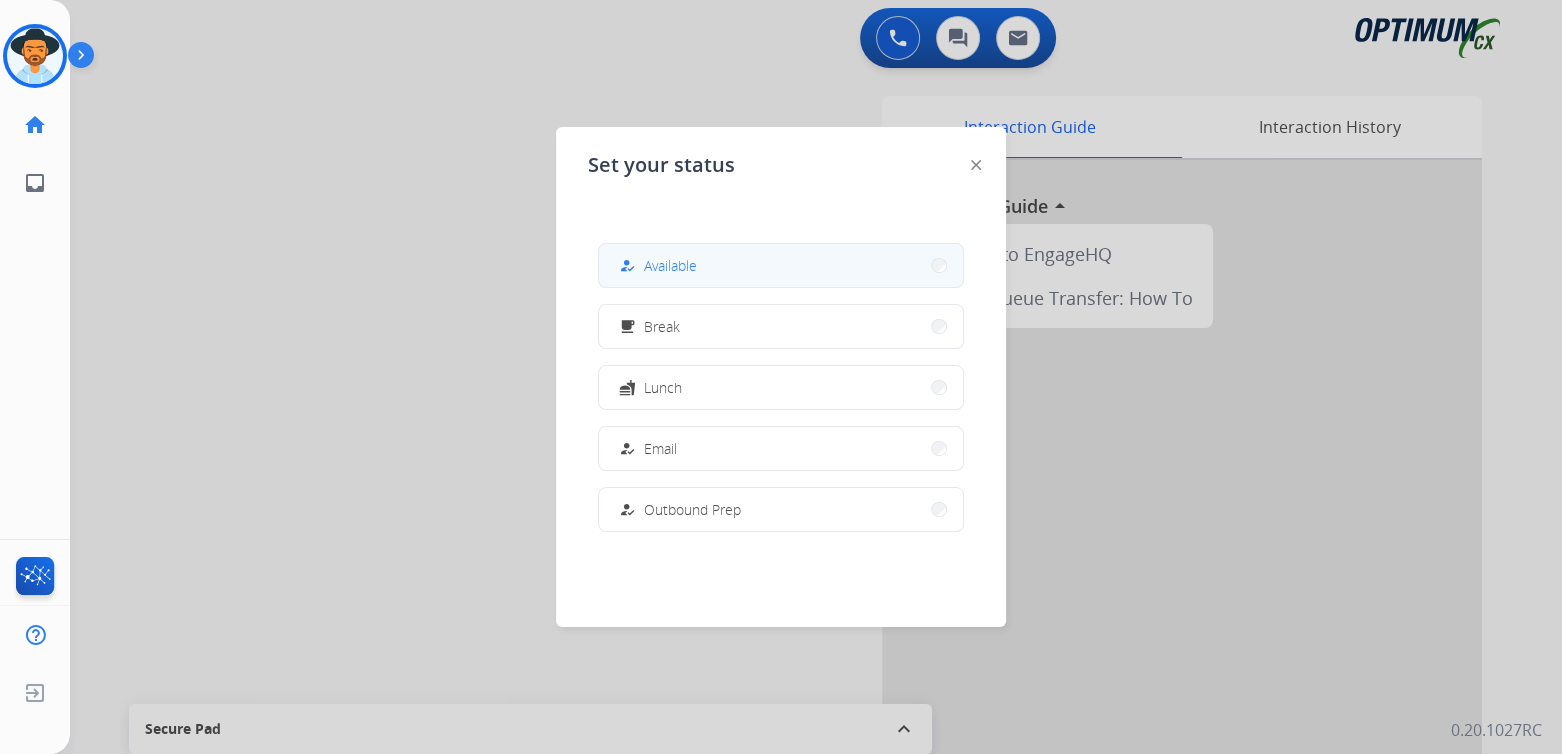 click on "how_to_reg Available" at bounding box center (781, 265) 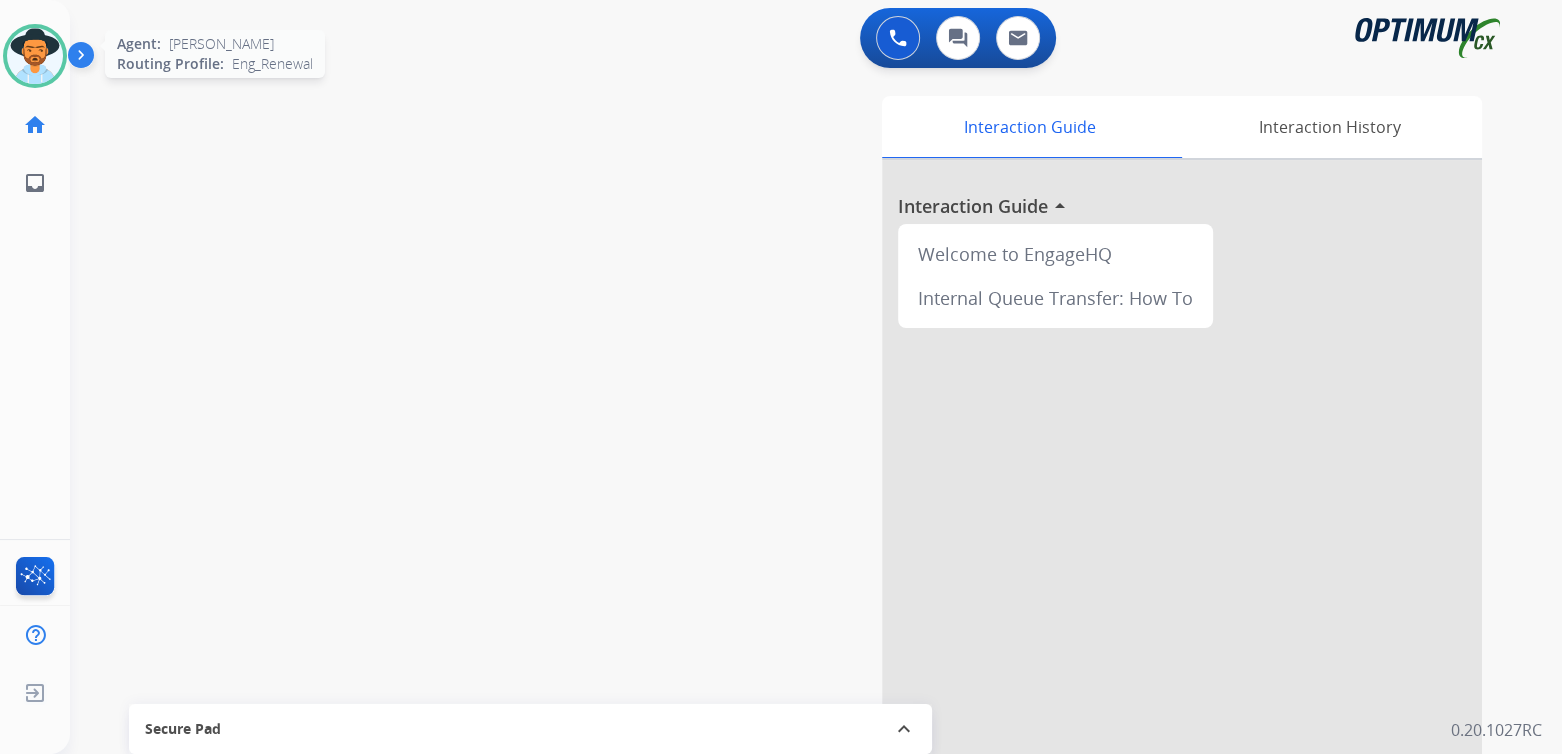 drag, startPoint x: 34, startPoint y: 59, endPoint x: 44, endPoint y: 66, distance: 12.206555 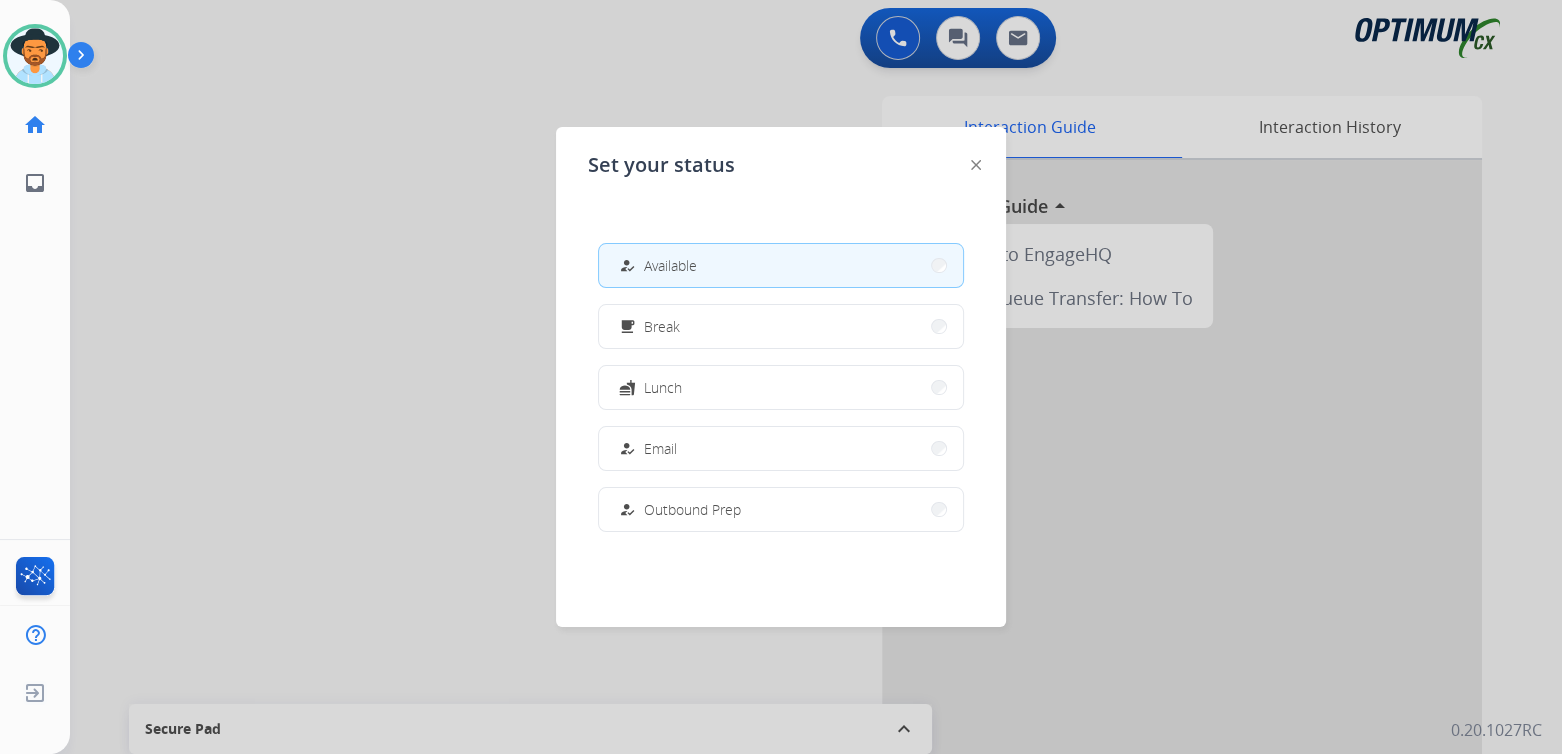 drag, startPoint x: 382, startPoint y: 337, endPoint x: 663, endPoint y: 275, distance: 287.75858 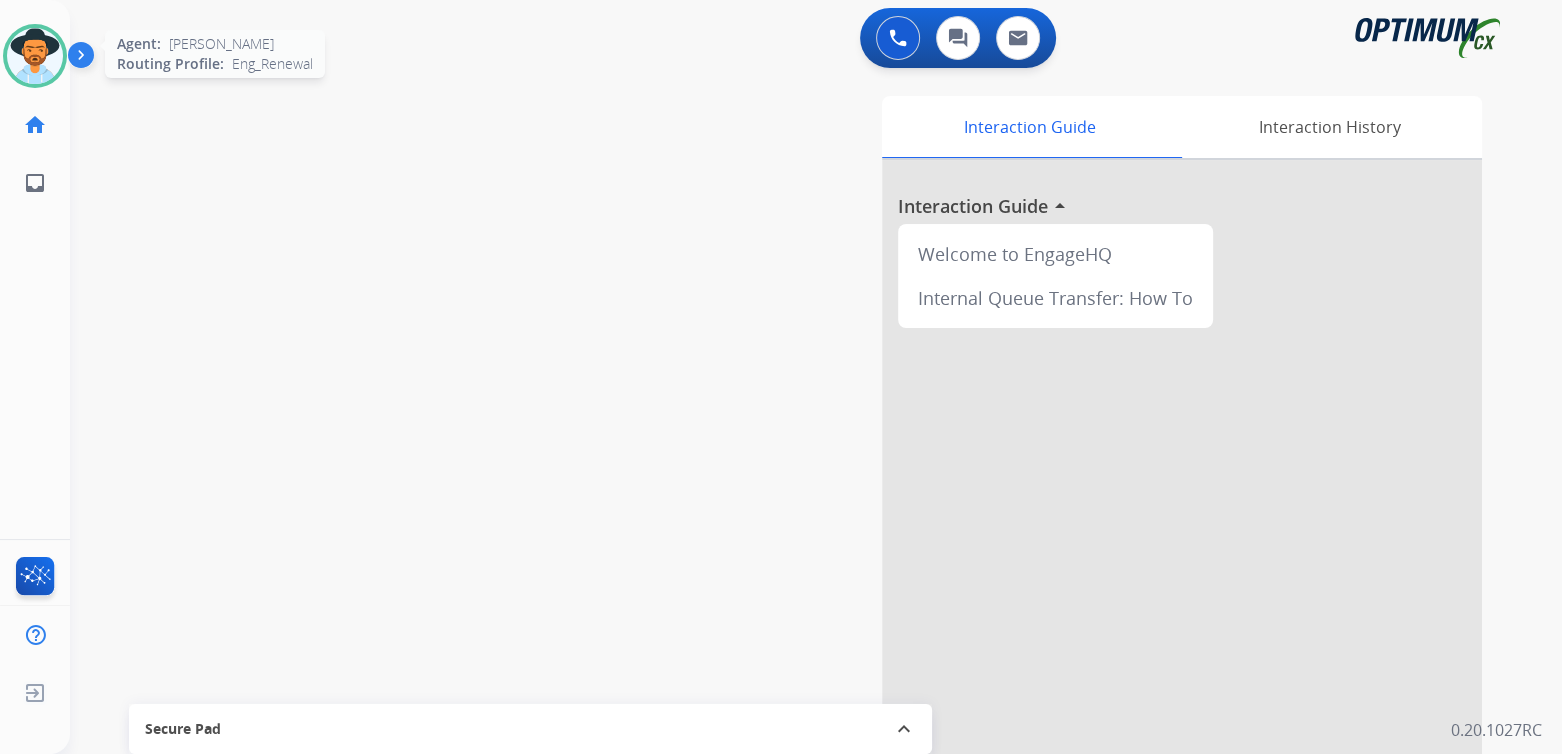 click at bounding box center (35, 56) 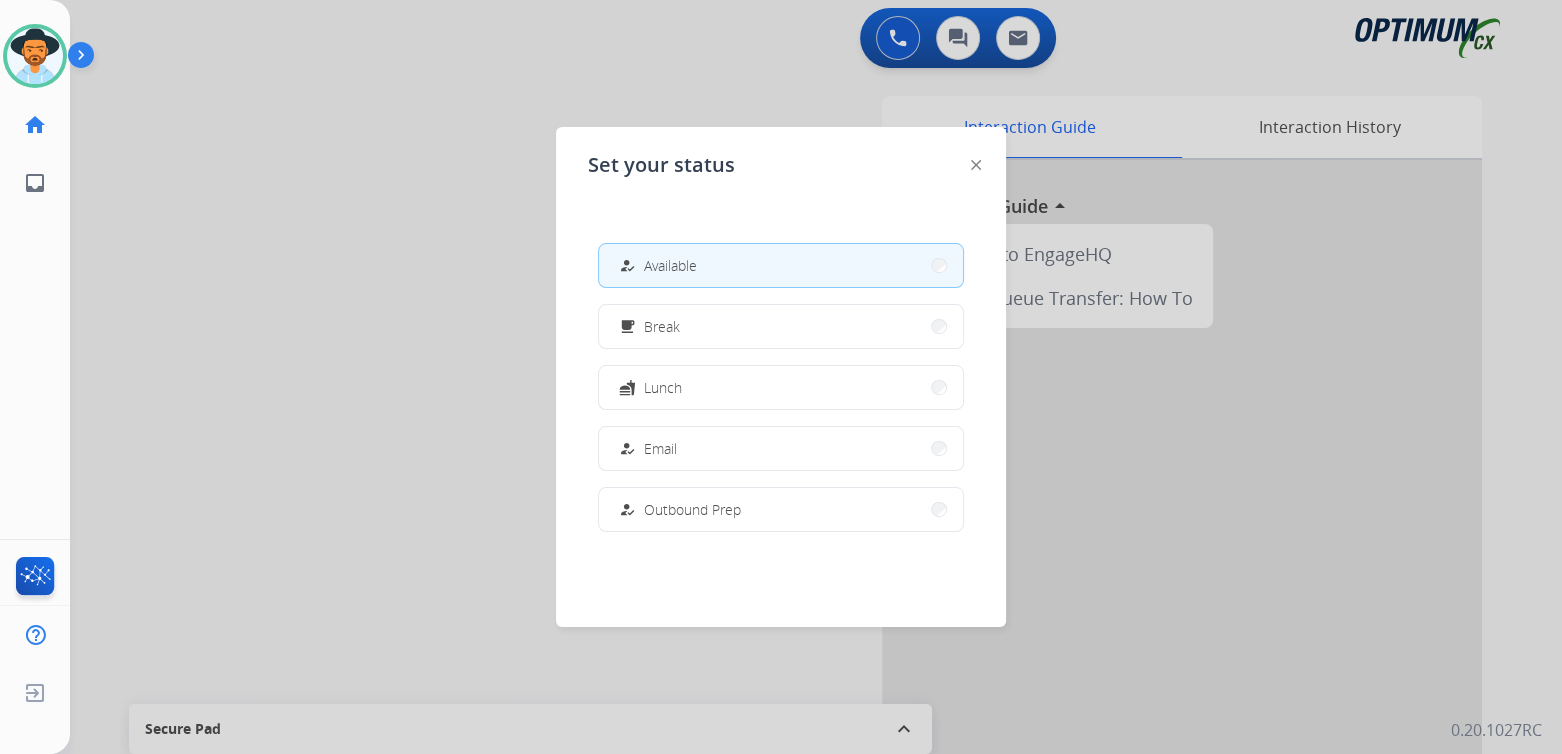 click on "how_to_reg Available" at bounding box center (781, 265) 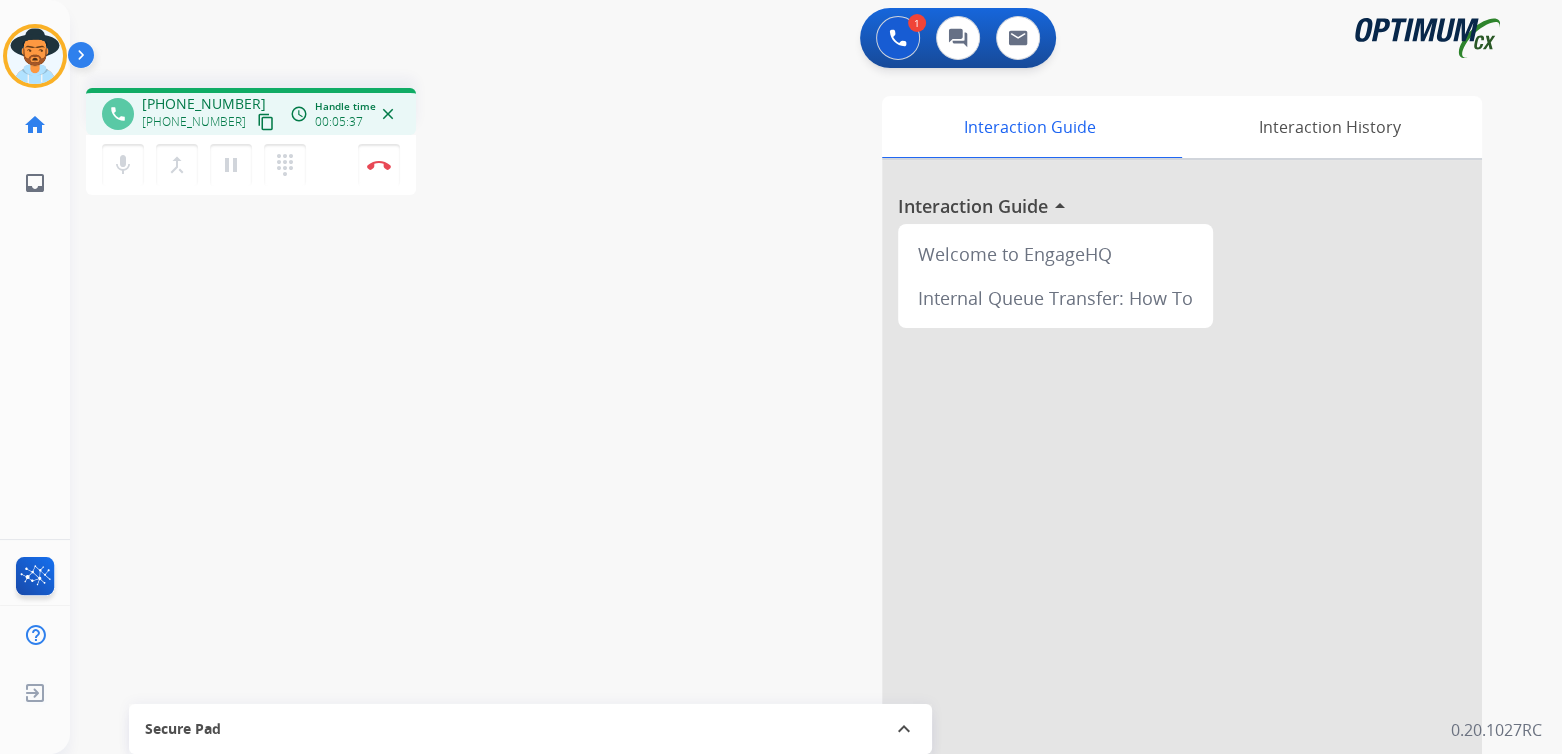 drag, startPoint x: 383, startPoint y: 162, endPoint x: 401, endPoint y: 178, distance: 24.083189 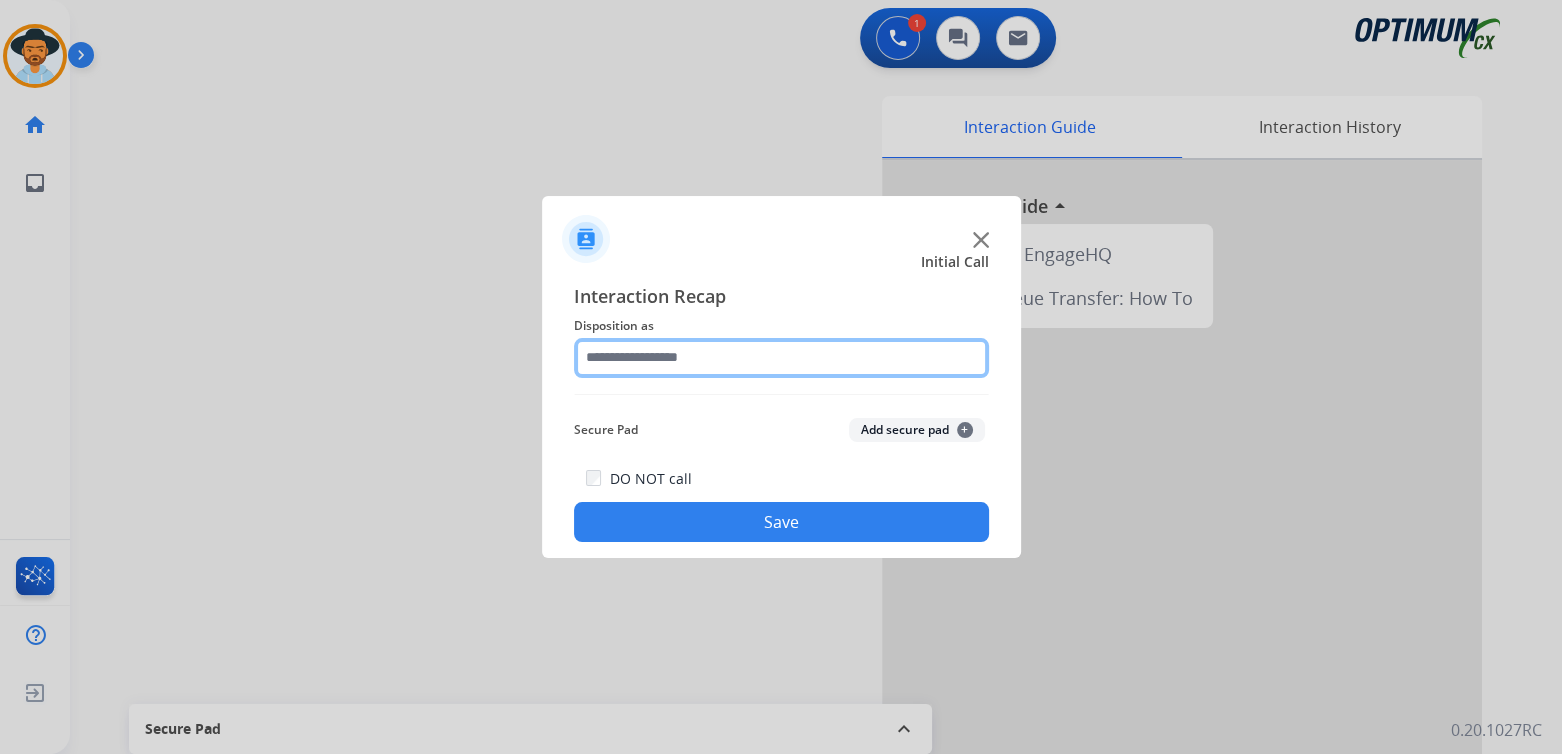 click 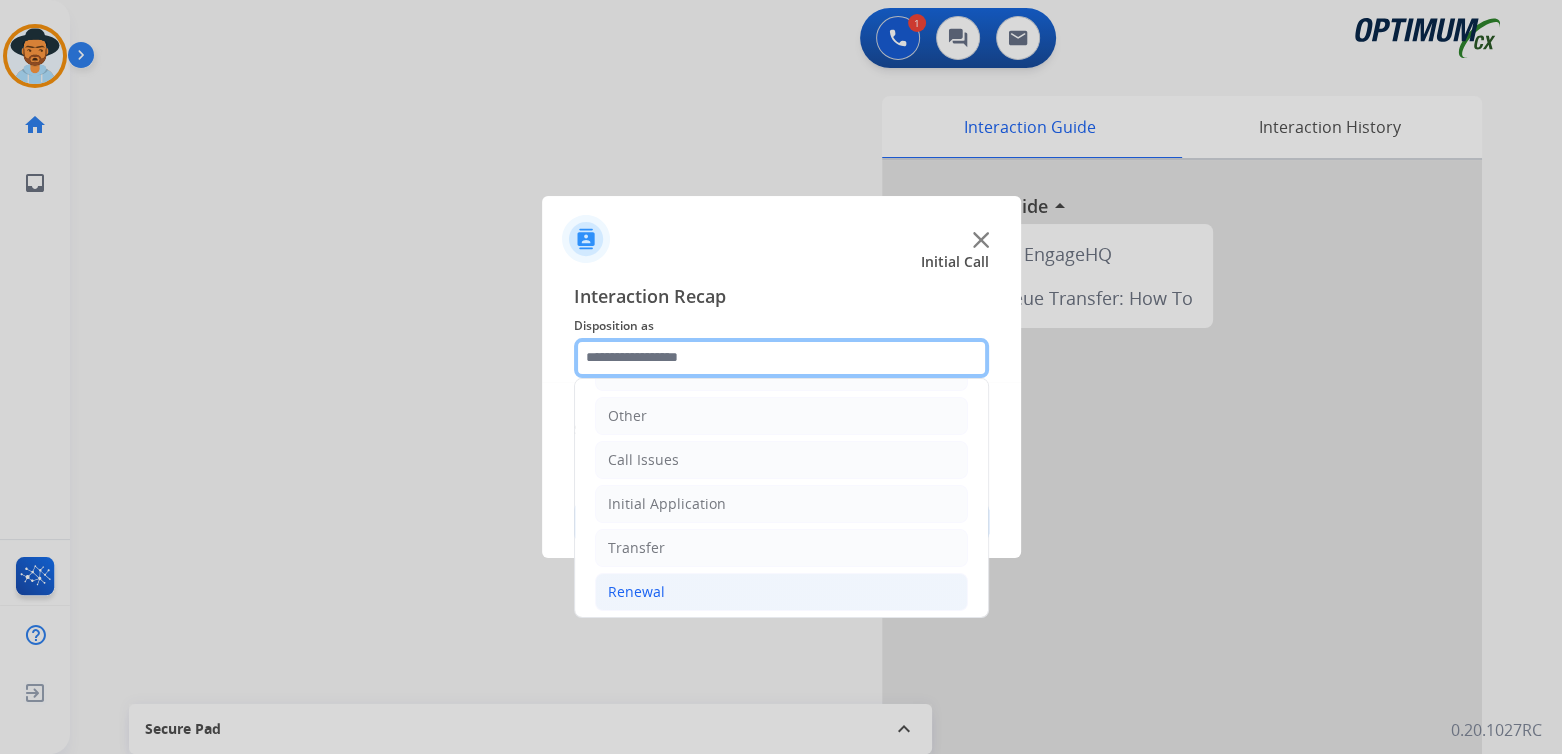 scroll, scrollTop: 132, scrollLeft: 0, axis: vertical 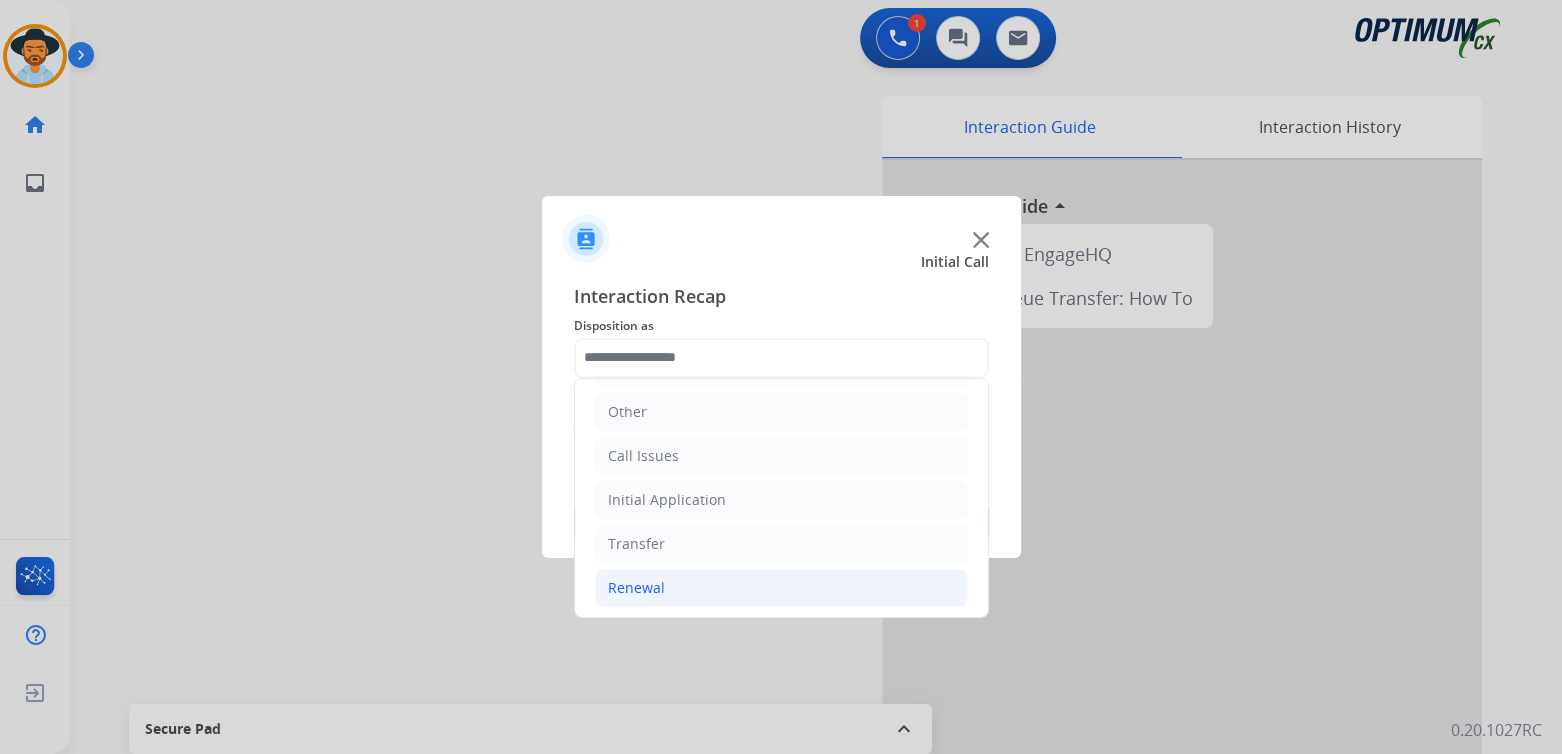 click on "Renewal" 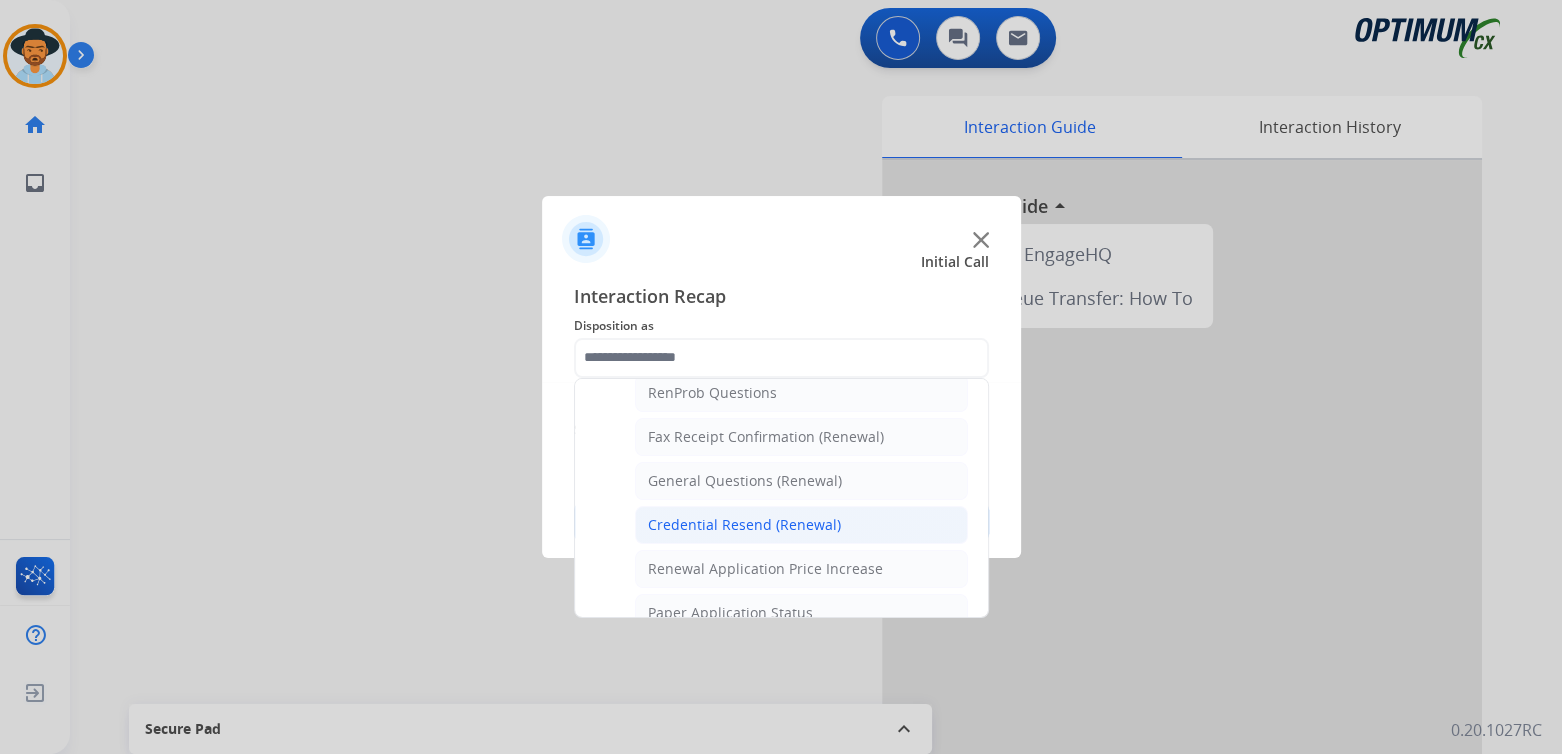 scroll, scrollTop: 524, scrollLeft: 0, axis: vertical 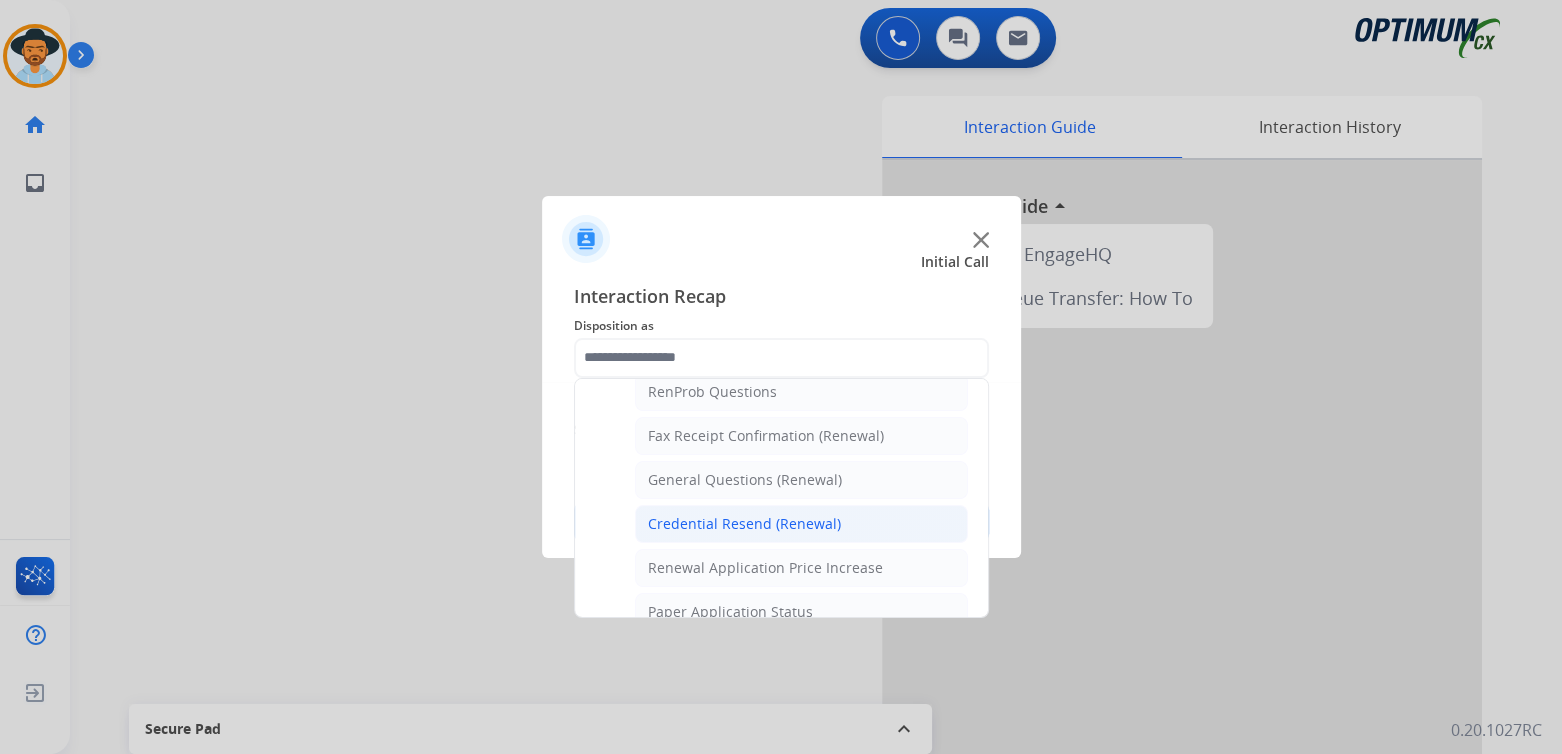 click on "Credential Resend (Renewal)" 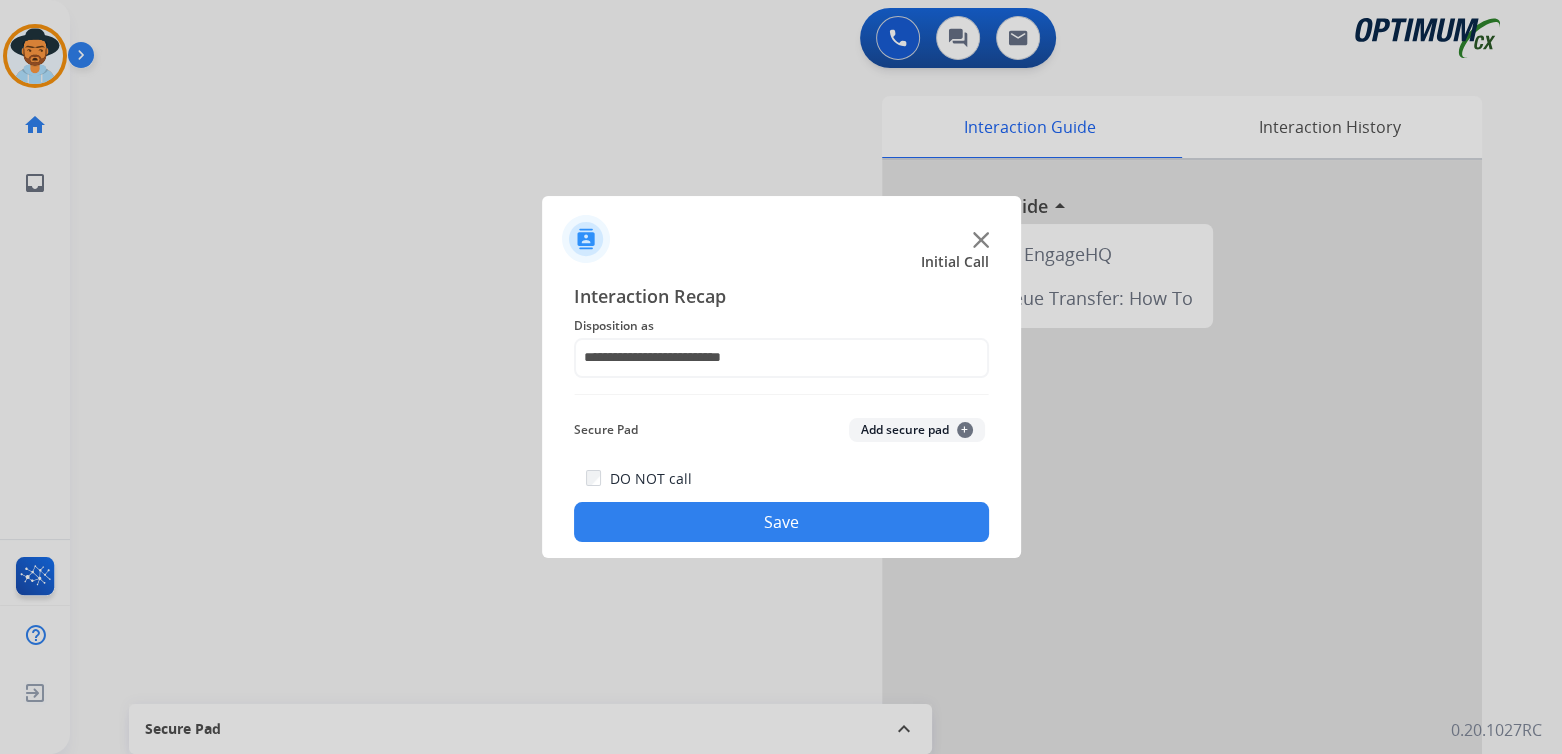 click on "Save" 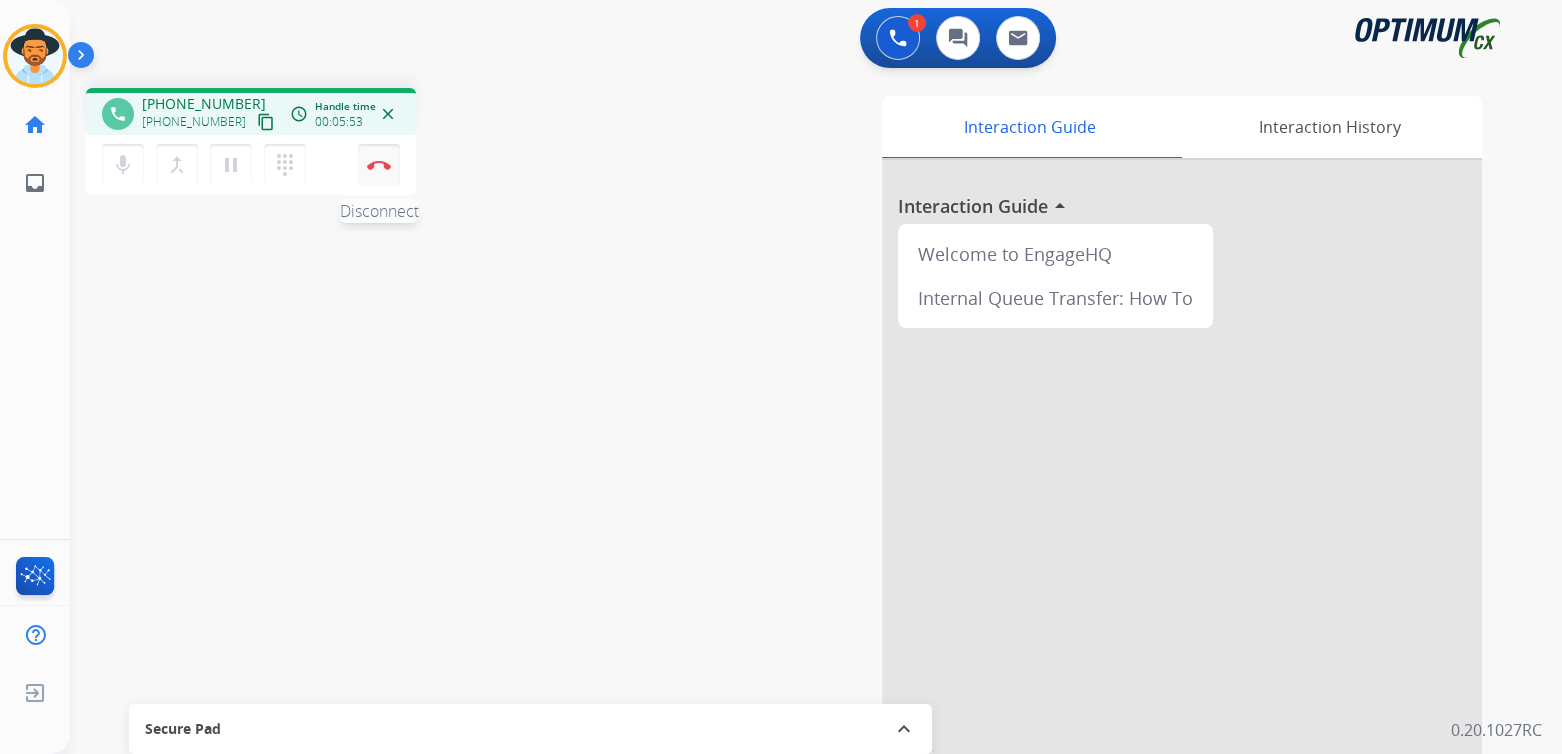 click at bounding box center (379, 165) 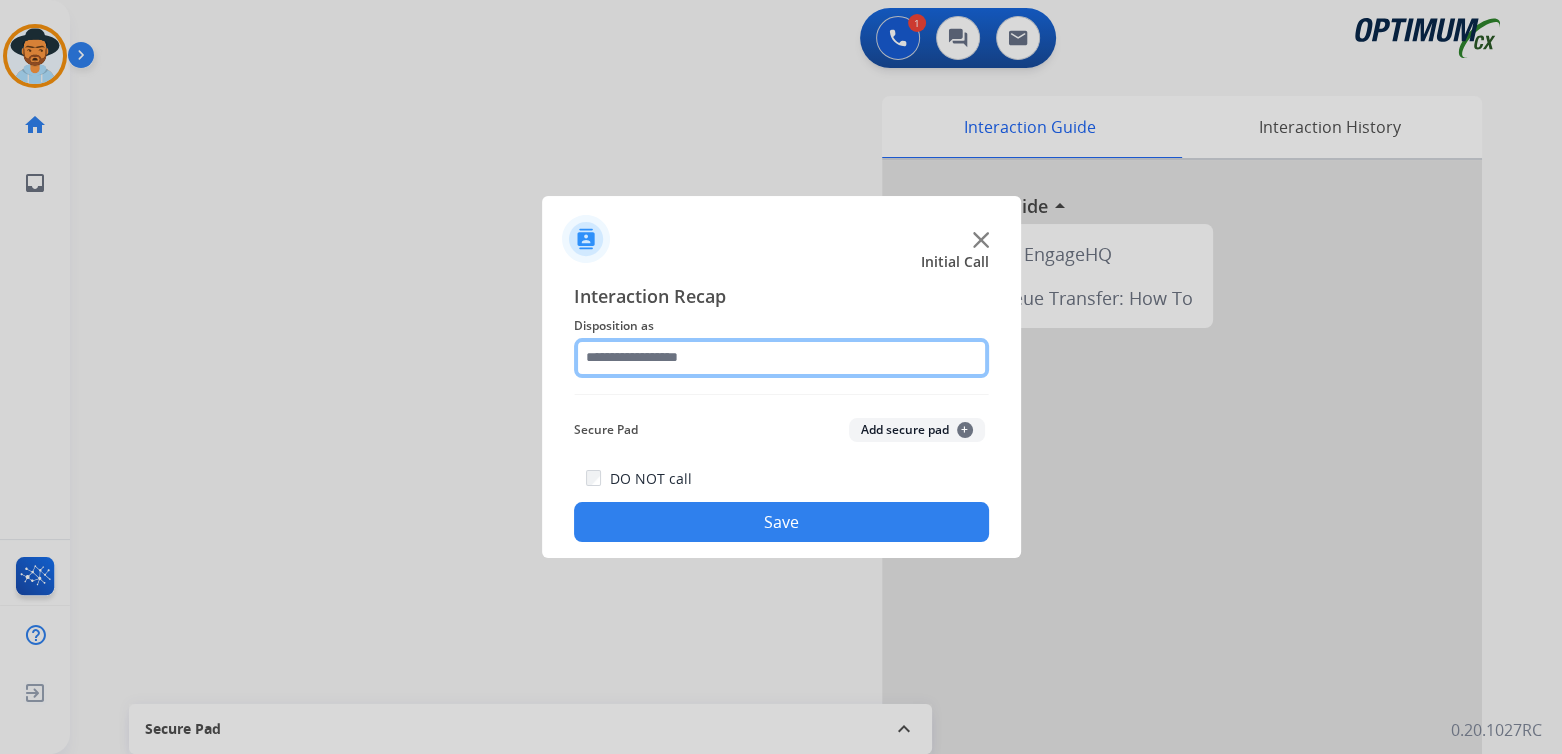 click 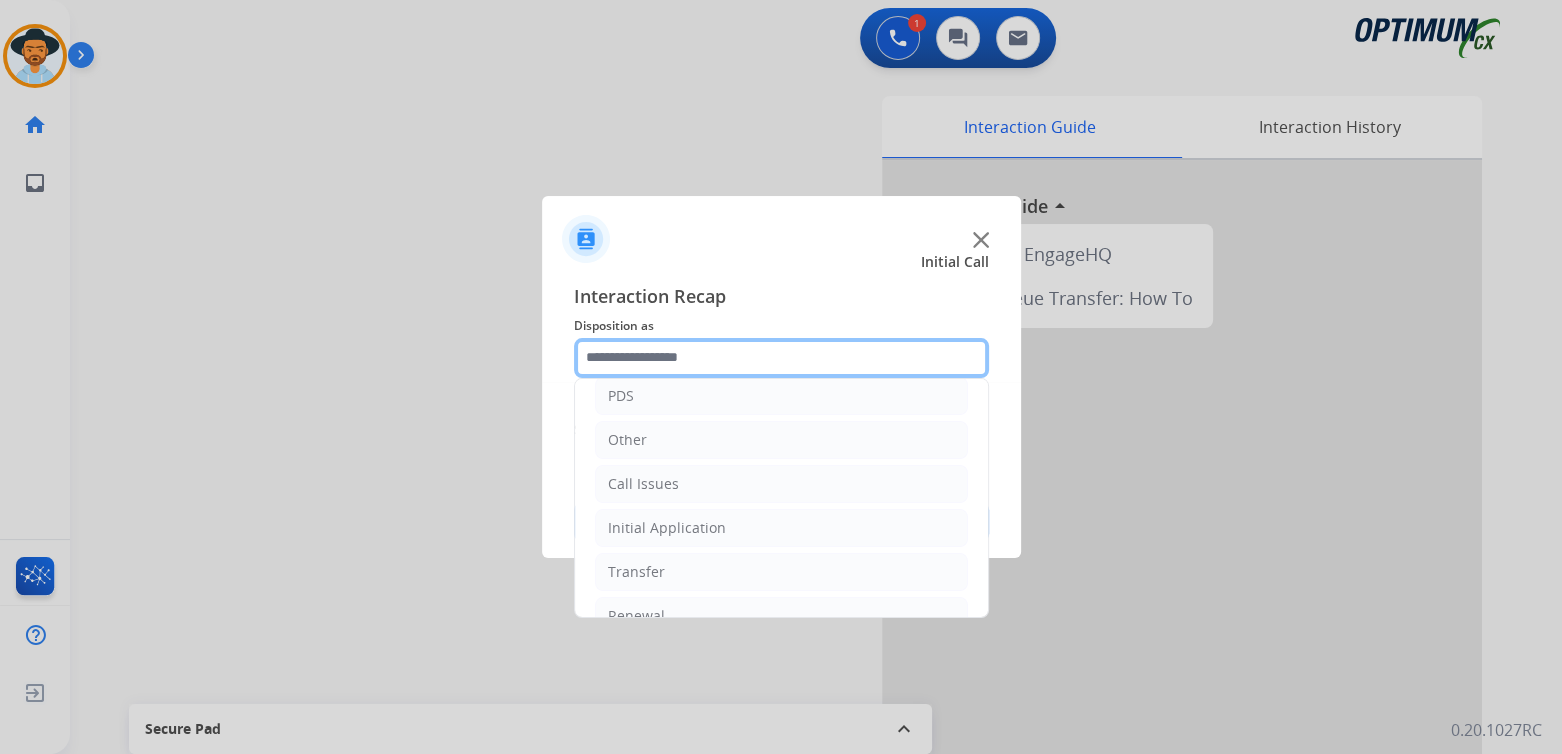 scroll, scrollTop: 132, scrollLeft: 0, axis: vertical 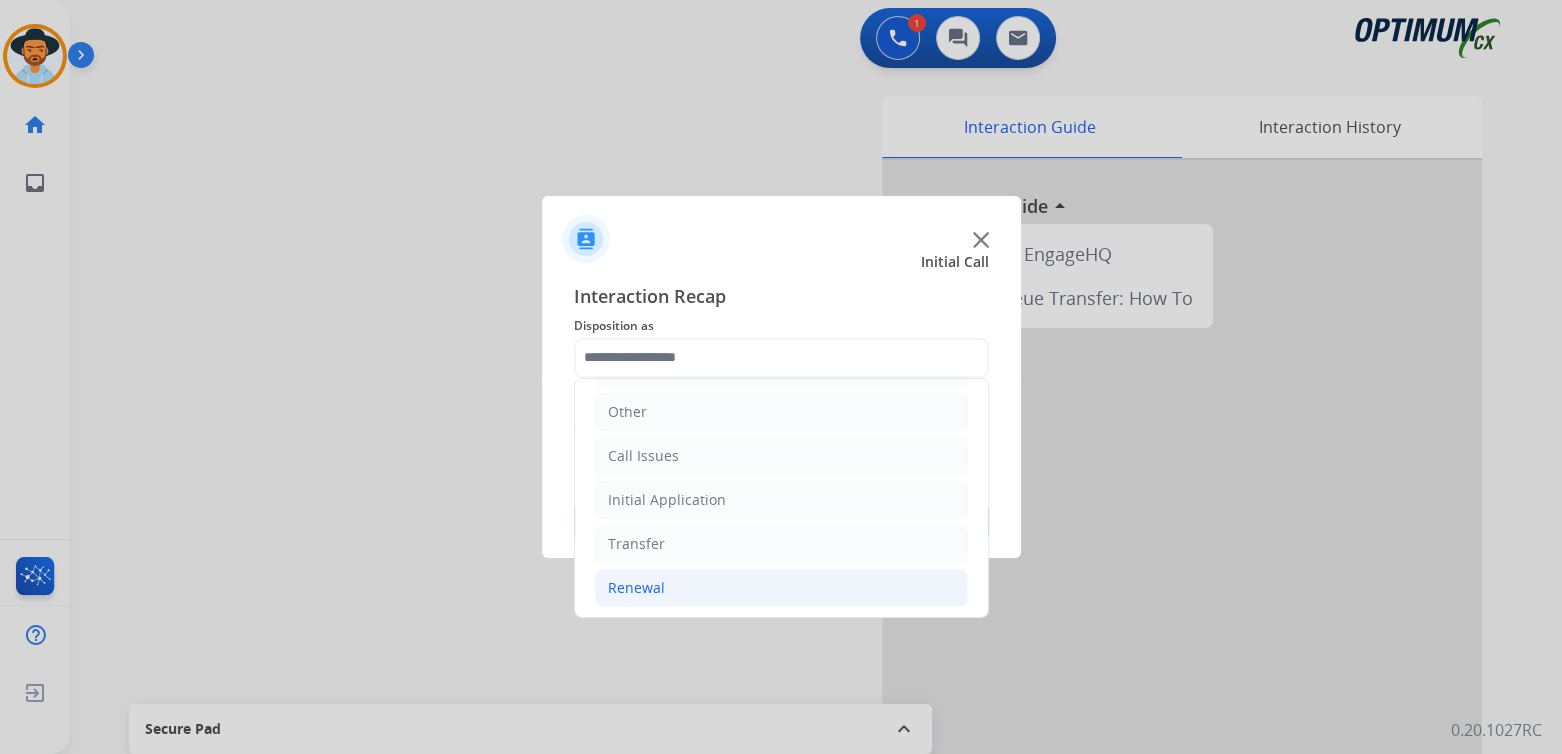 click on "Renewal" 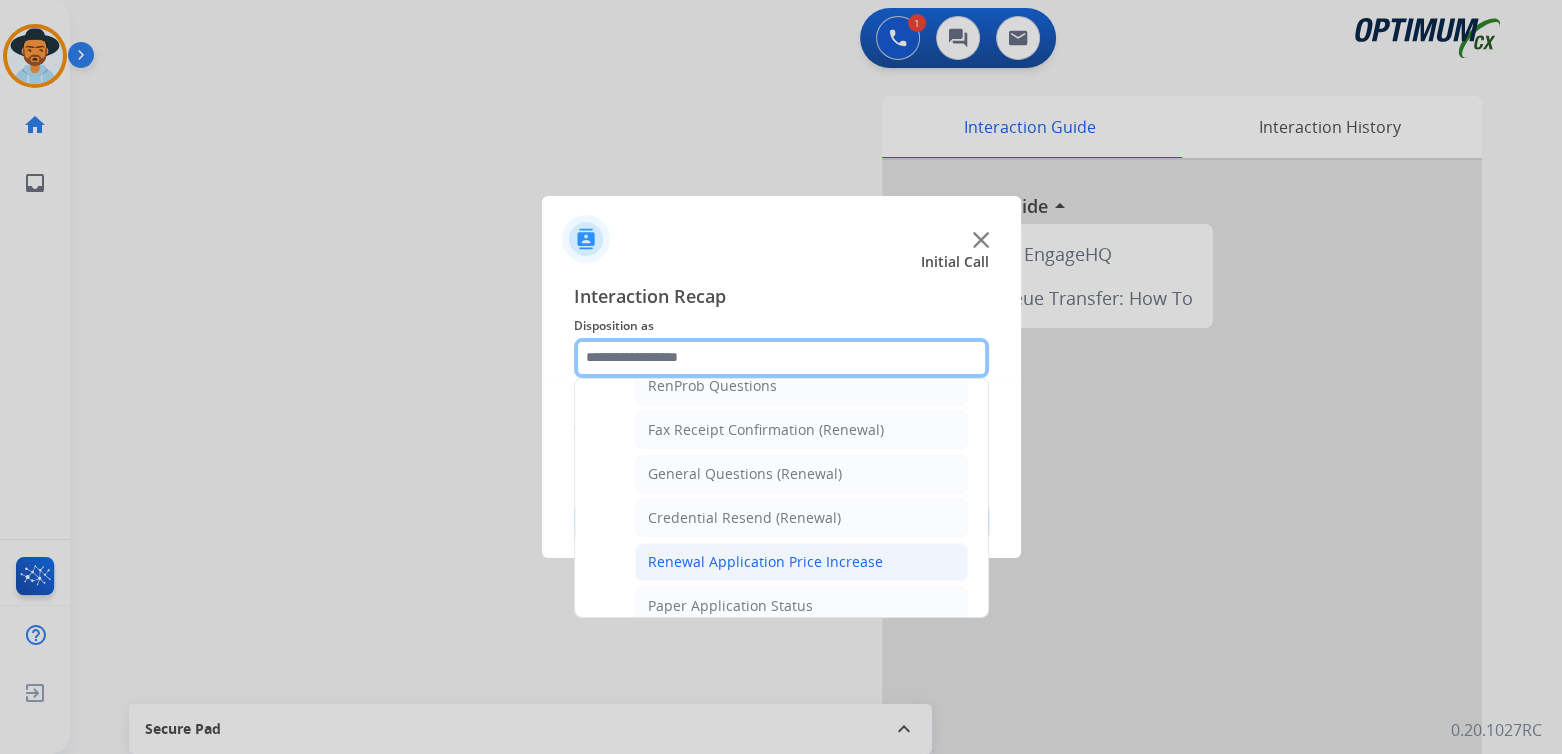 scroll, scrollTop: 532, scrollLeft: 0, axis: vertical 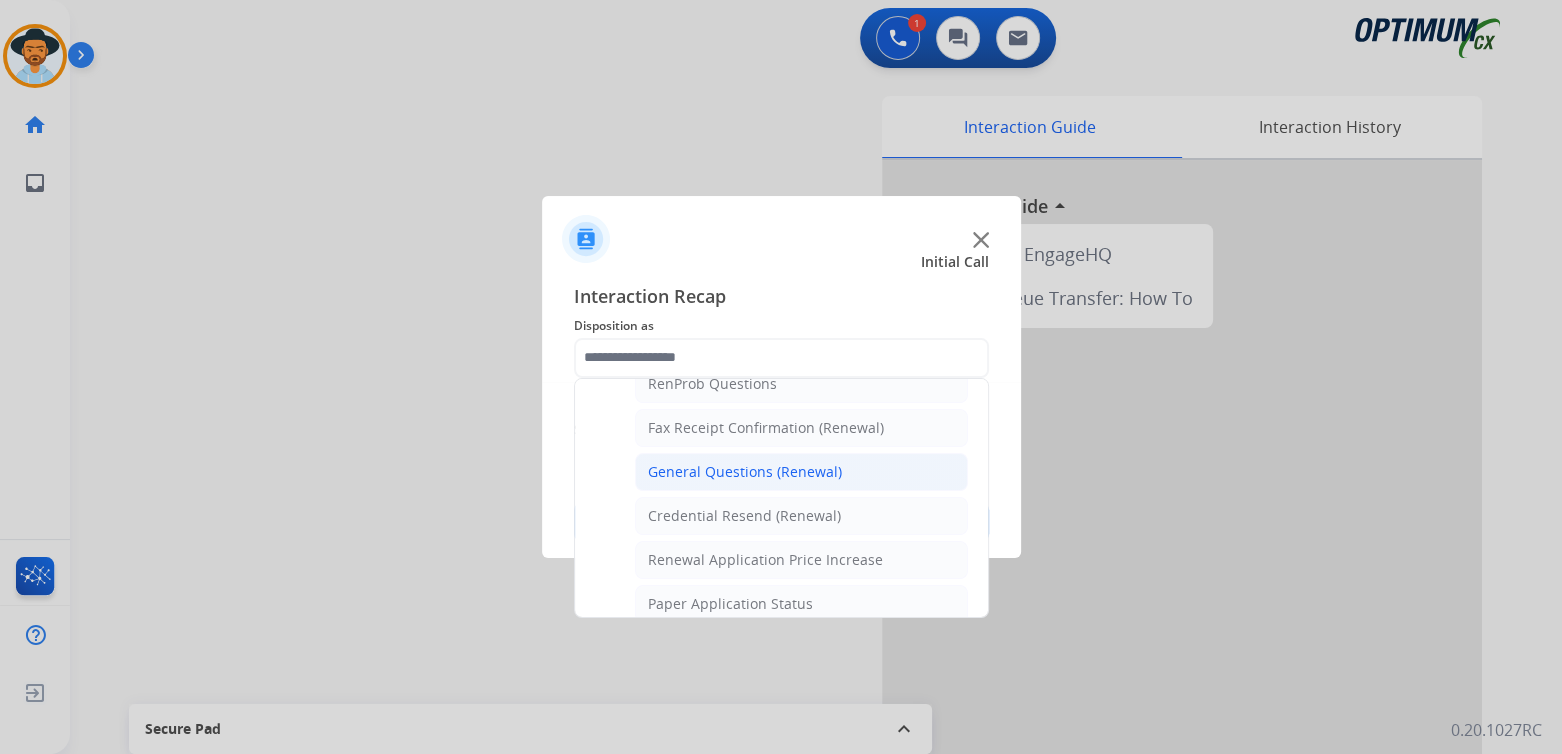 click on "General Questions (Renewal)" 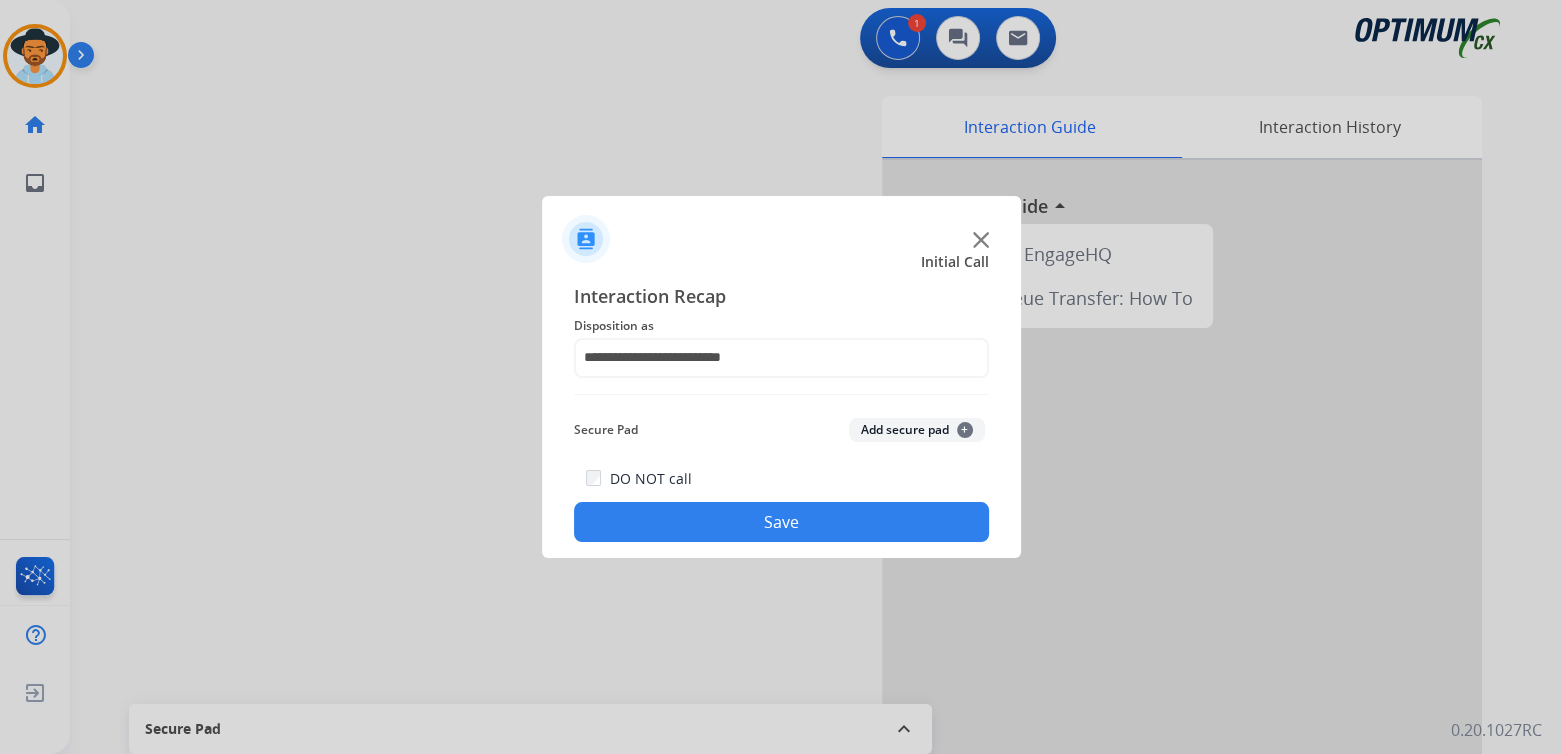 click on "Save" 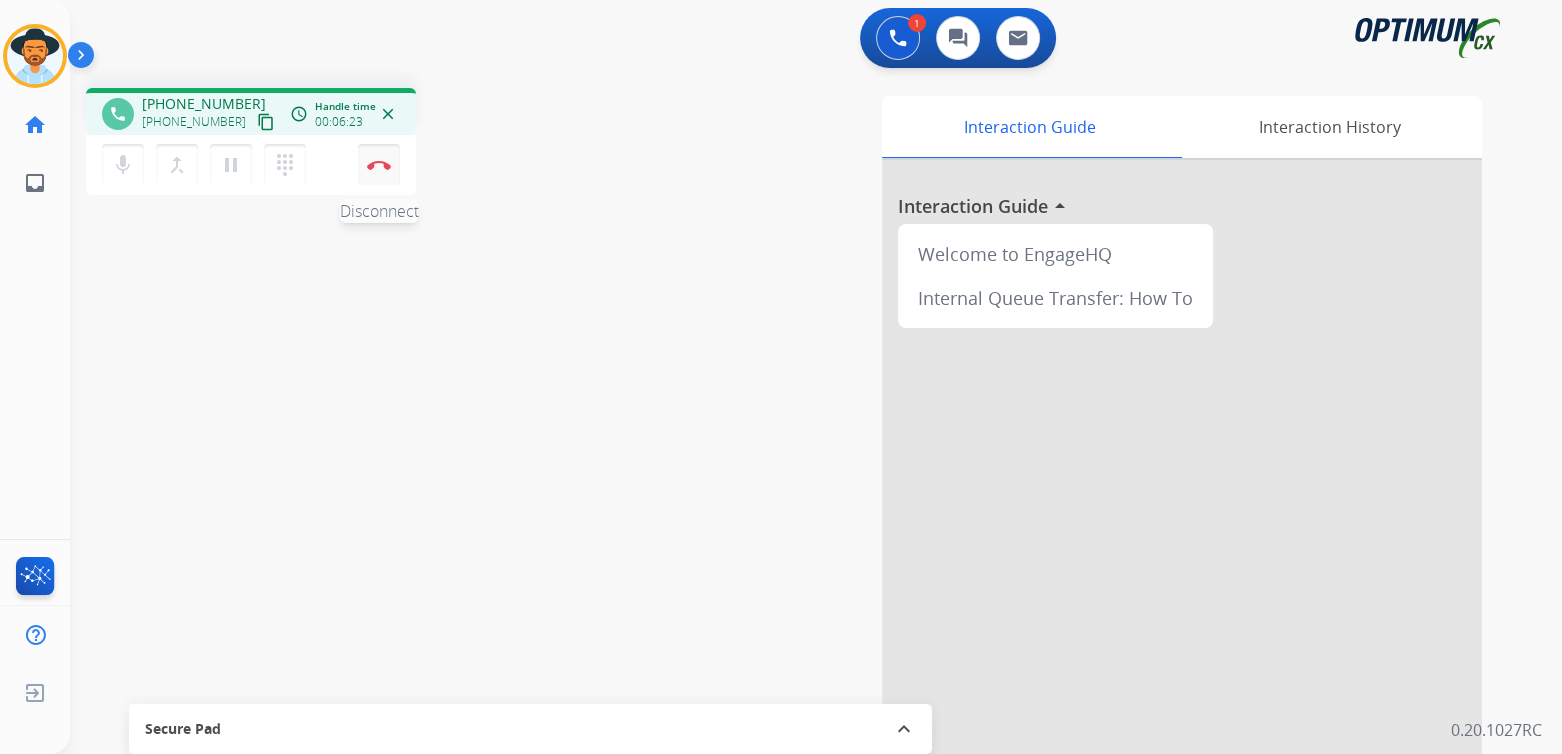 click at bounding box center (379, 165) 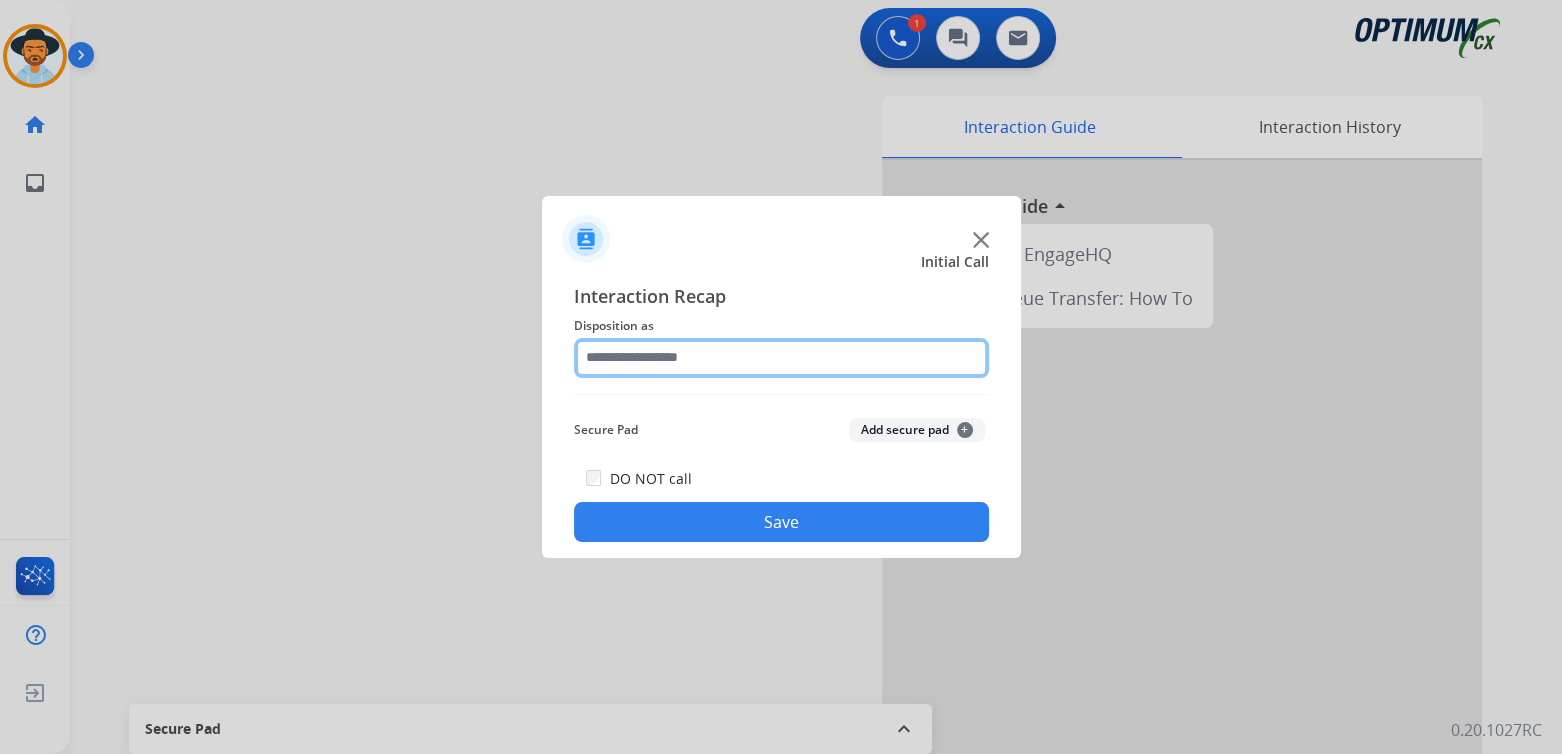 click 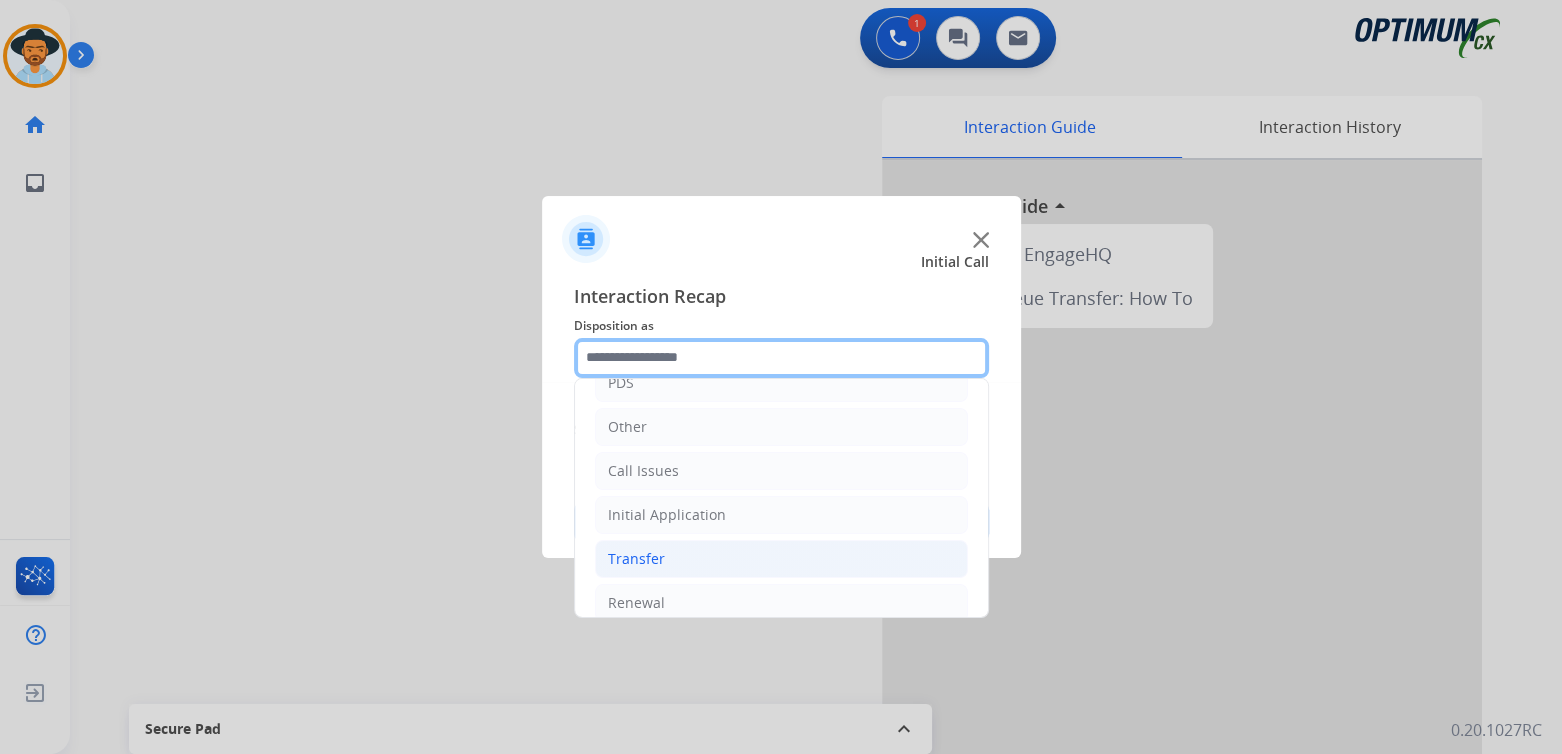 scroll, scrollTop: 132, scrollLeft: 0, axis: vertical 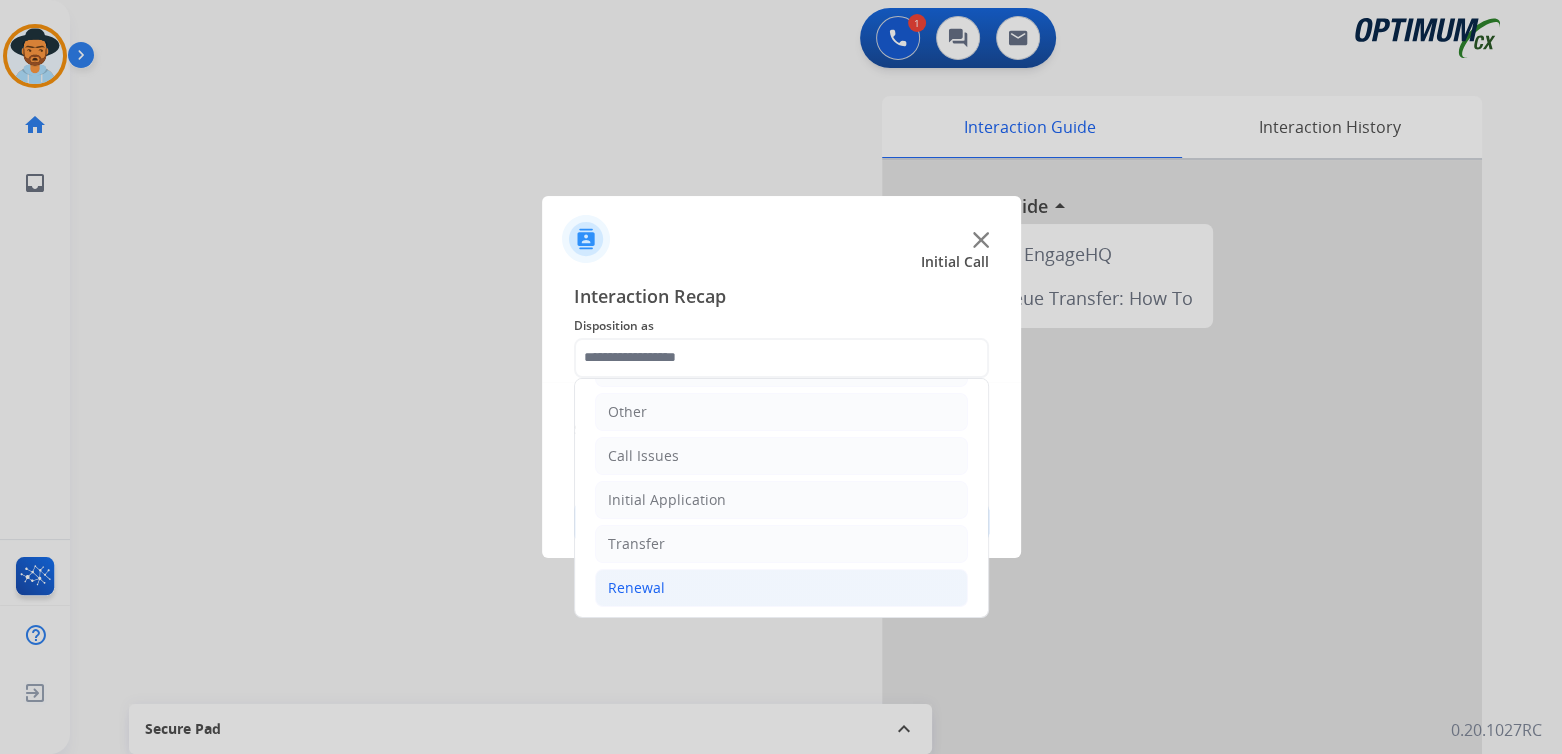 click on "Renewal" 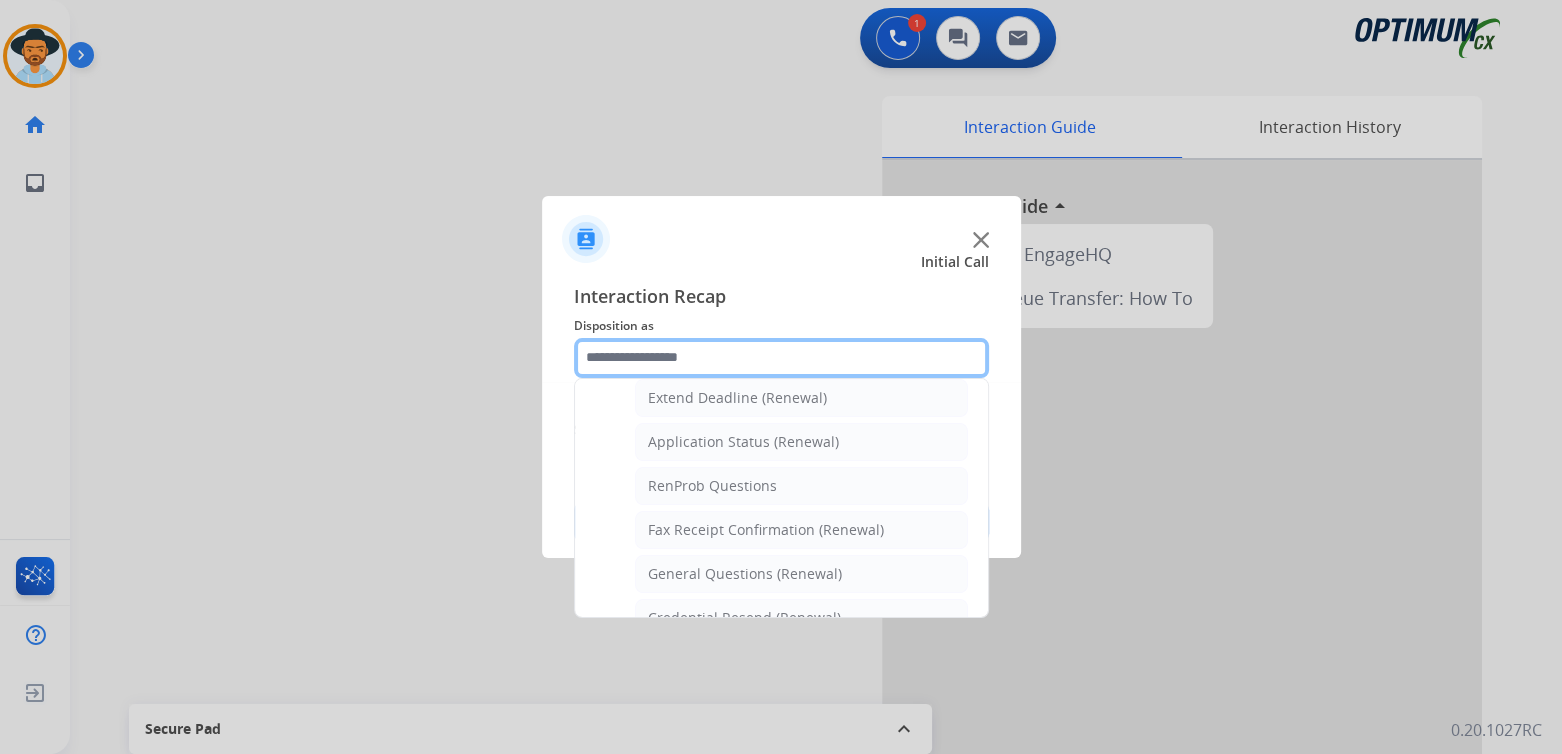 scroll, scrollTop: 431, scrollLeft: 0, axis: vertical 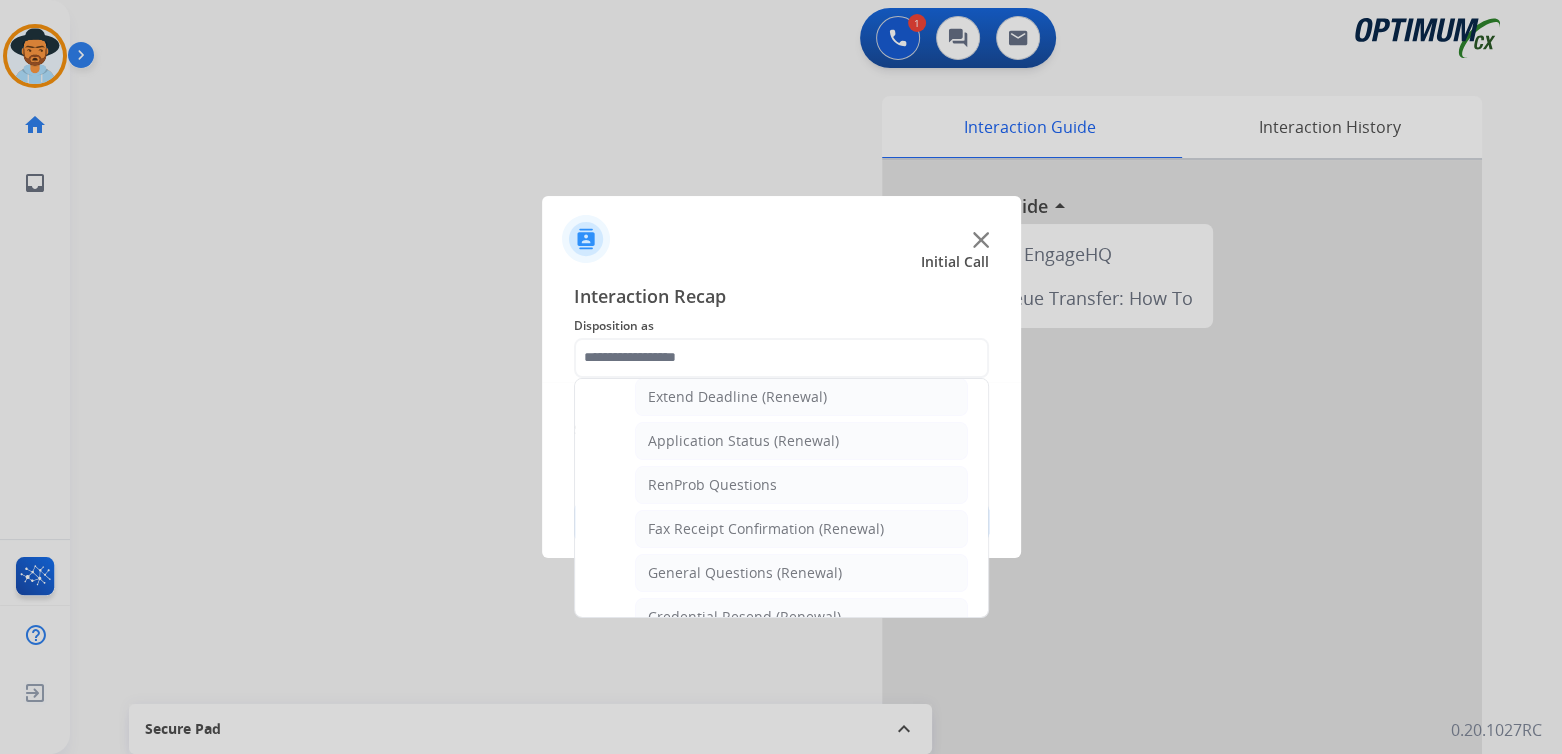 click on "General Questions (Renewal)" 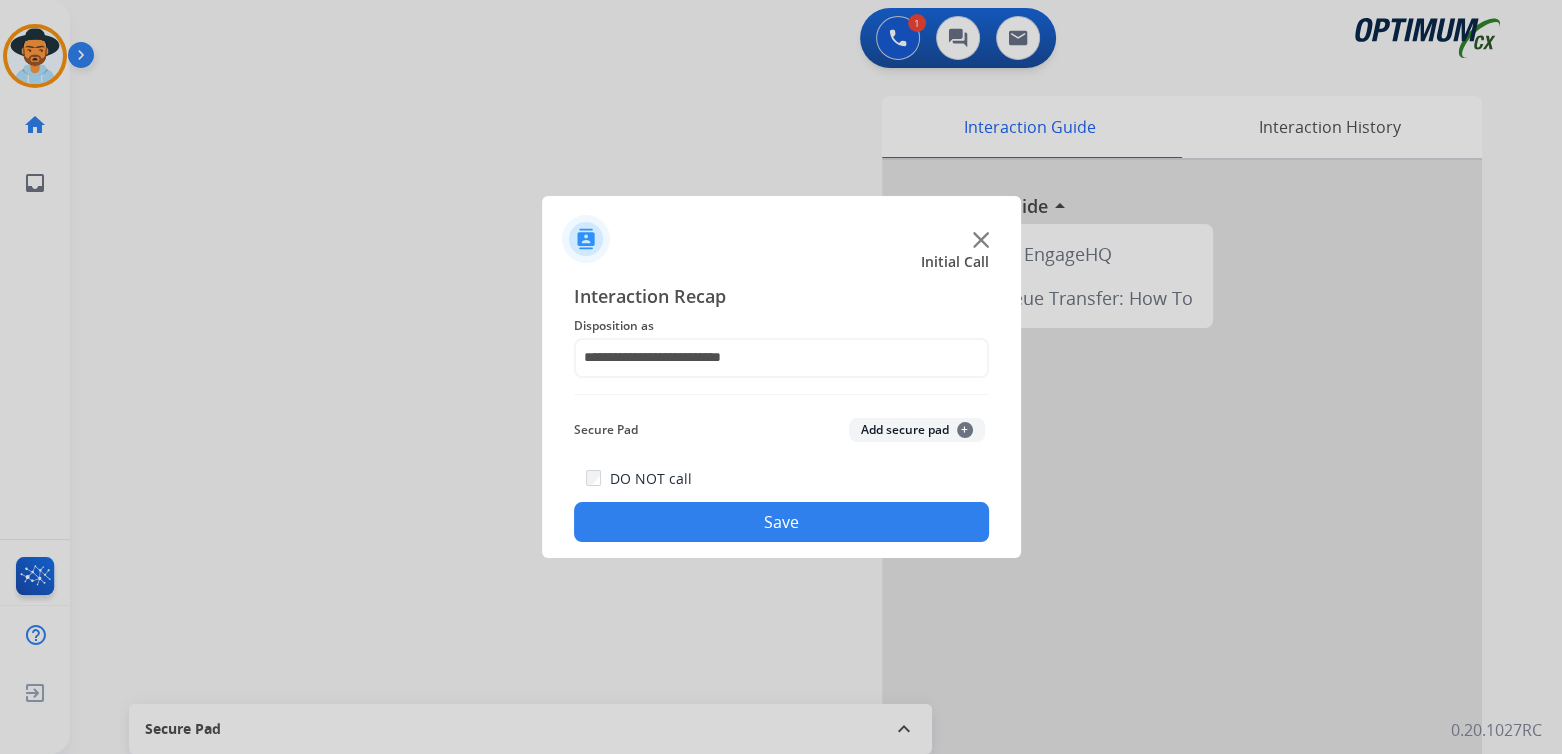 drag, startPoint x: 846, startPoint y: 508, endPoint x: 1036, endPoint y: 552, distance: 195.0282 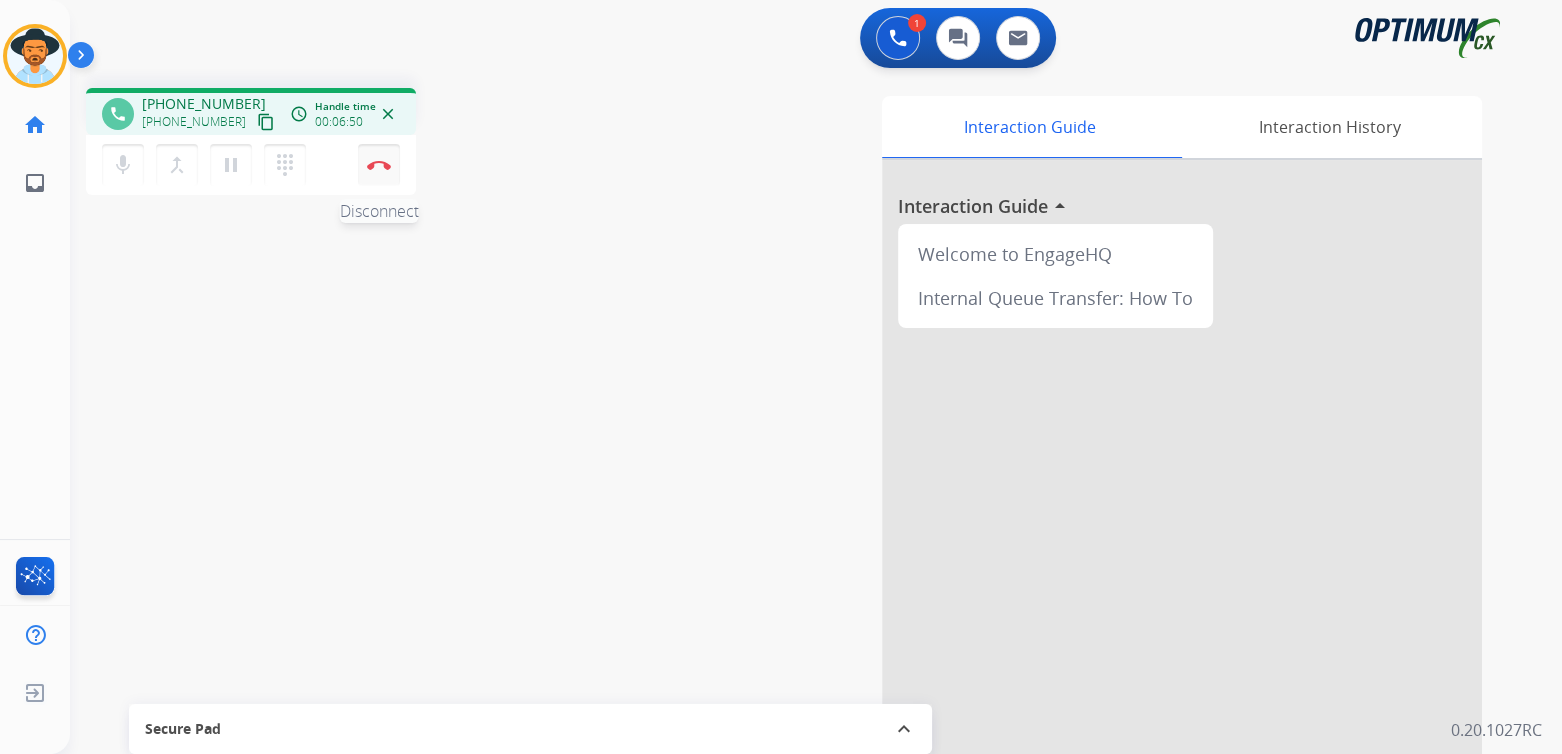 click at bounding box center [379, 165] 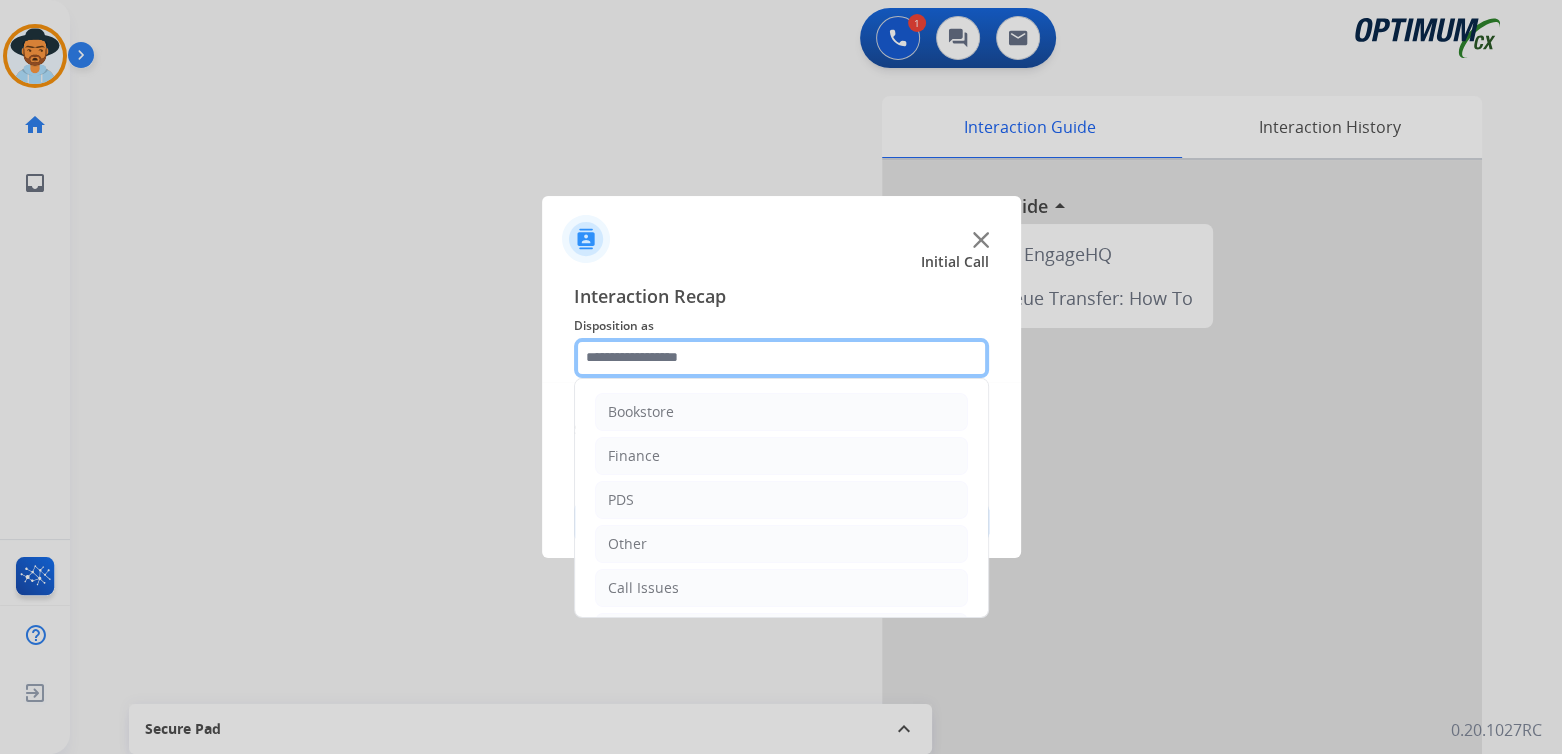 click 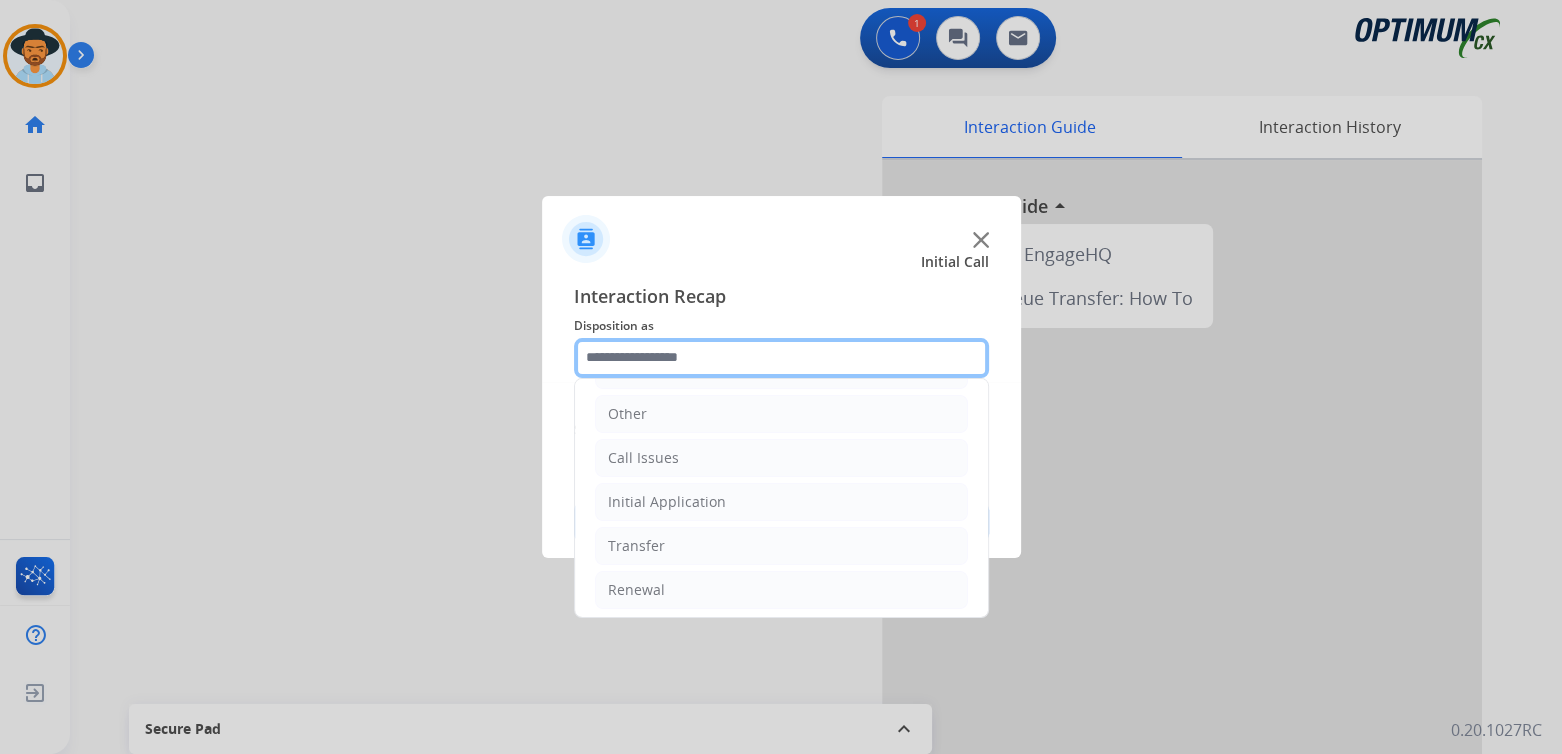 scroll, scrollTop: 132, scrollLeft: 0, axis: vertical 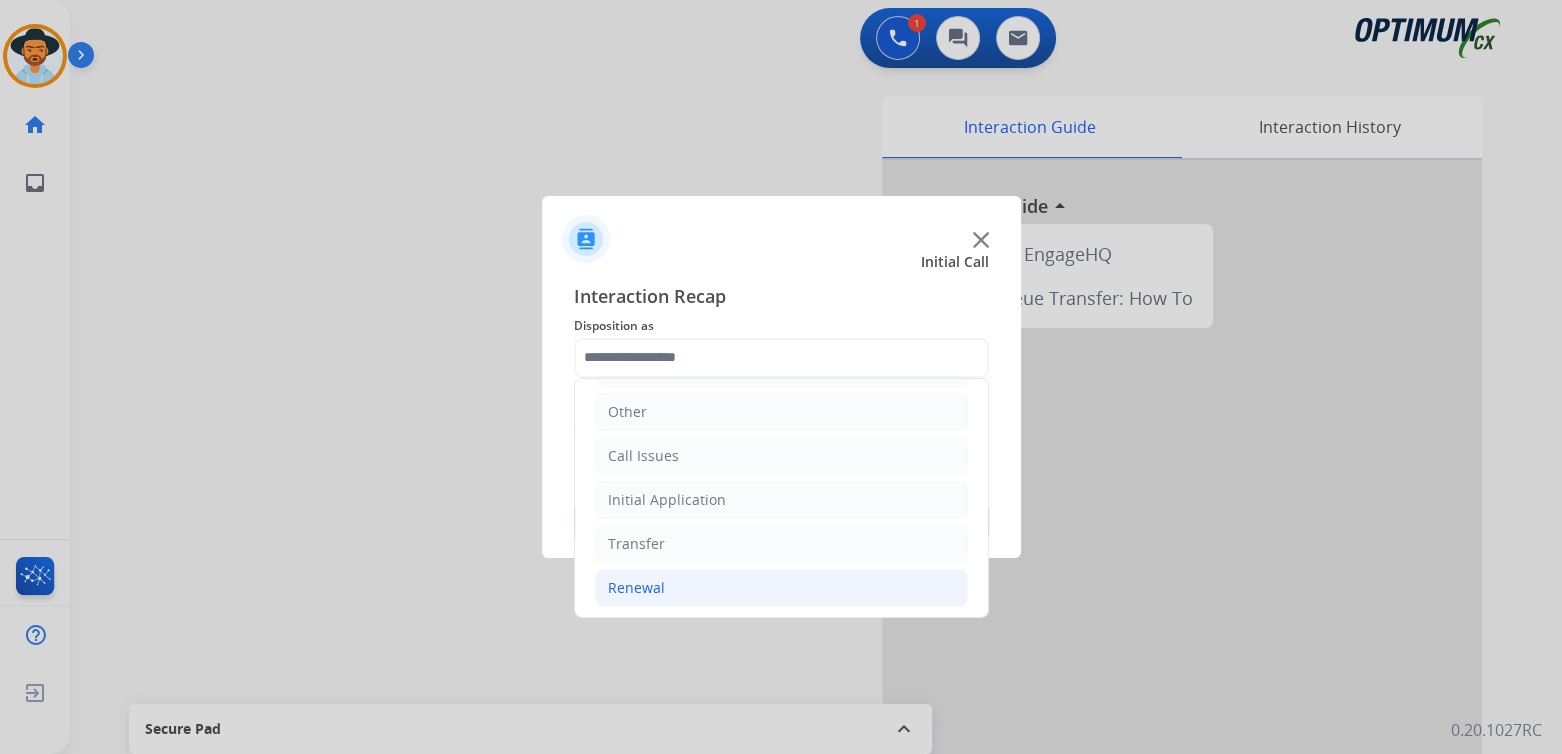 click on "Renewal" 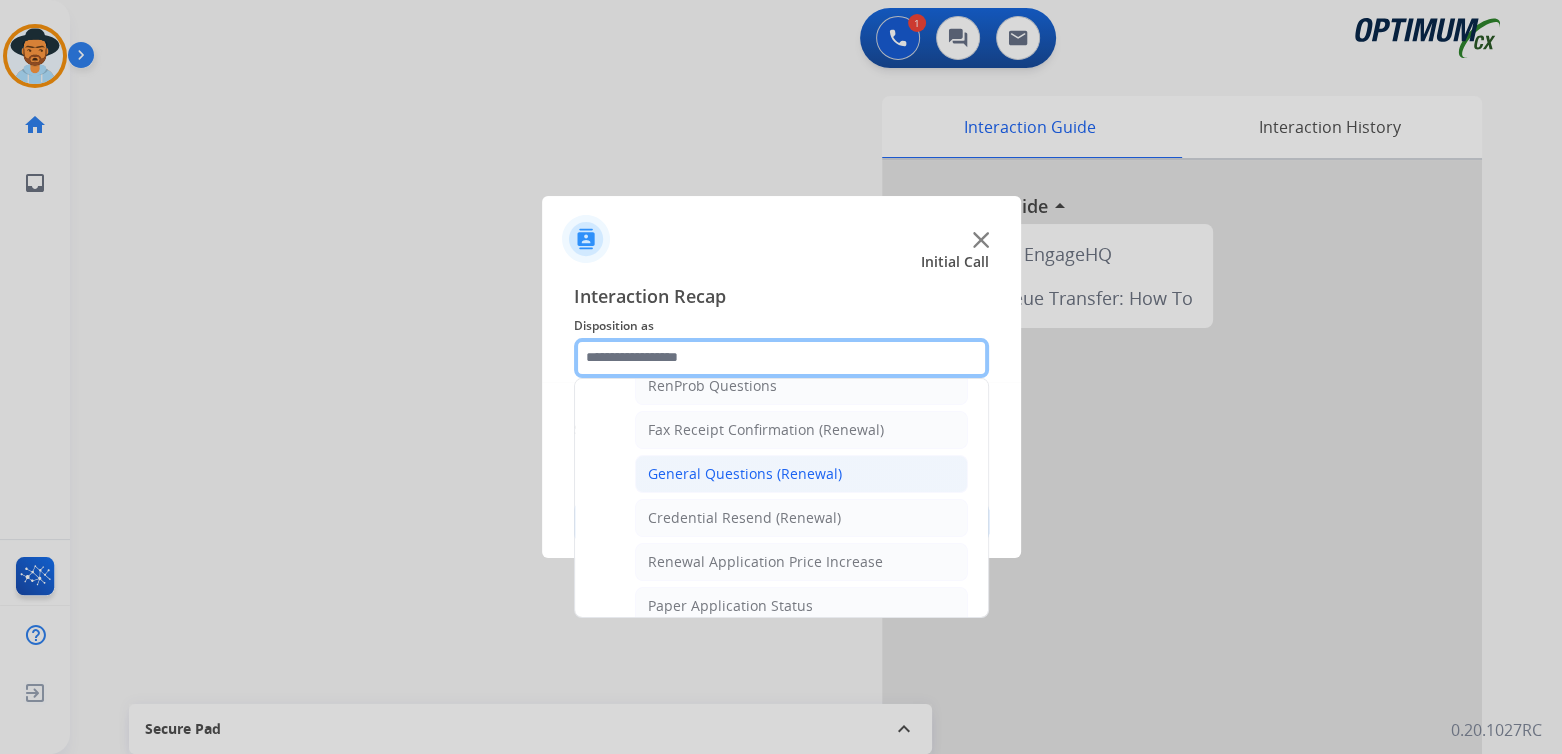 scroll, scrollTop: 531, scrollLeft: 0, axis: vertical 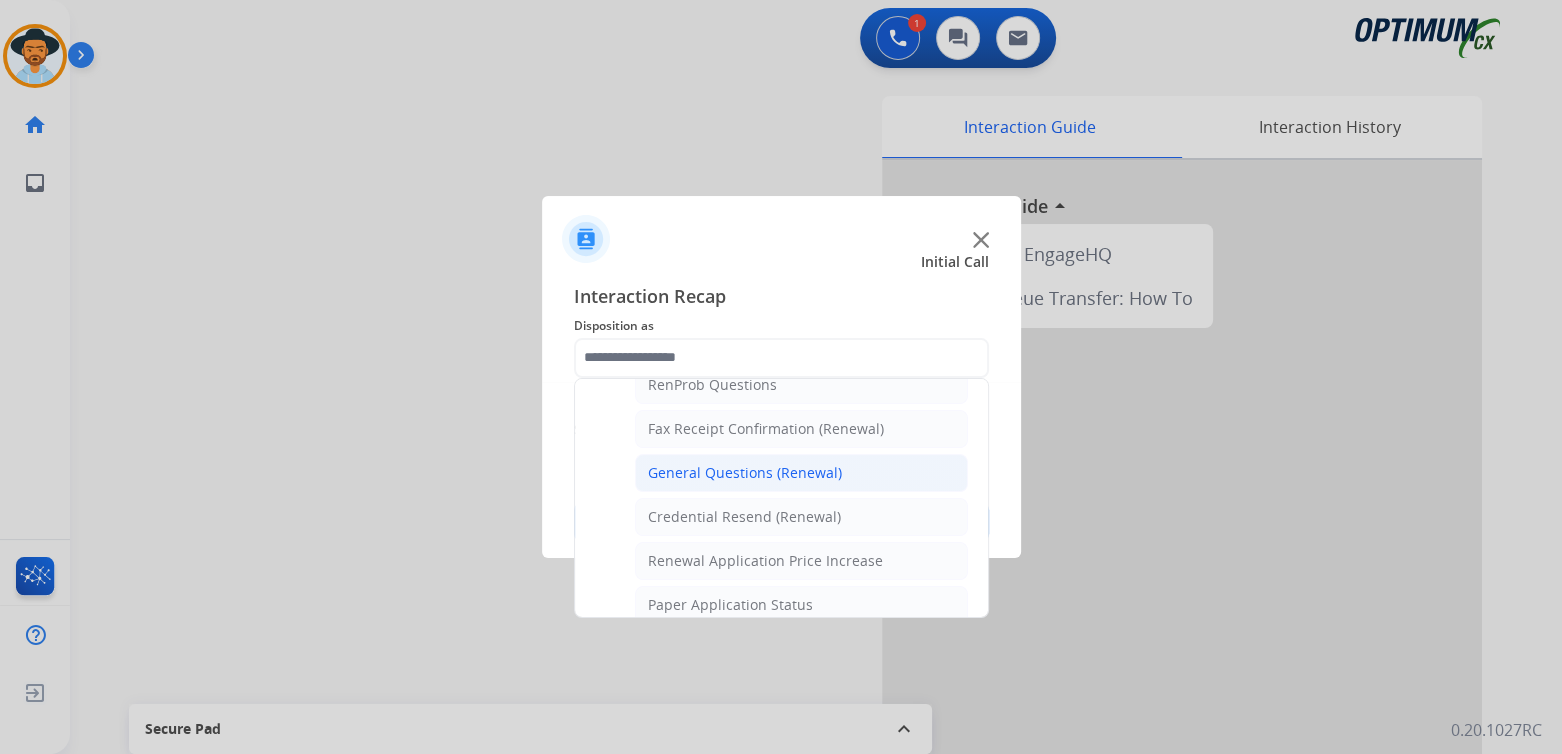 click on "General Questions (Renewal)" 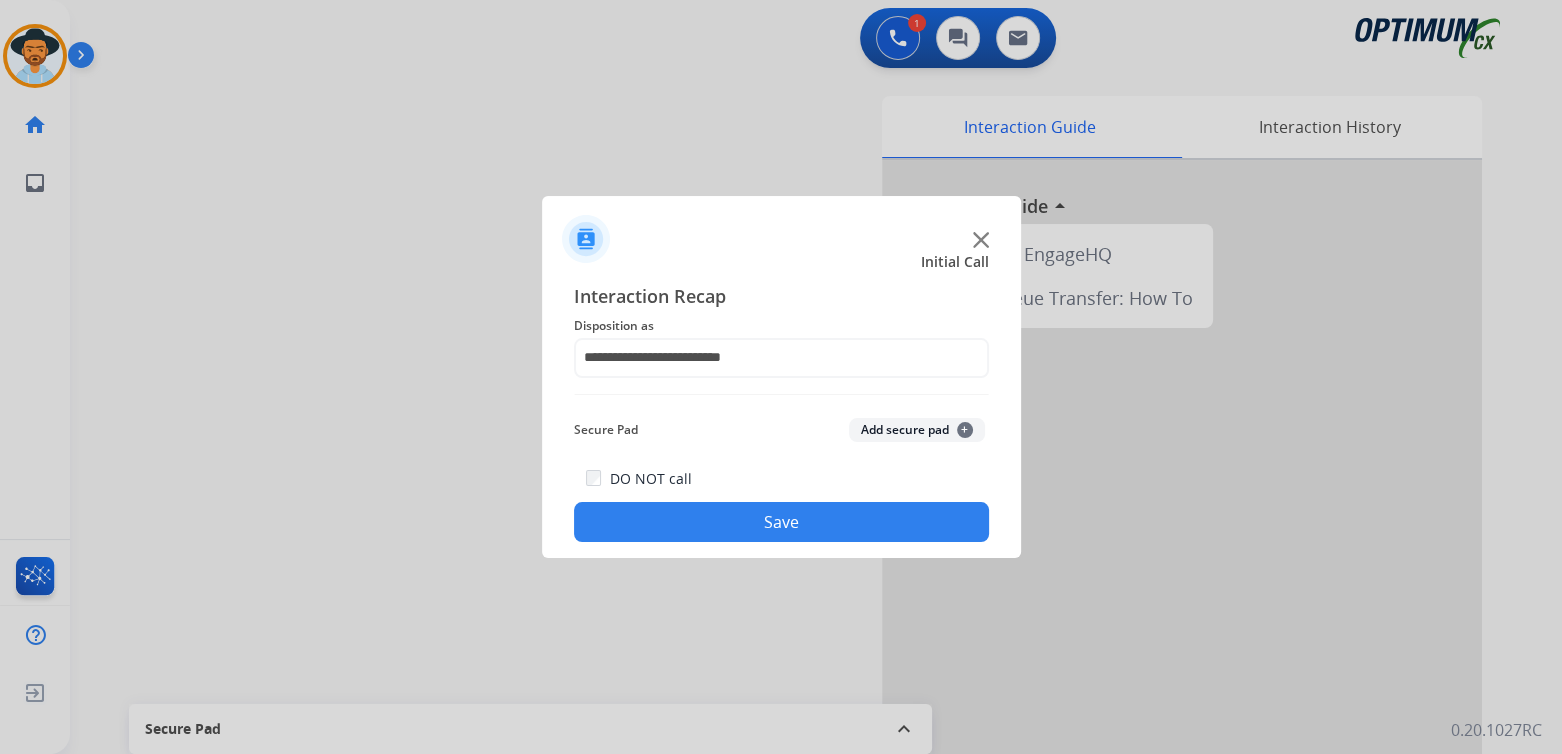 click on "Save" 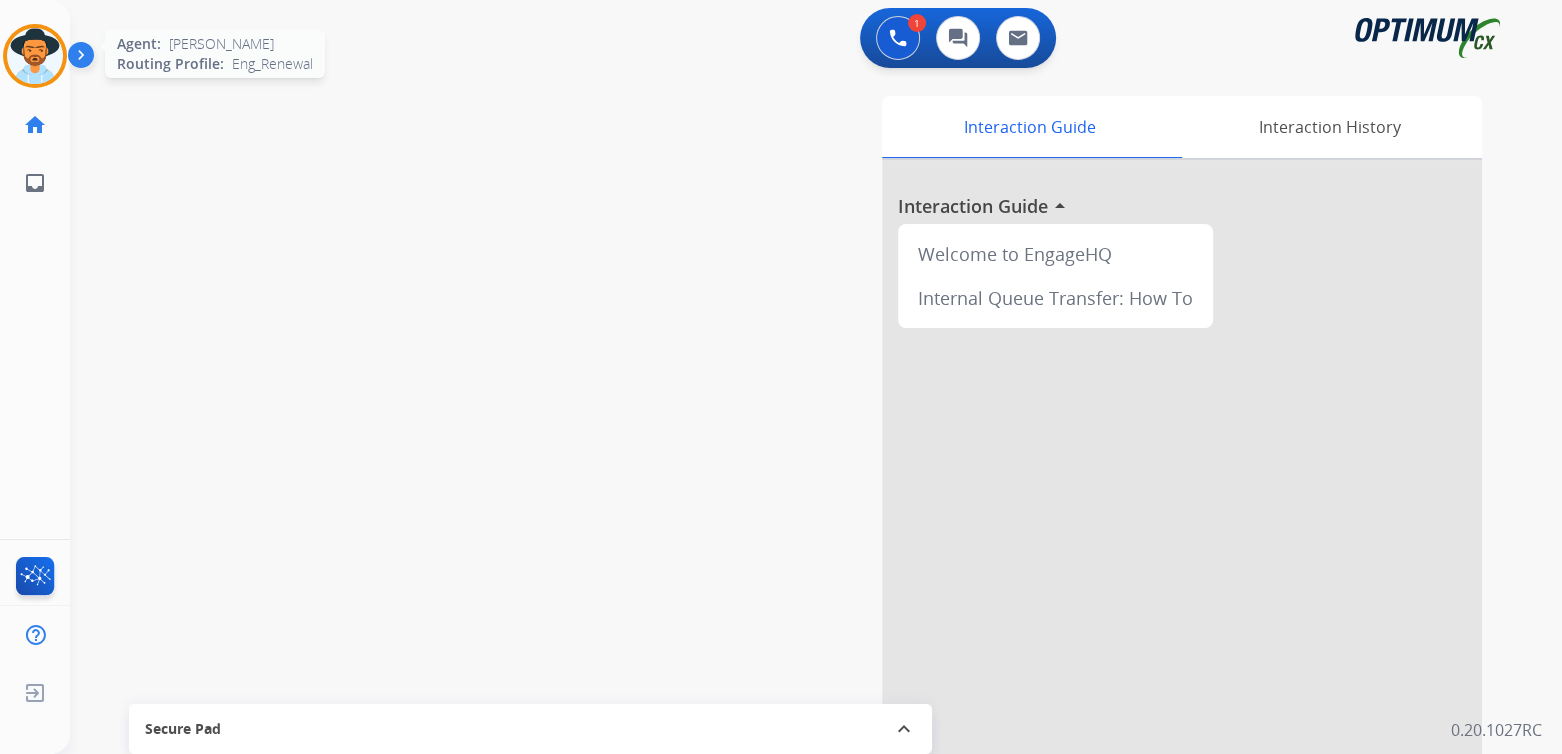 click at bounding box center [35, 56] 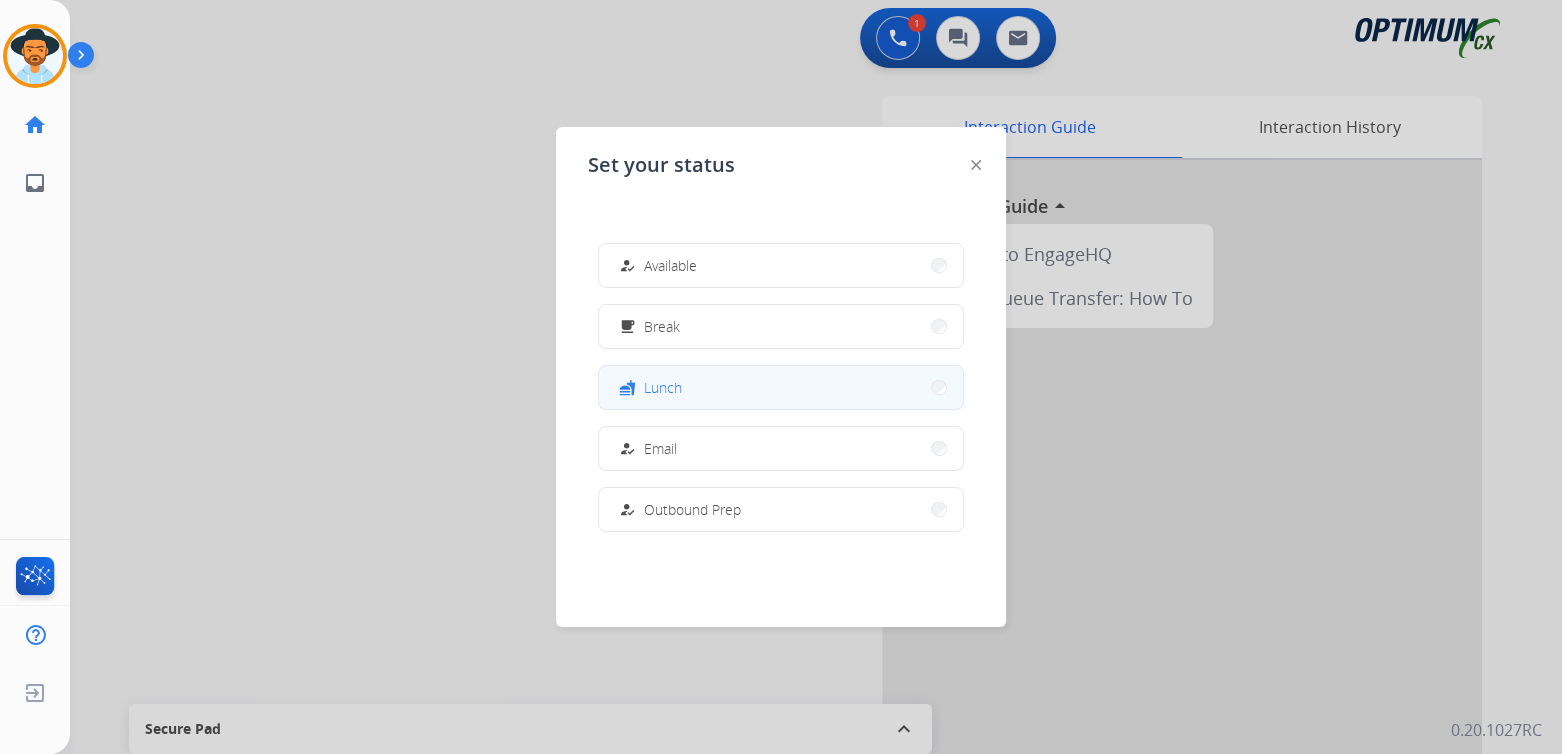 click on "fastfood Lunch" at bounding box center (781, 387) 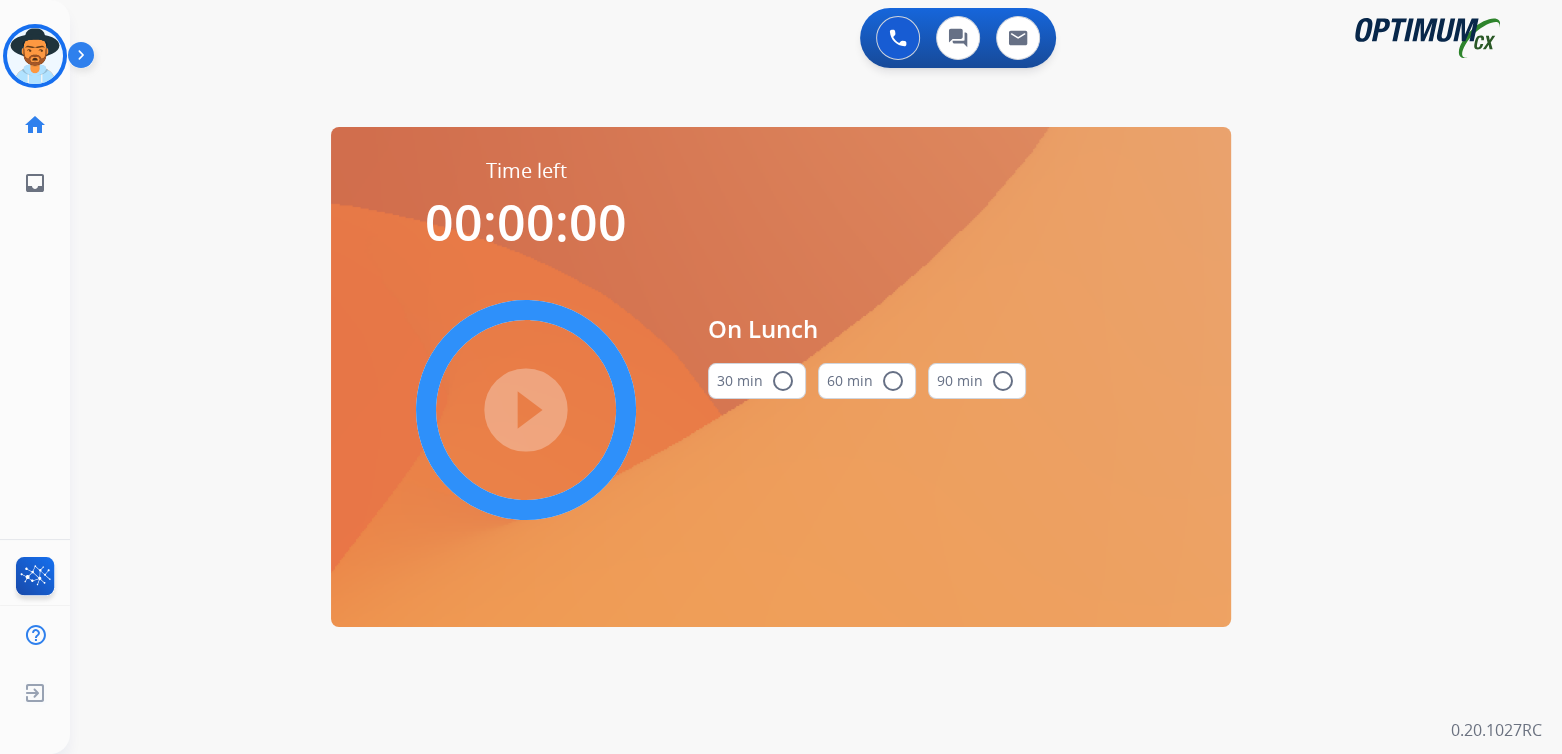 click on "radio_button_unchecked" at bounding box center [783, 381] 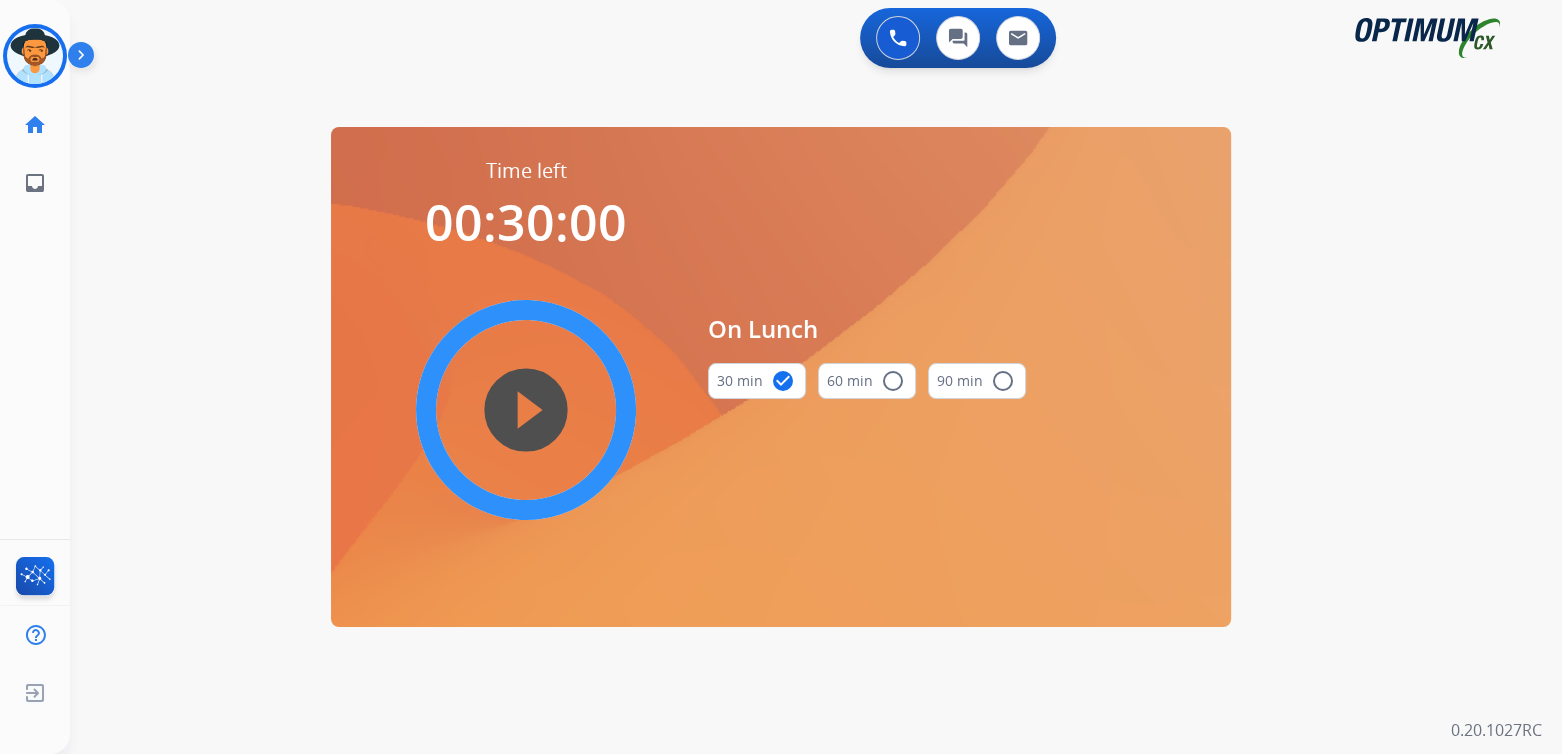 click on "play_circle_filled" at bounding box center [526, 410] 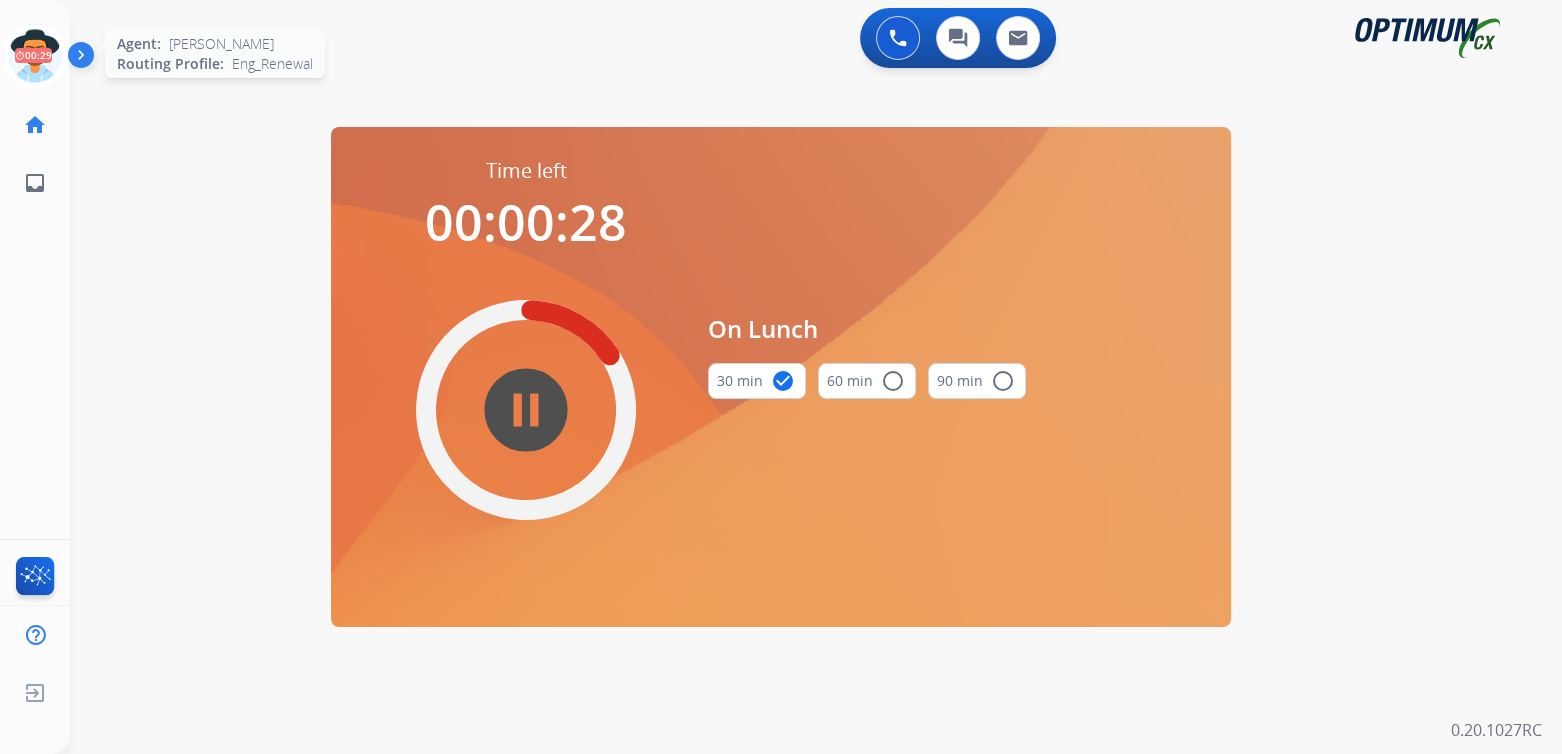 click 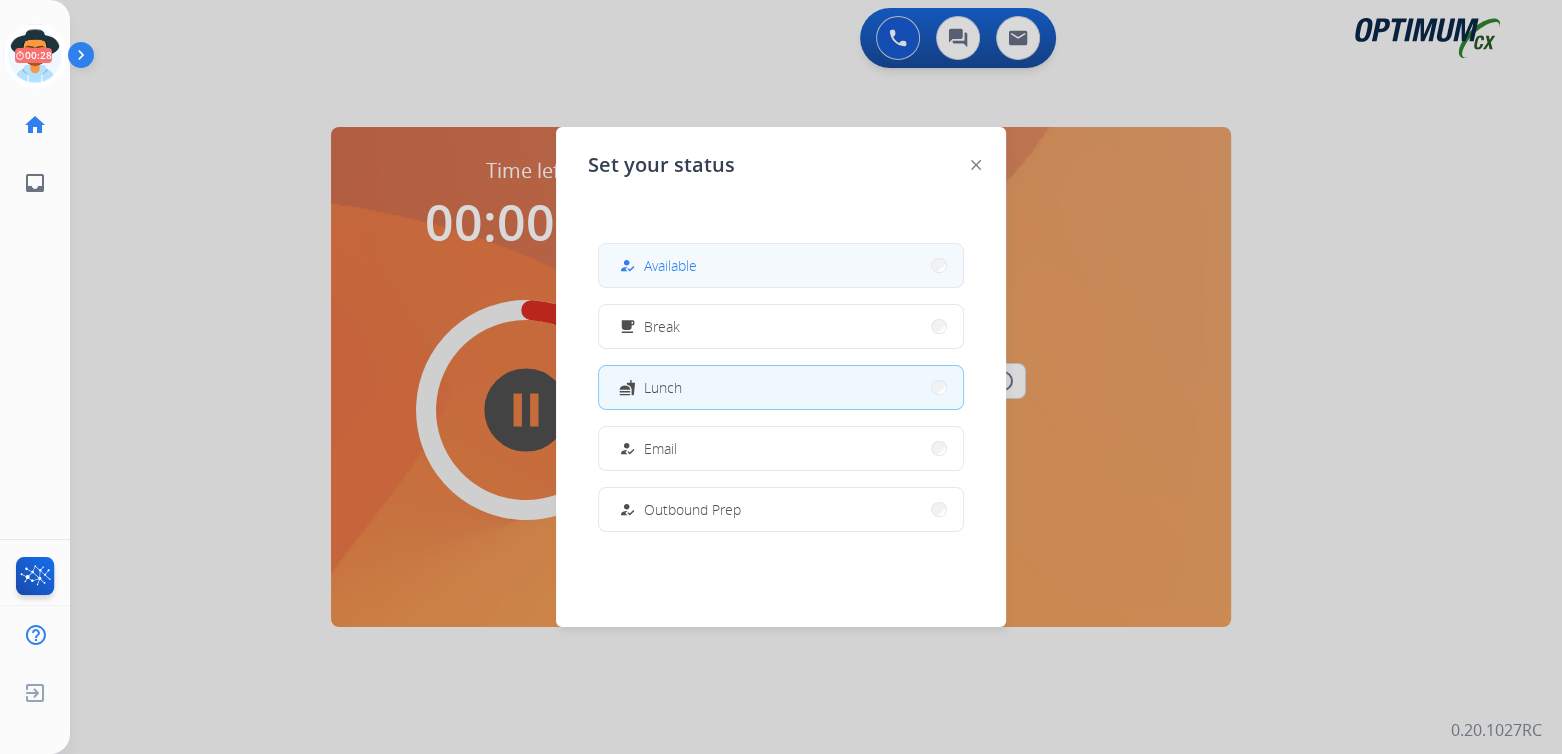 click on "how_to_reg Available" at bounding box center [781, 265] 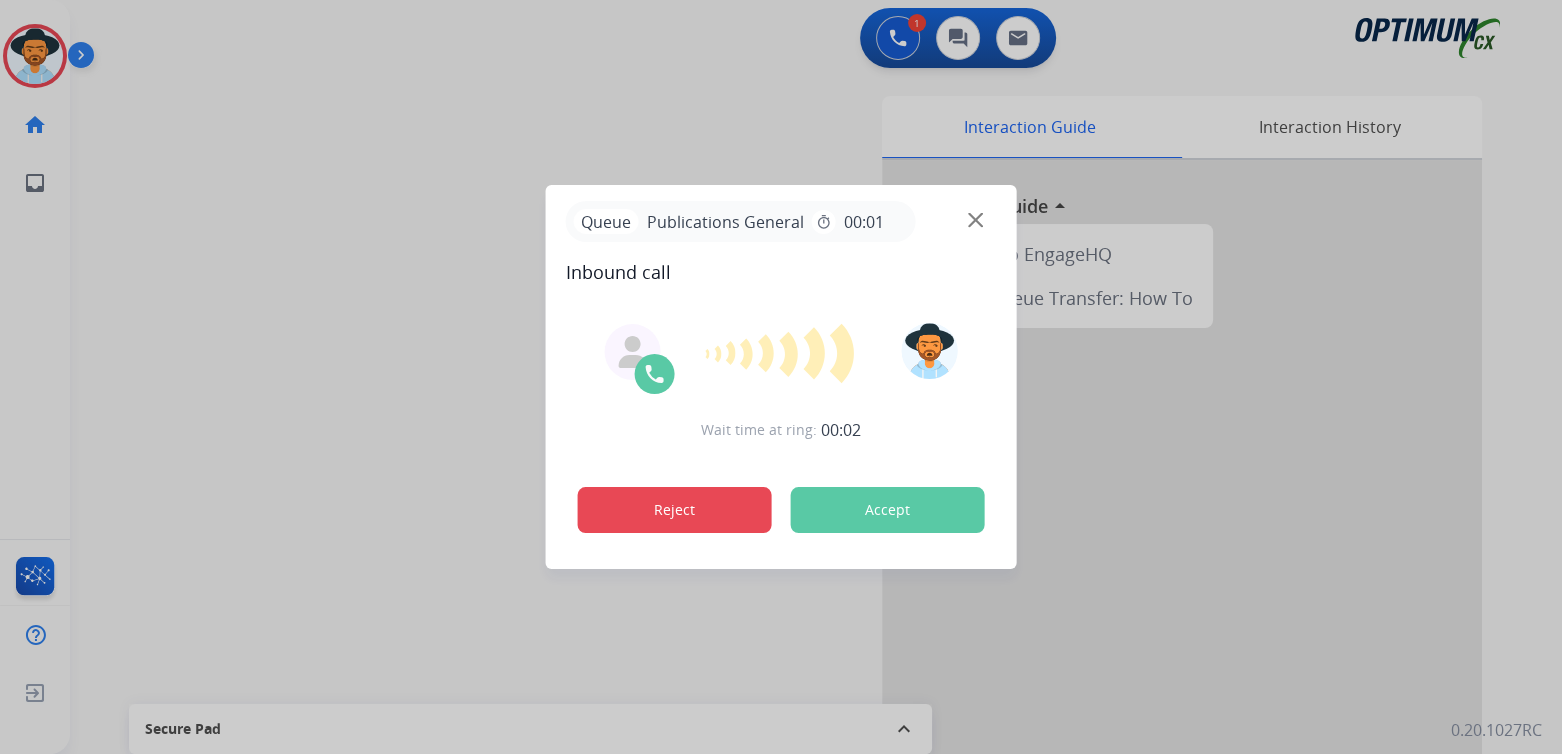 click on "Reject" at bounding box center (675, 510) 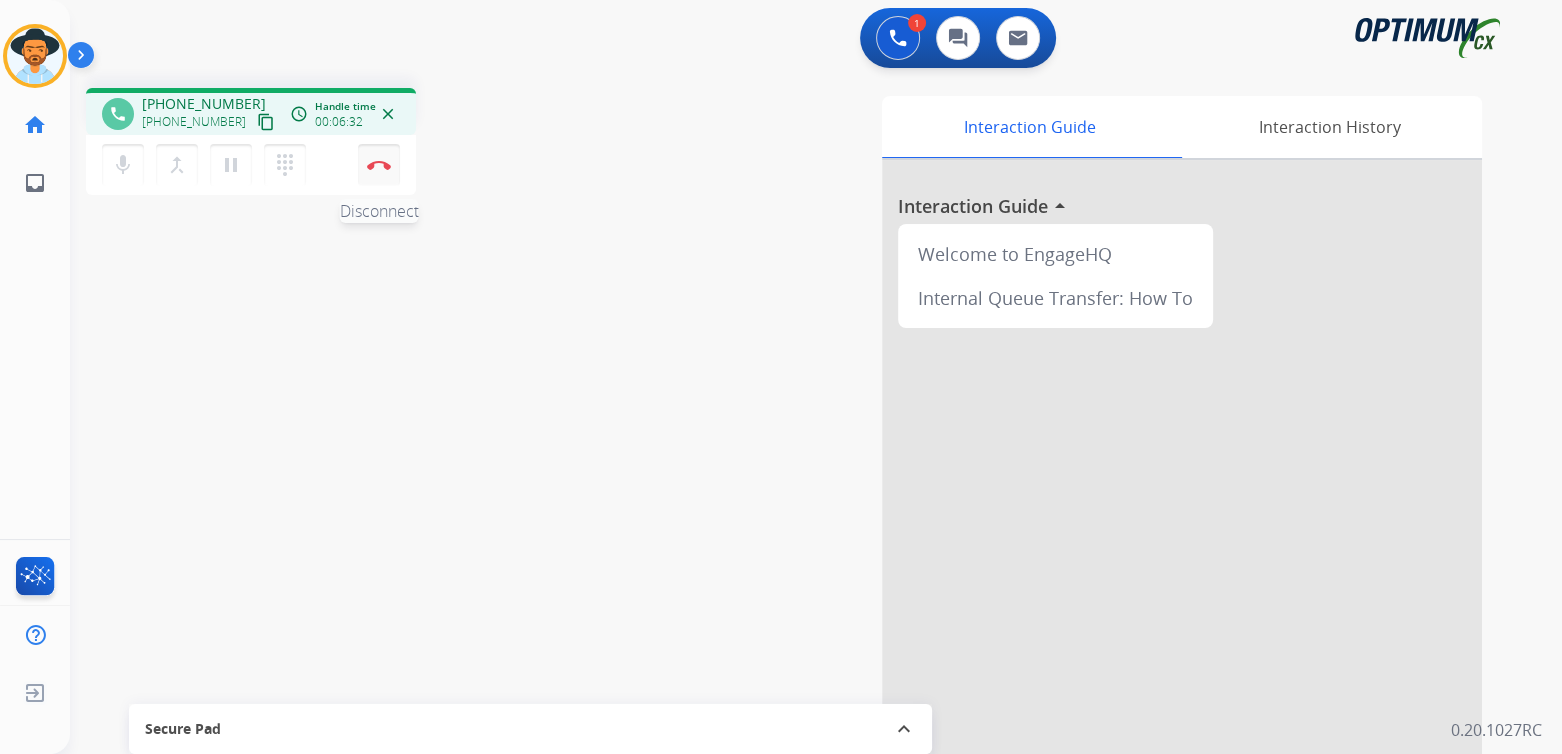 click on "Disconnect" at bounding box center (379, 165) 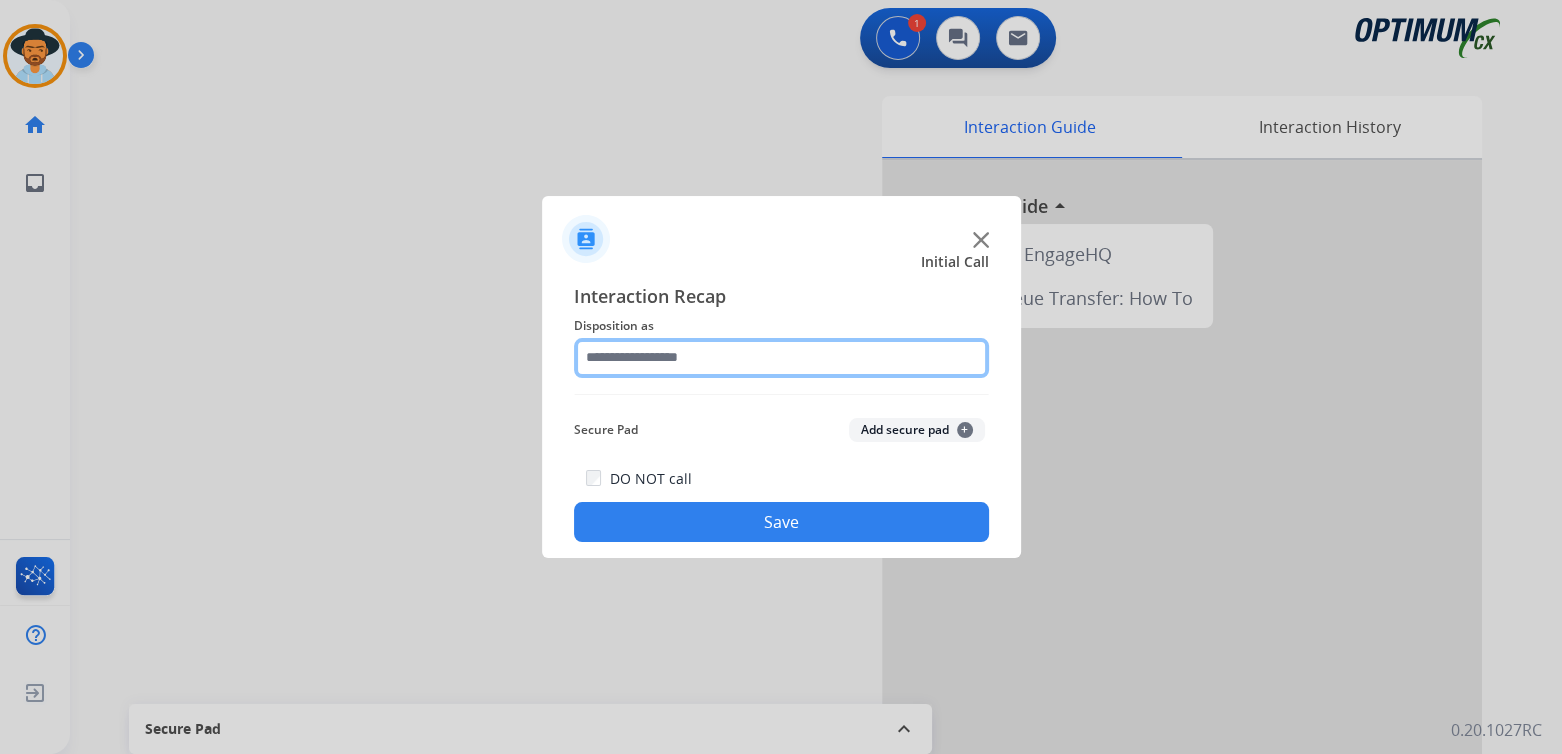 click 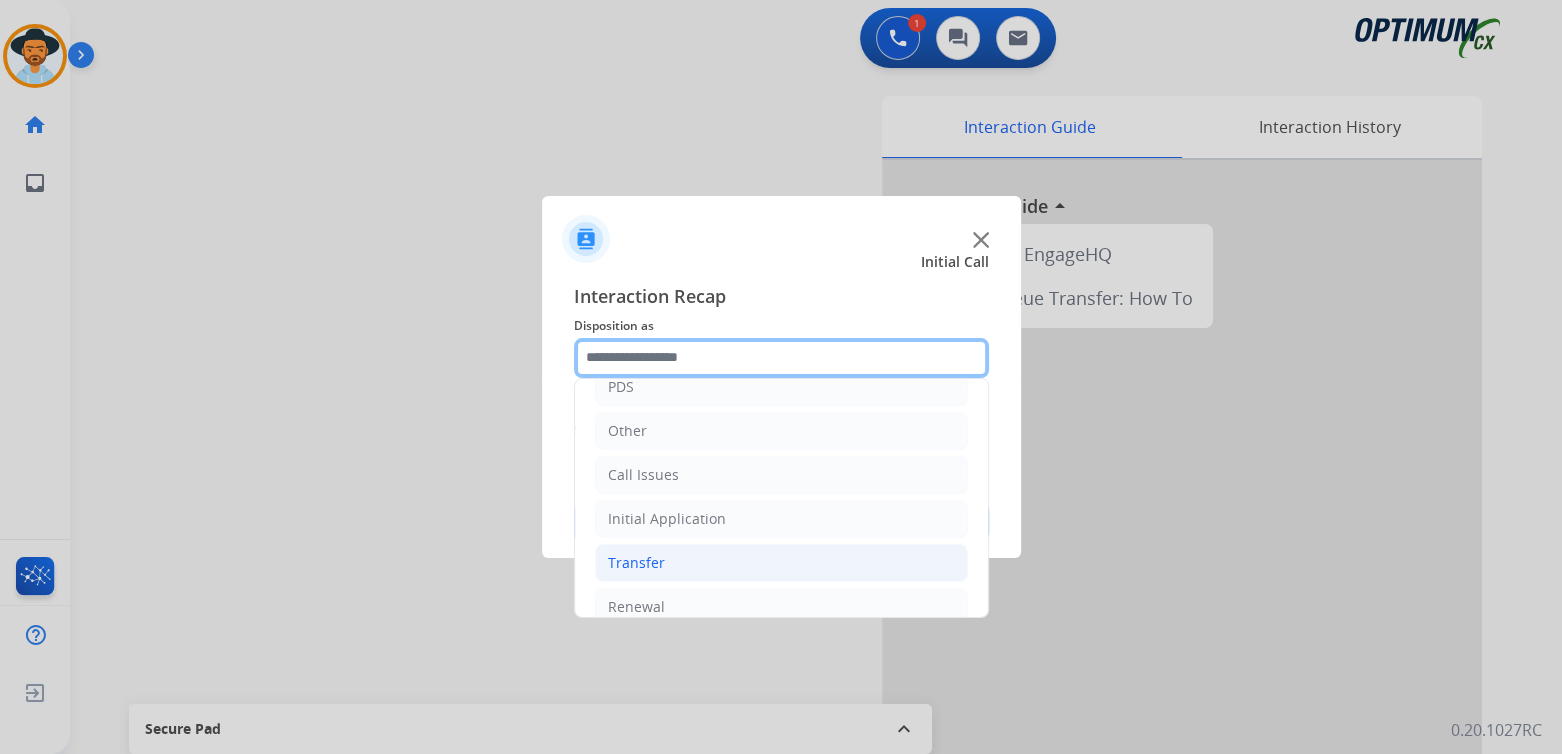 scroll, scrollTop: 132, scrollLeft: 0, axis: vertical 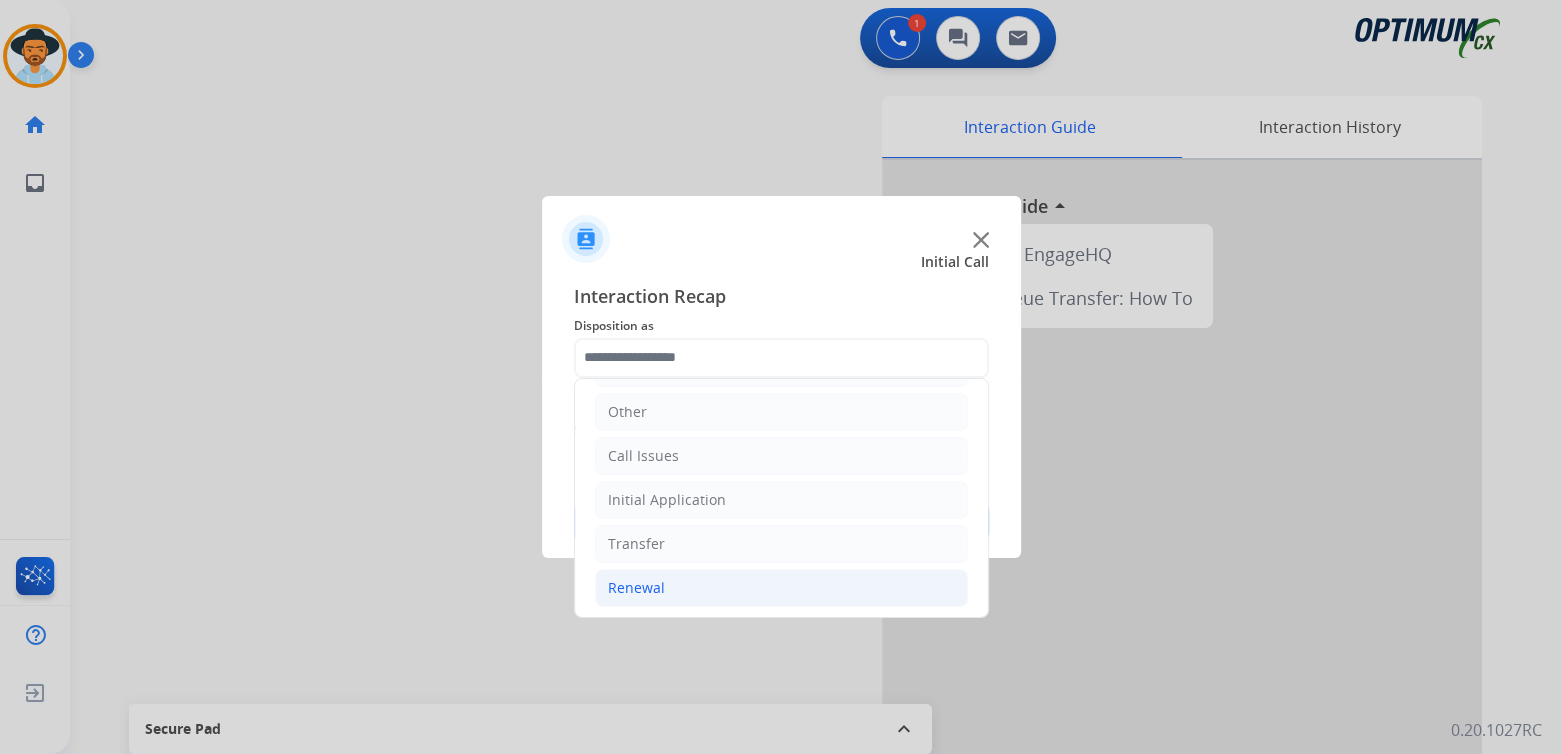 click on "Renewal" 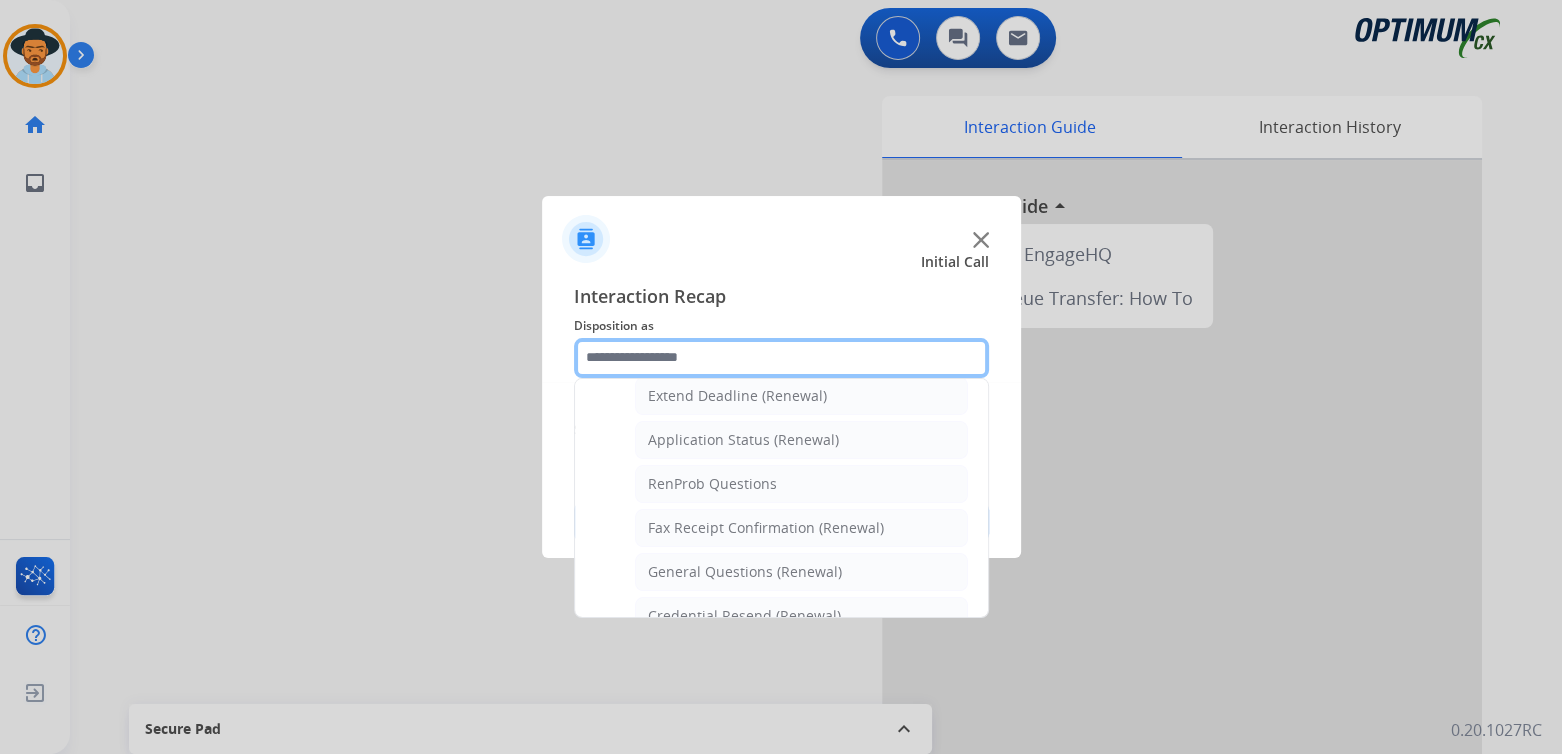 scroll, scrollTop: 433, scrollLeft: 0, axis: vertical 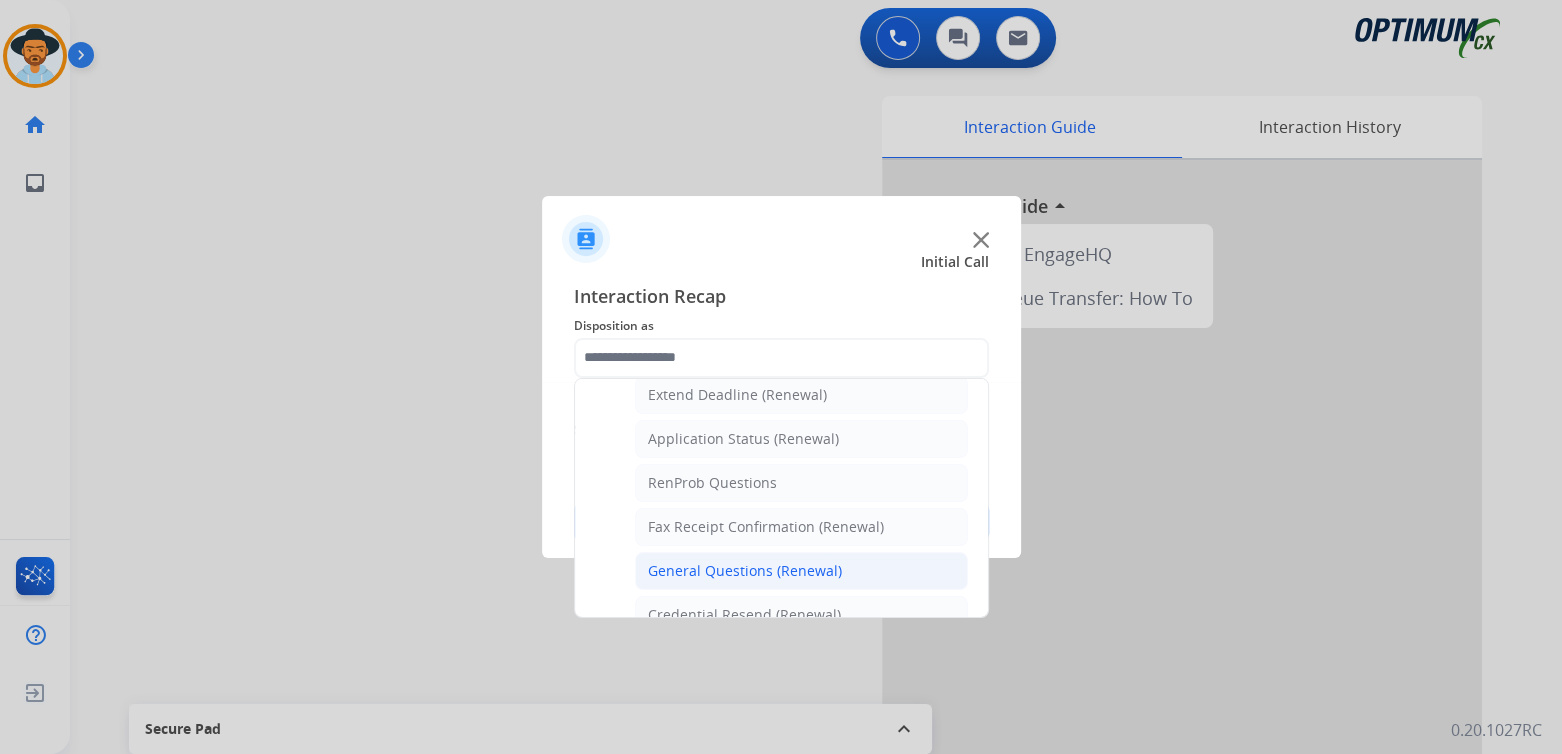 click on "General Questions (Renewal)" 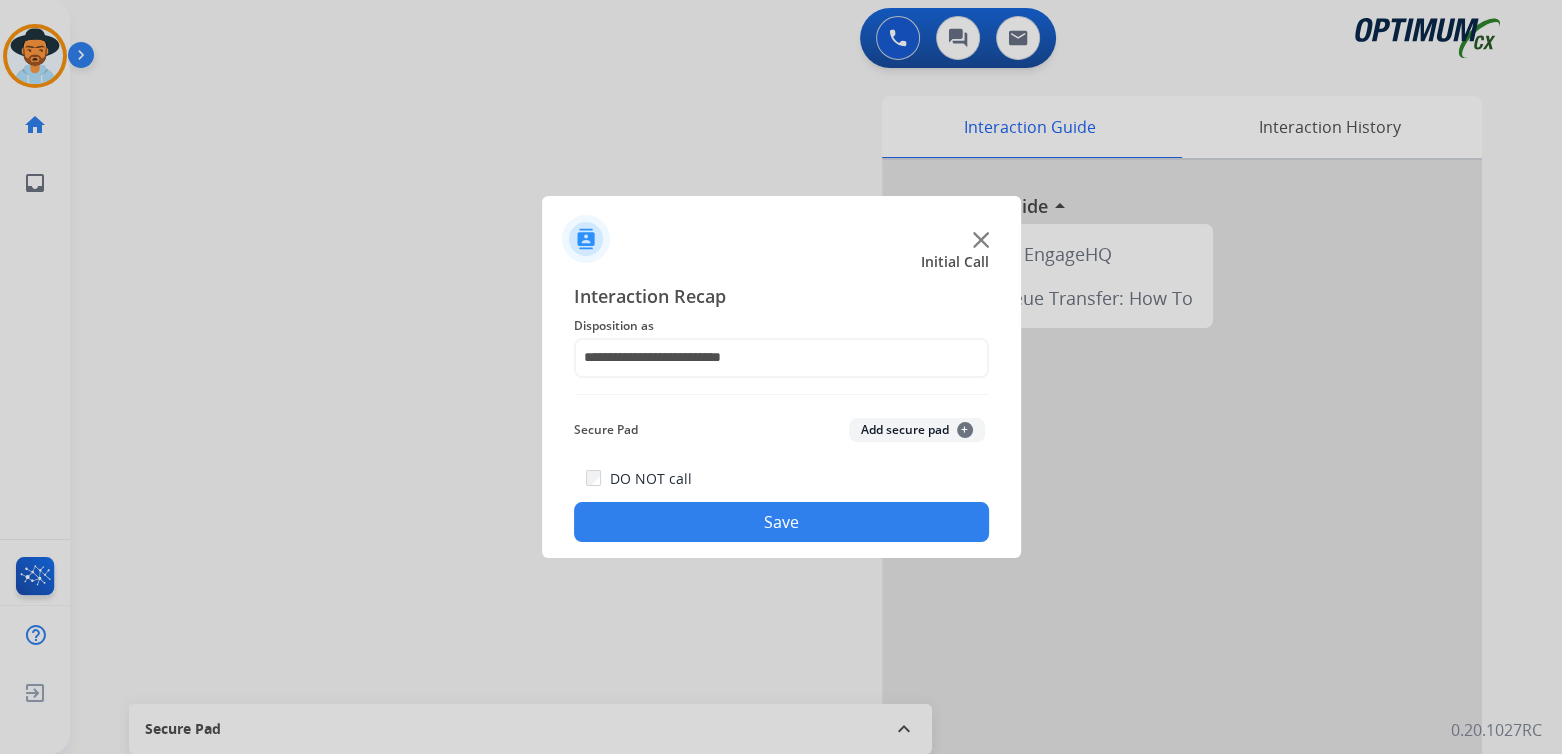 click on "Save" 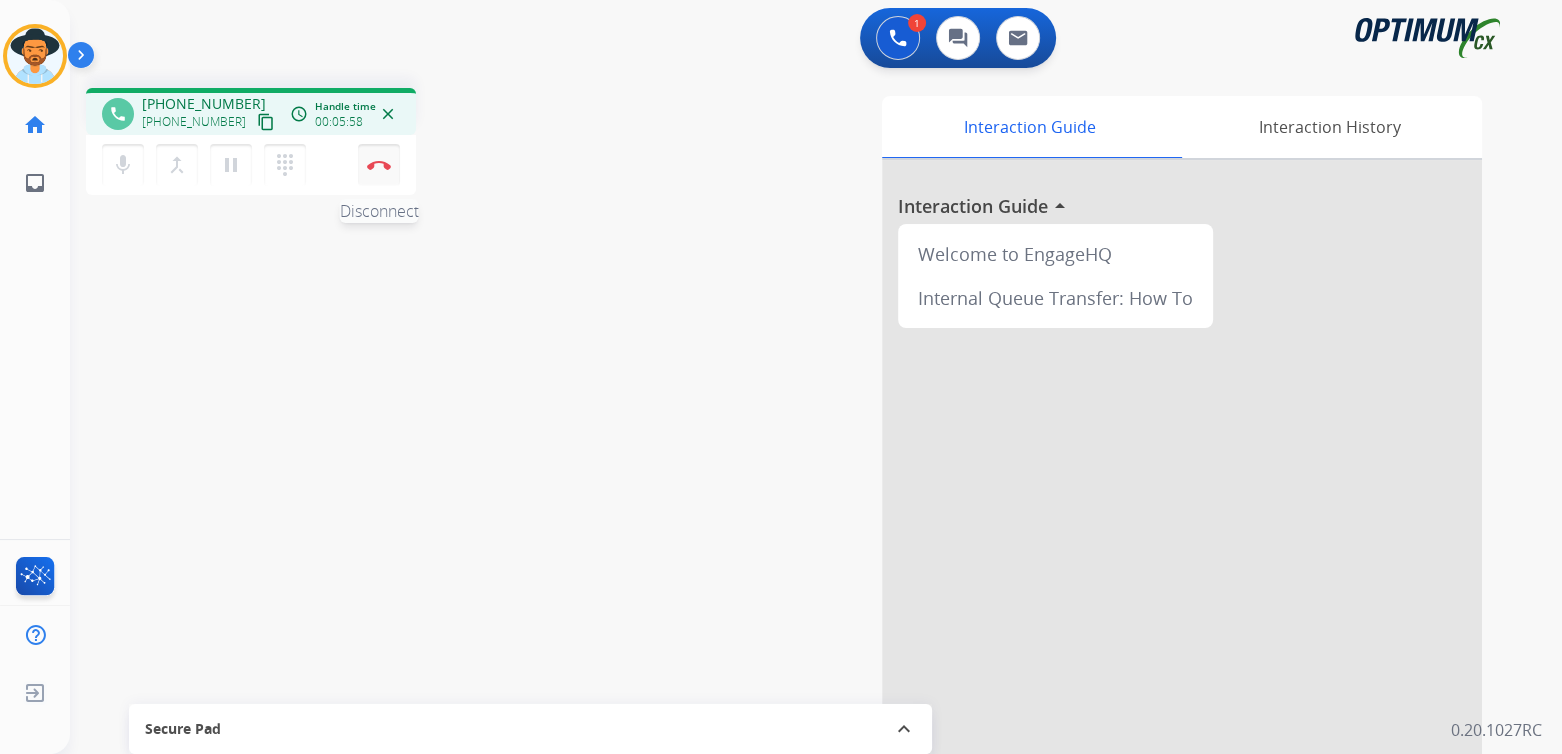 click at bounding box center [379, 165] 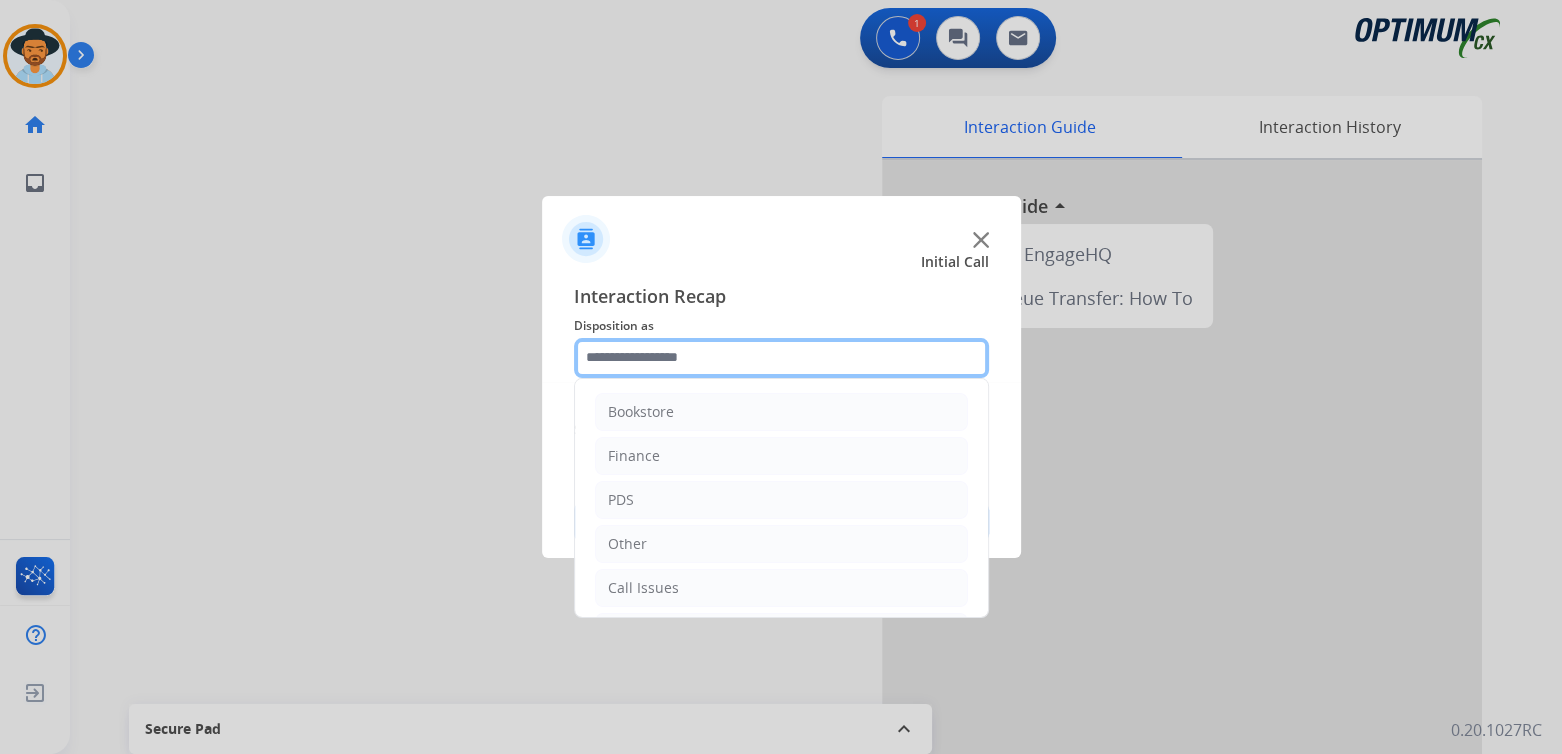 click 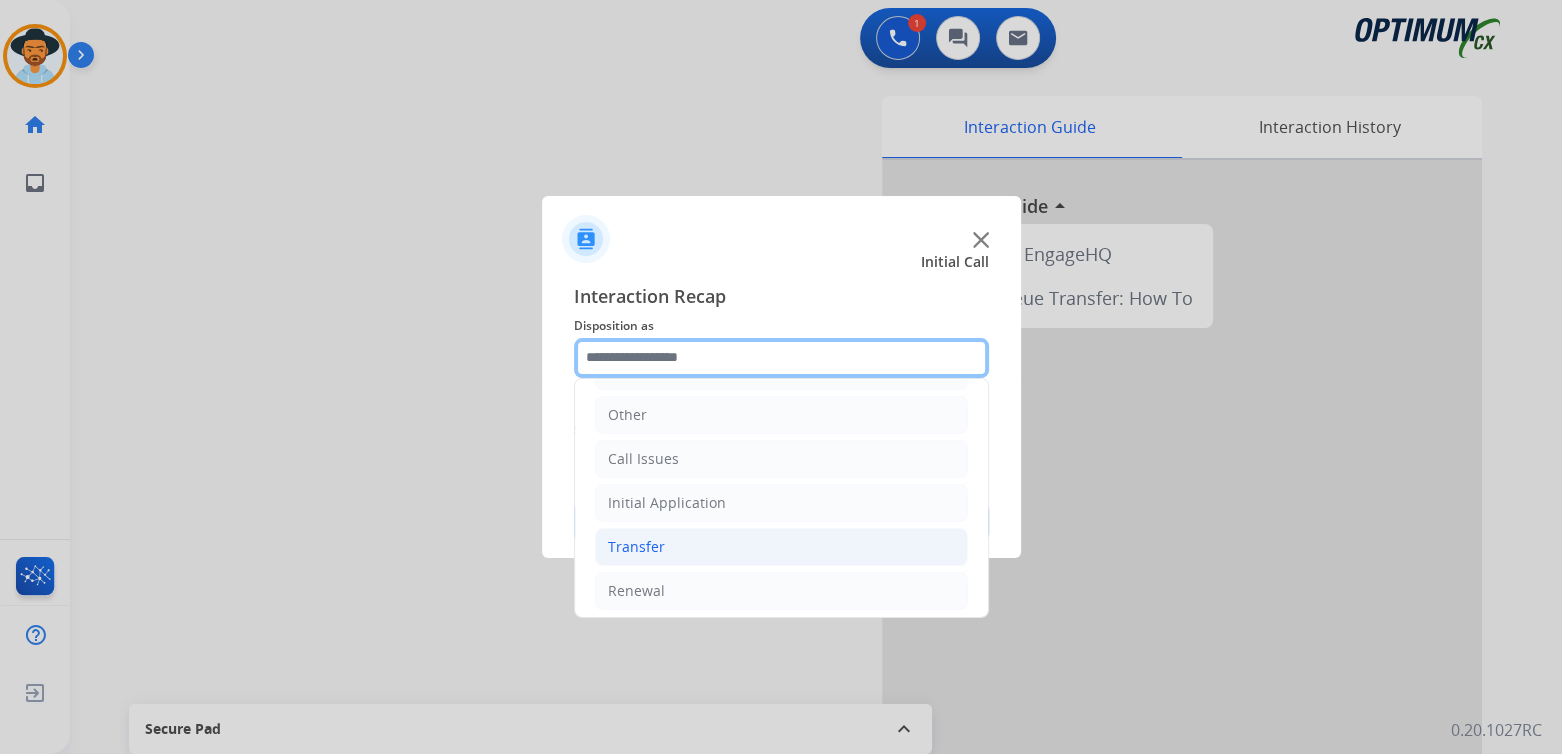 scroll, scrollTop: 132, scrollLeft: 0, axis: vertical 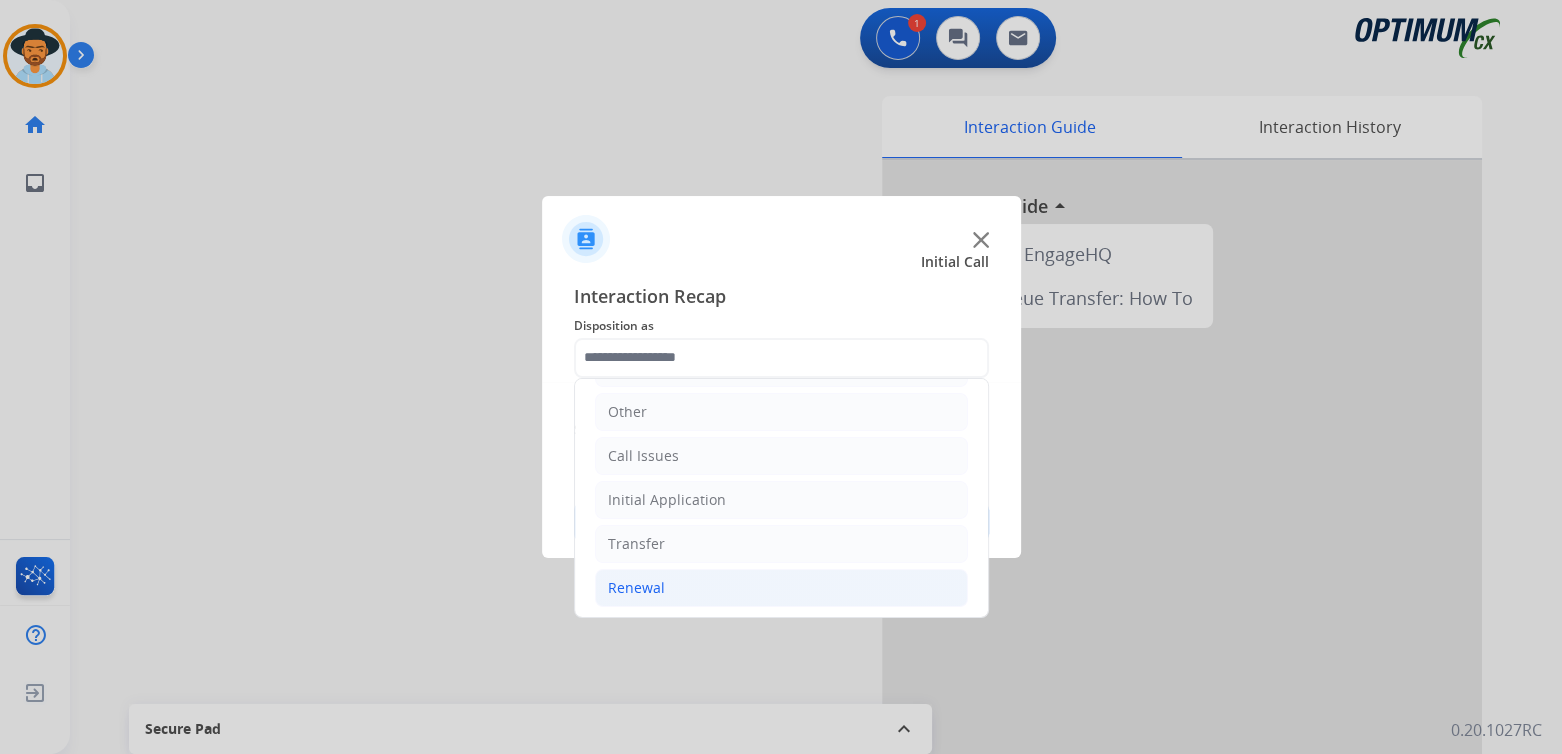 click on "Renewal" 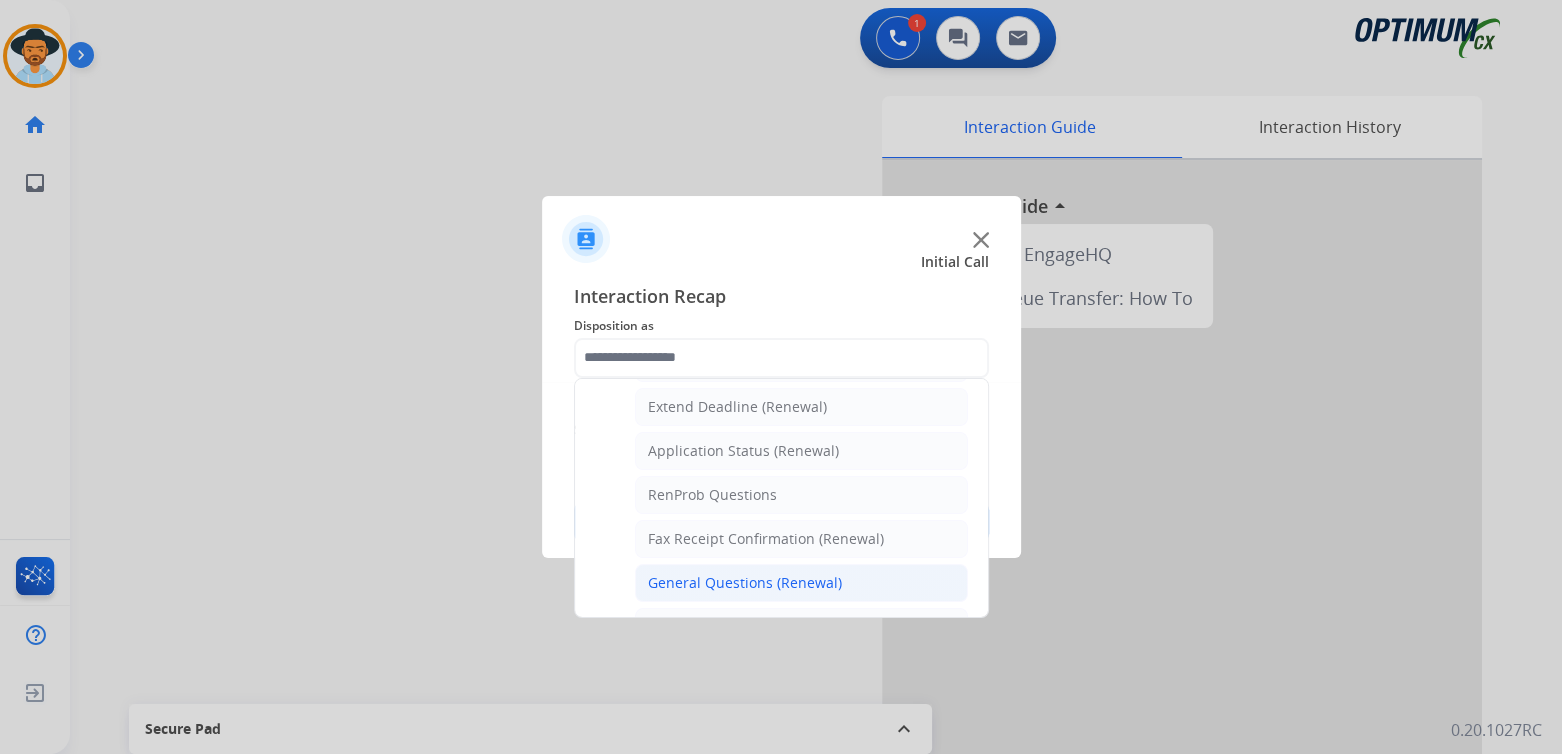 scroll, scrollTop: 423, scrollLeft: 0, axis: vertical 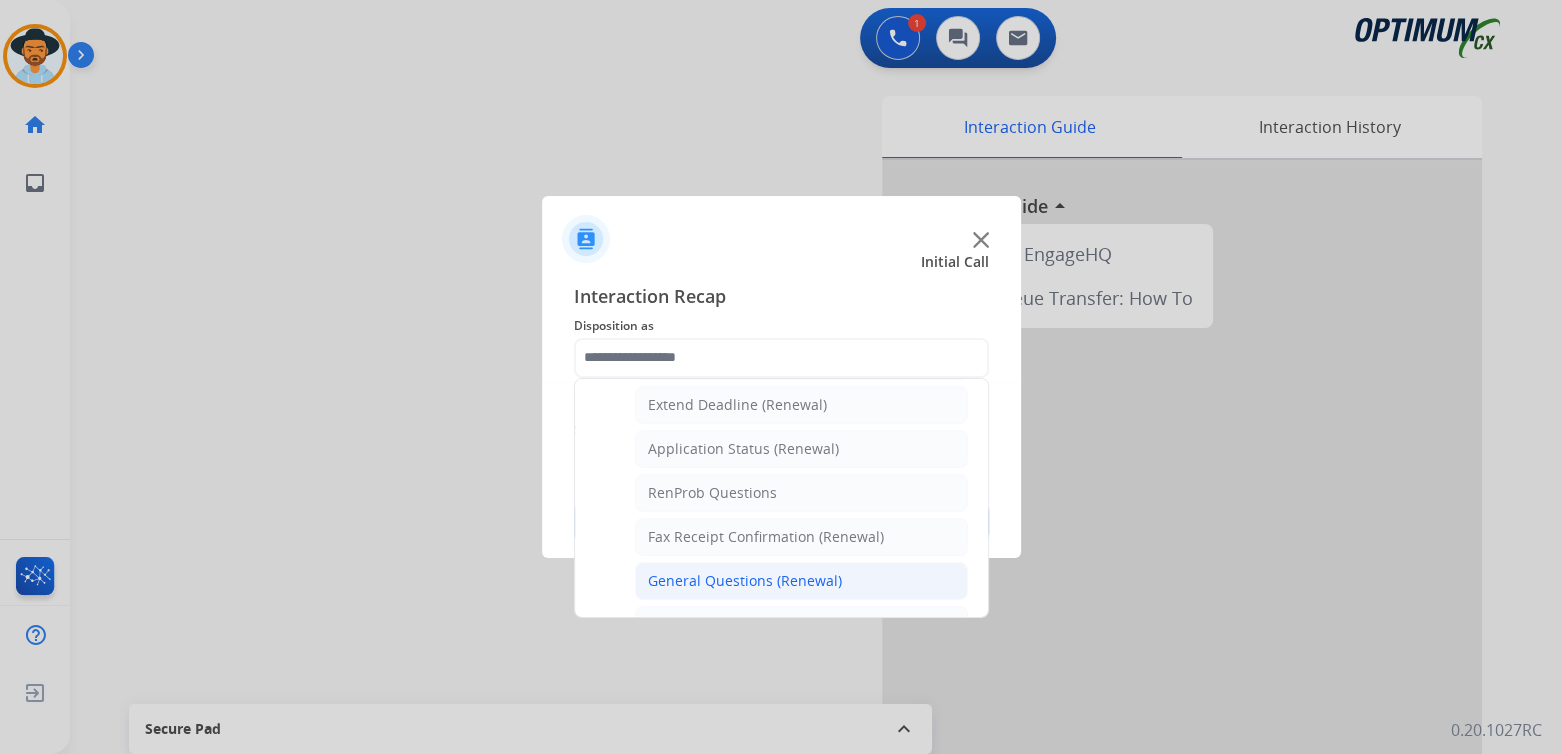 click on "General Questions (Renewal)" 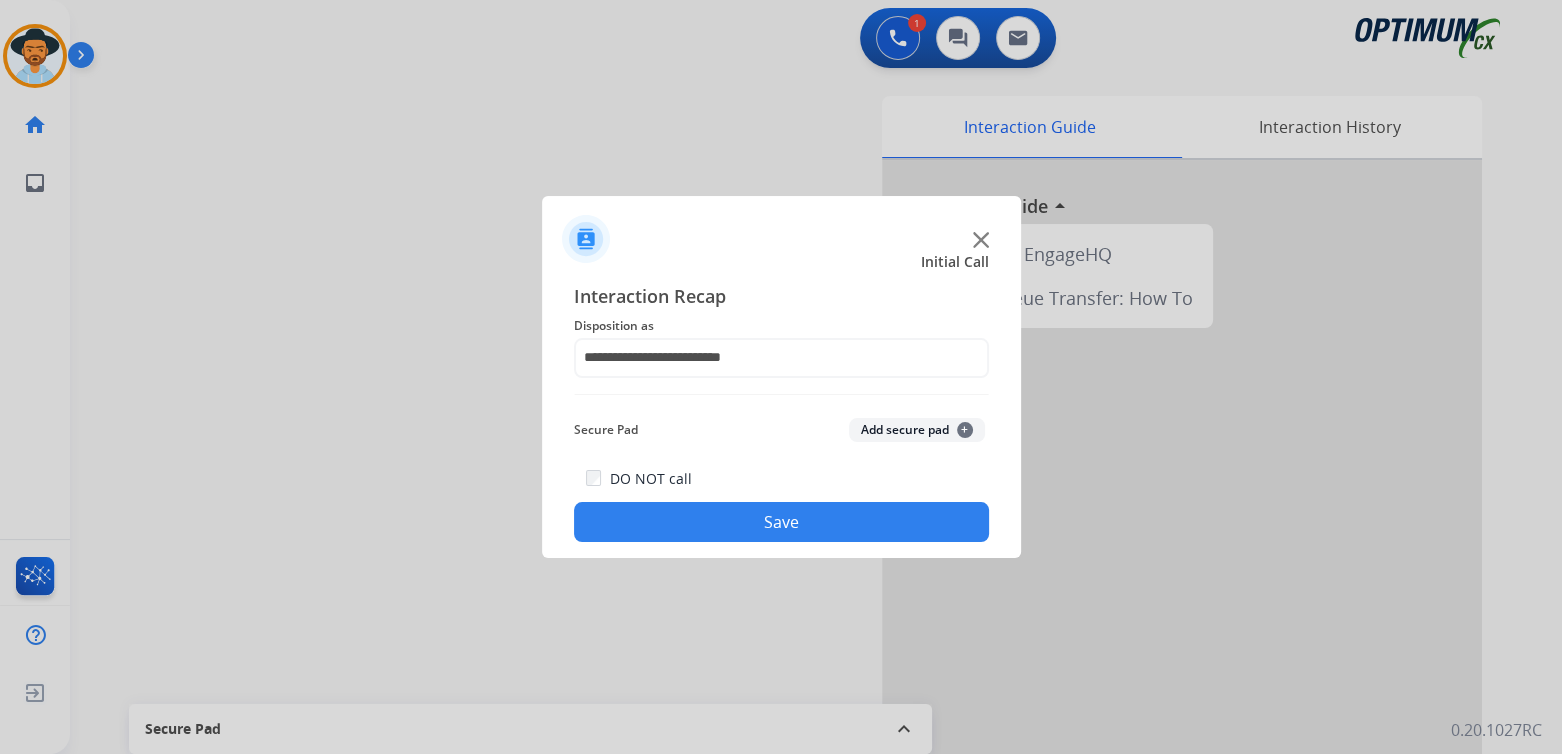 click on "Save" 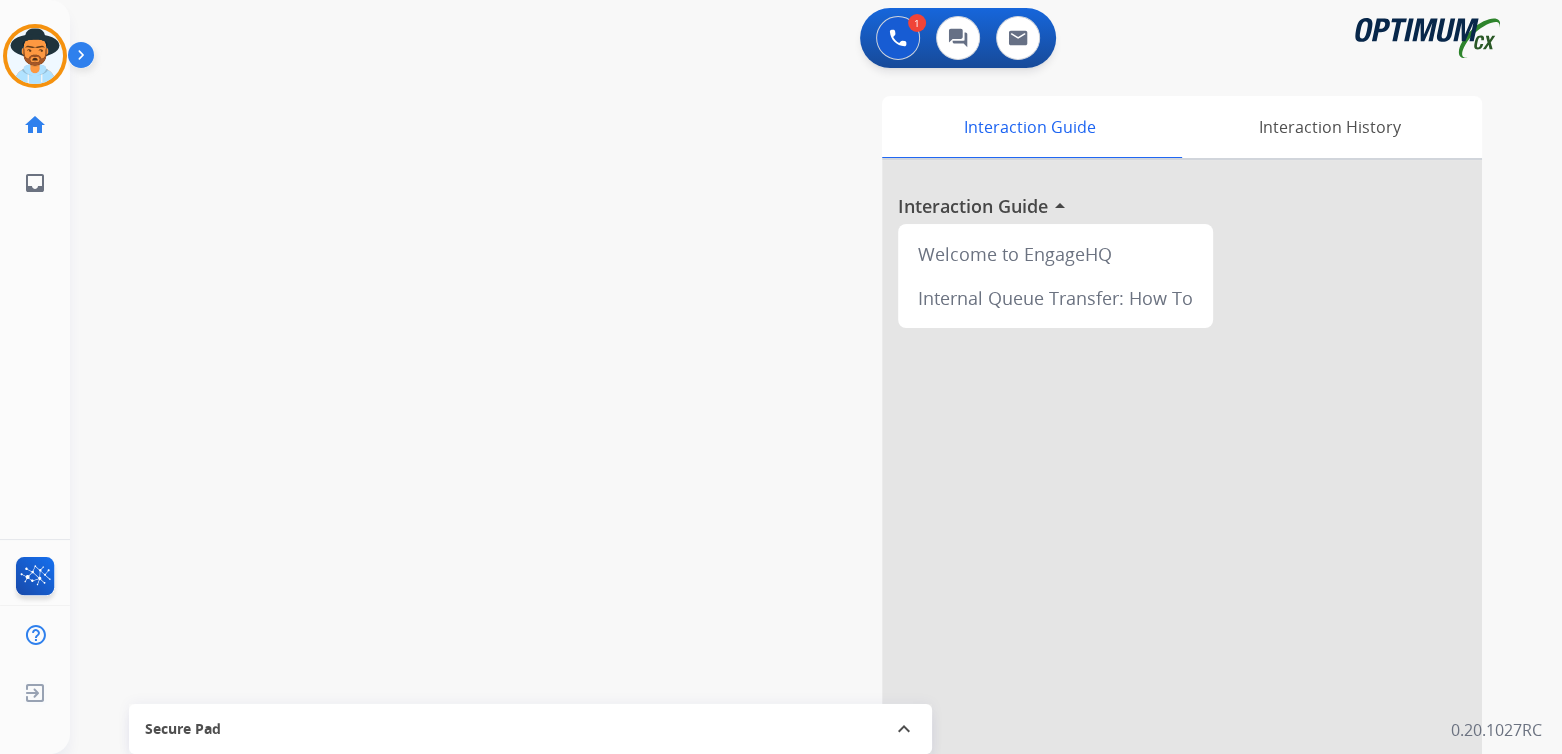 scroll, scrollTop: 1, scrollLeft: 0, axis: vertical 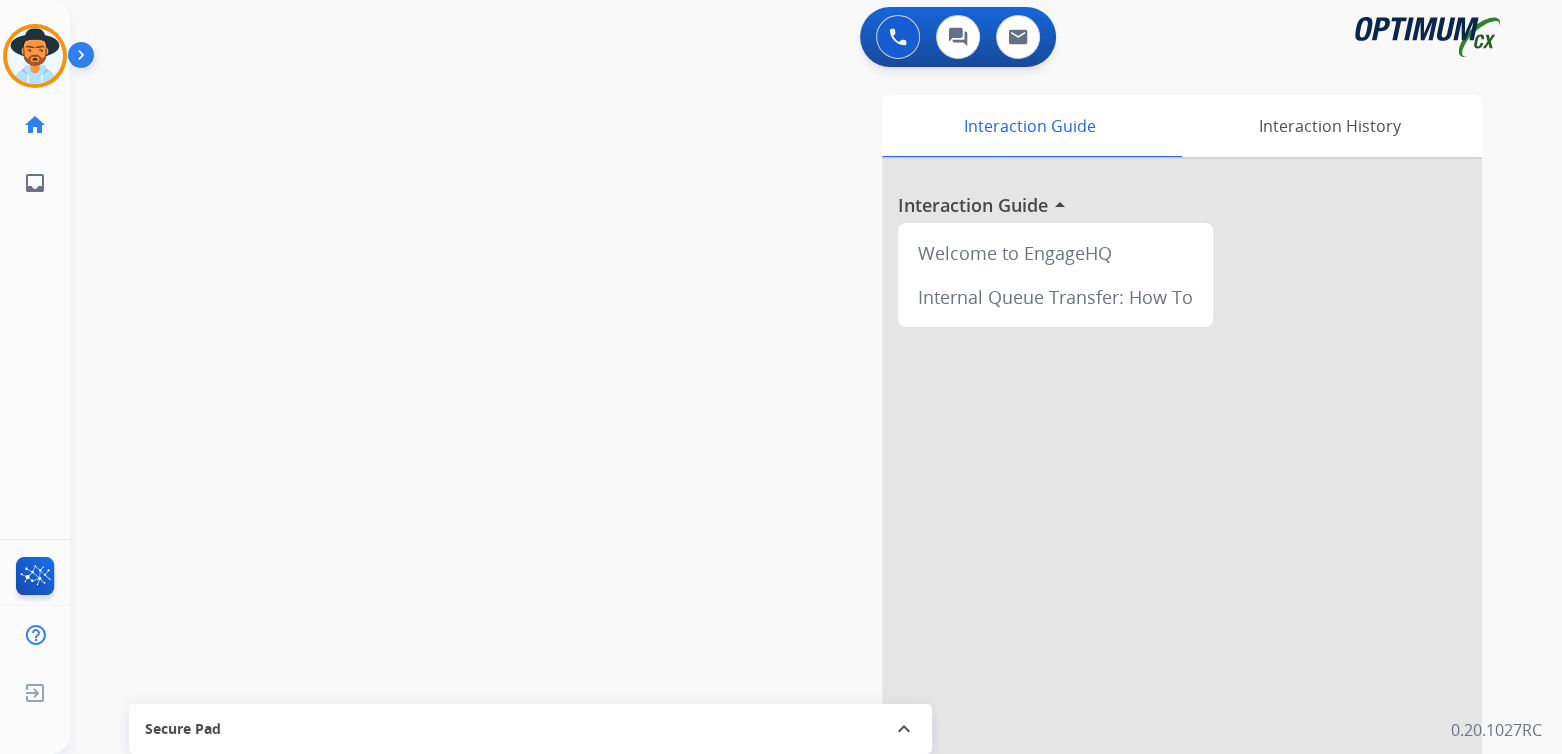 drag, startPoint x: 1223, startPoint y: 643, endPoint x: 1219, endPoint y: 677, distance: 34.234486 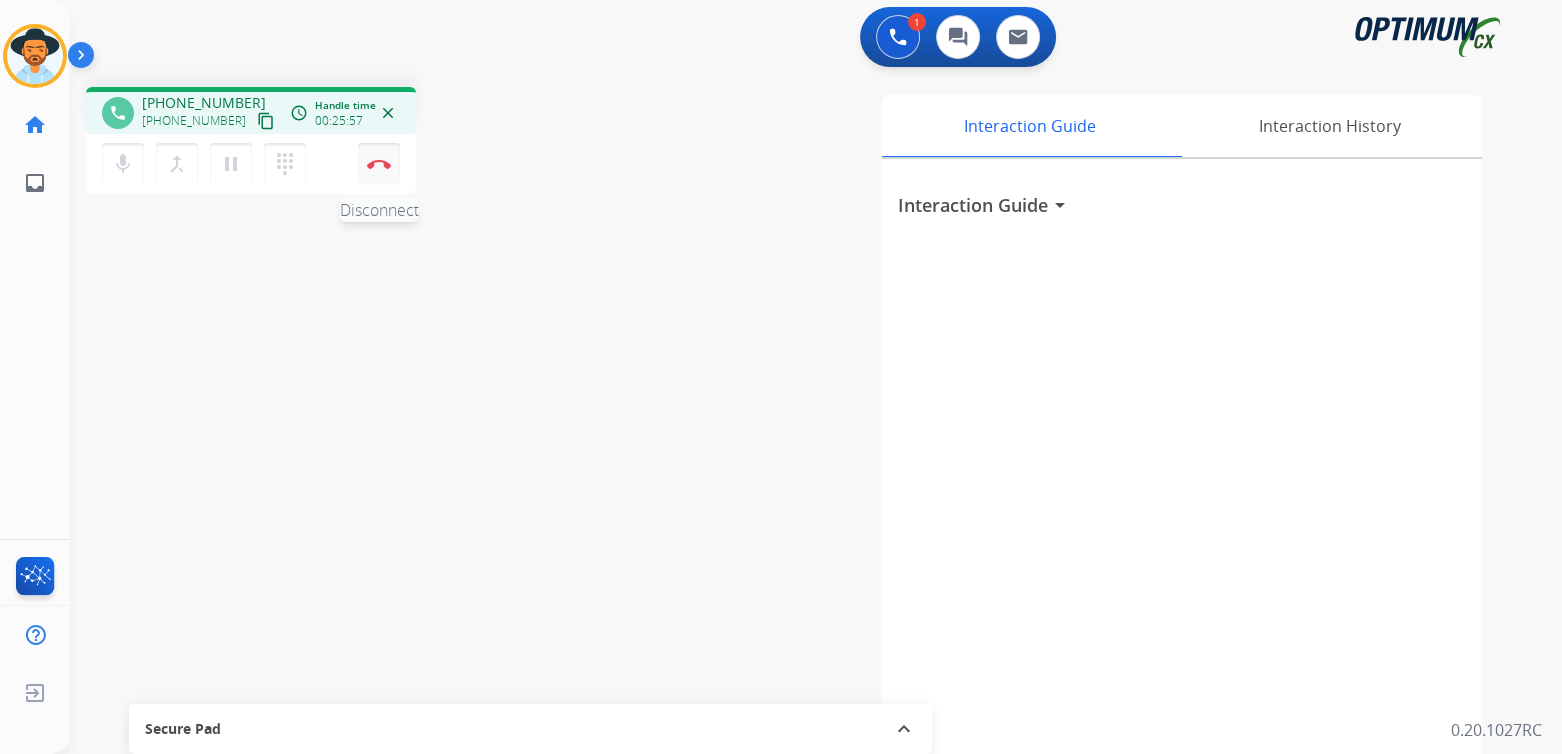 click at bounding box center (379, 164) 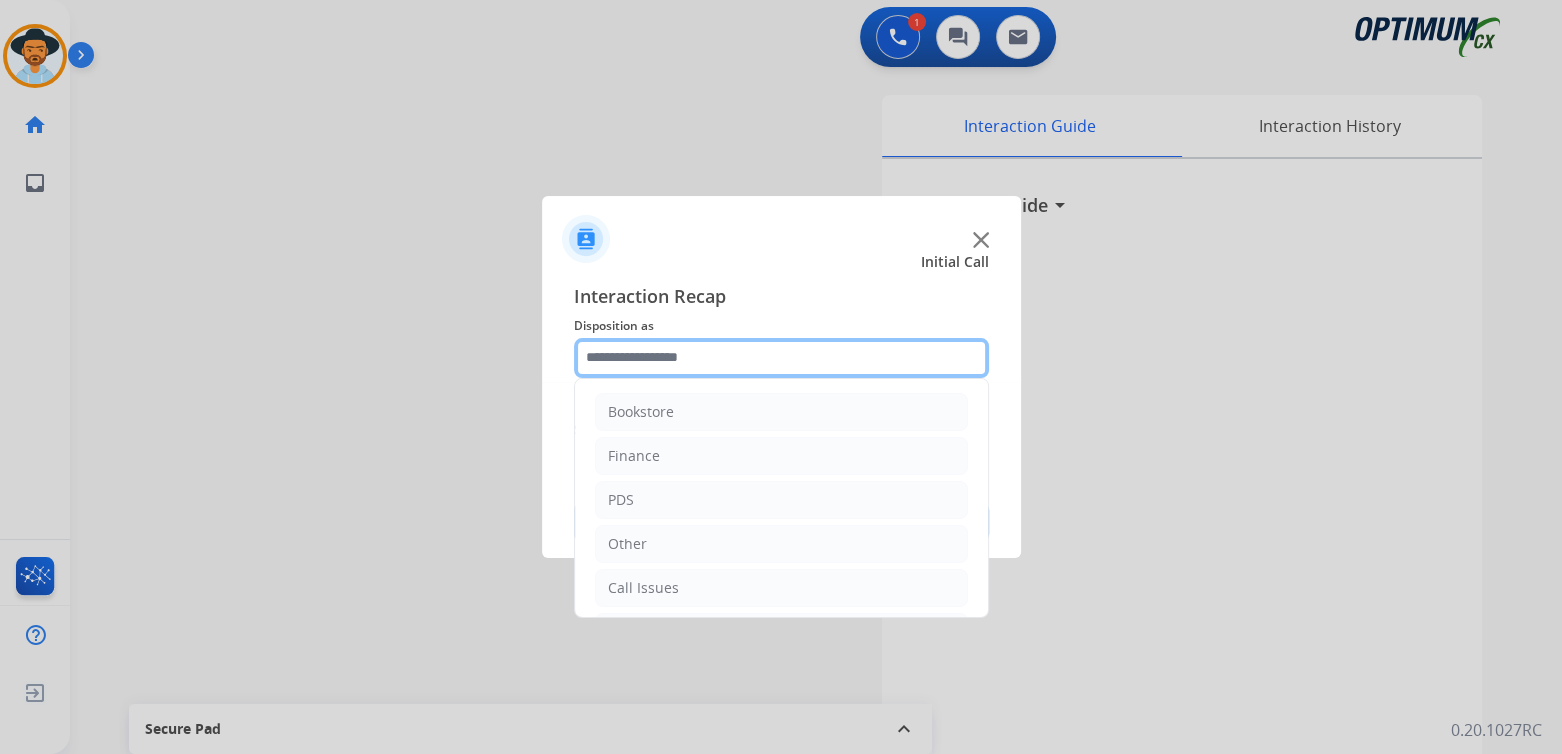 click 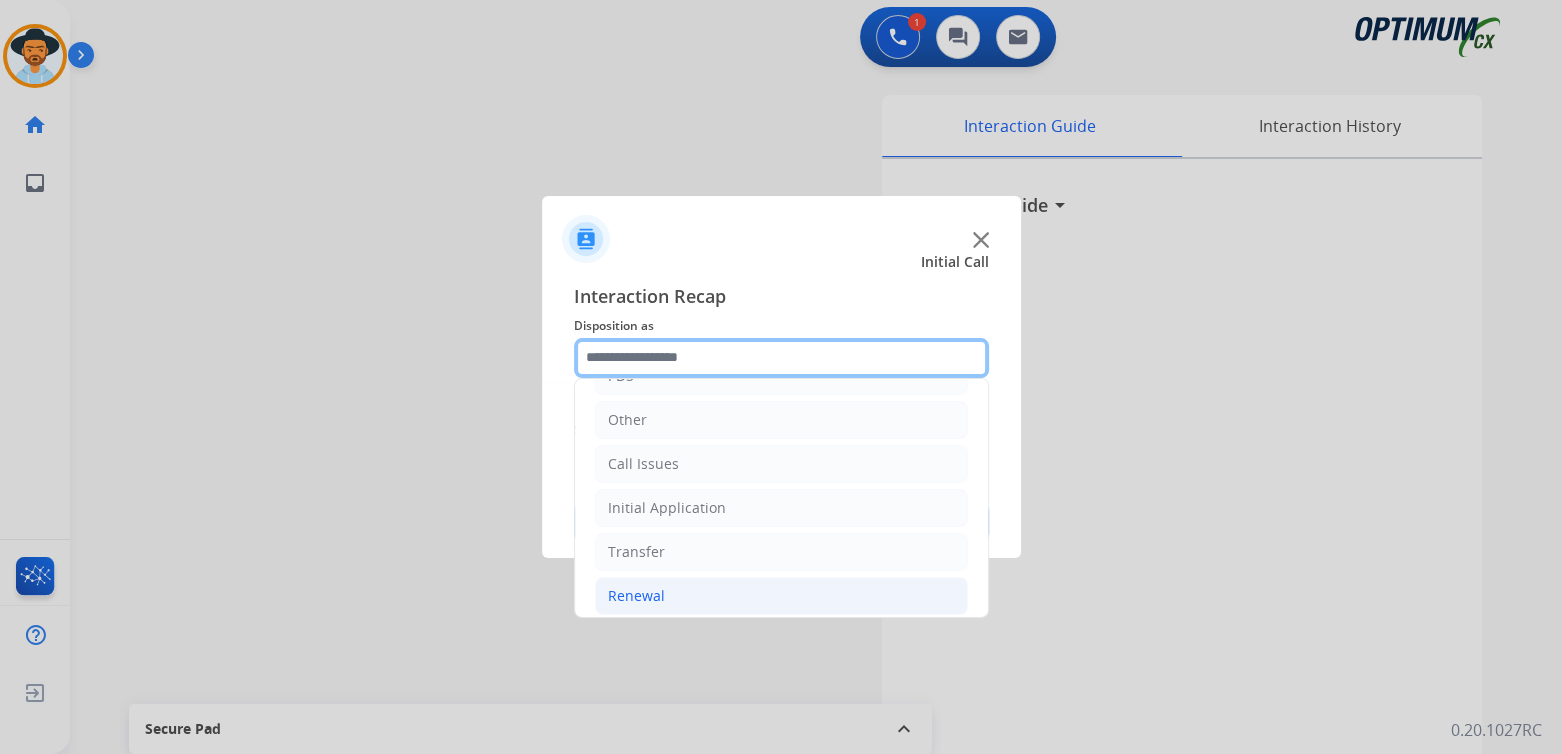 scroll, scrollTop: 132, scrollLeft: 0, axis: vertical 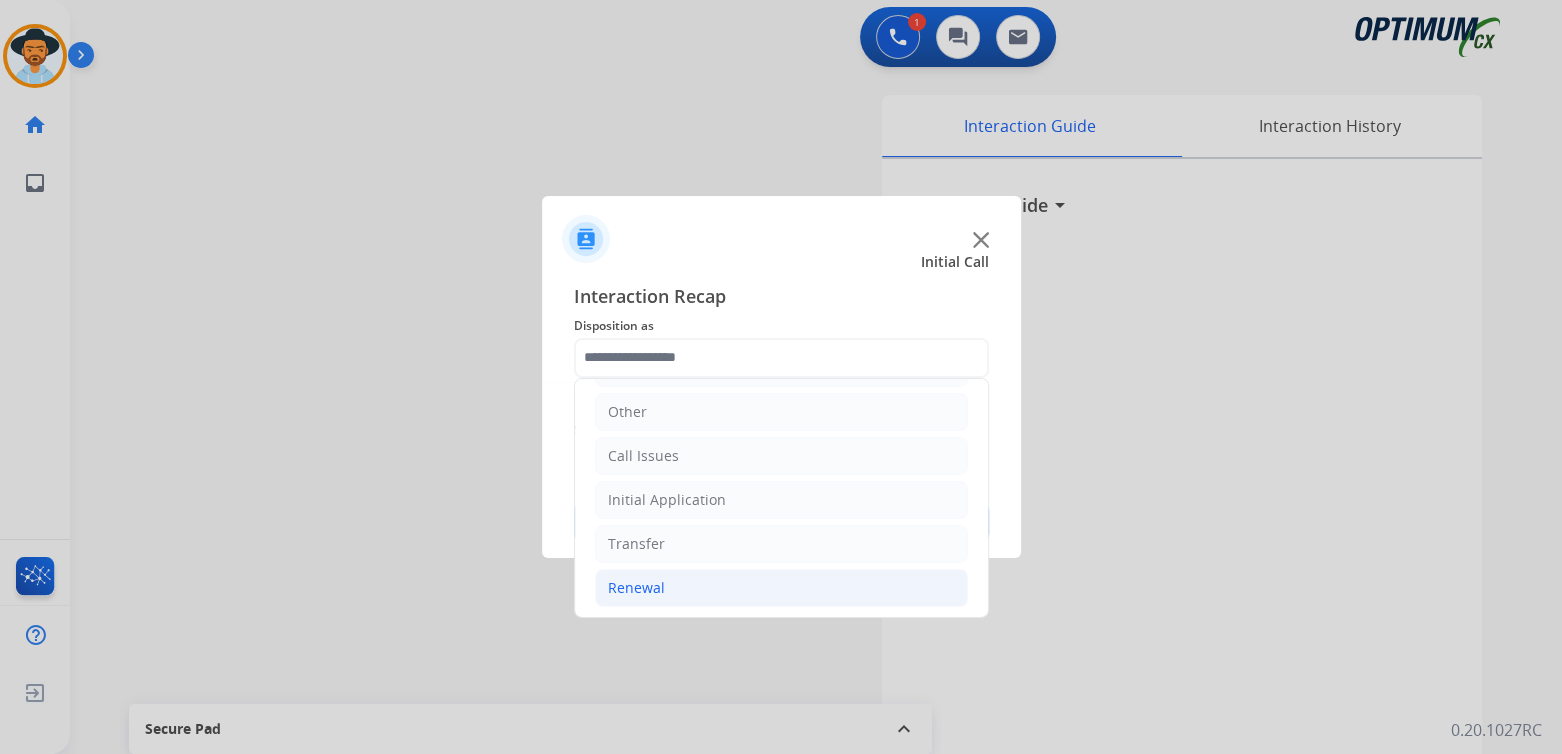 click on "Renewal" 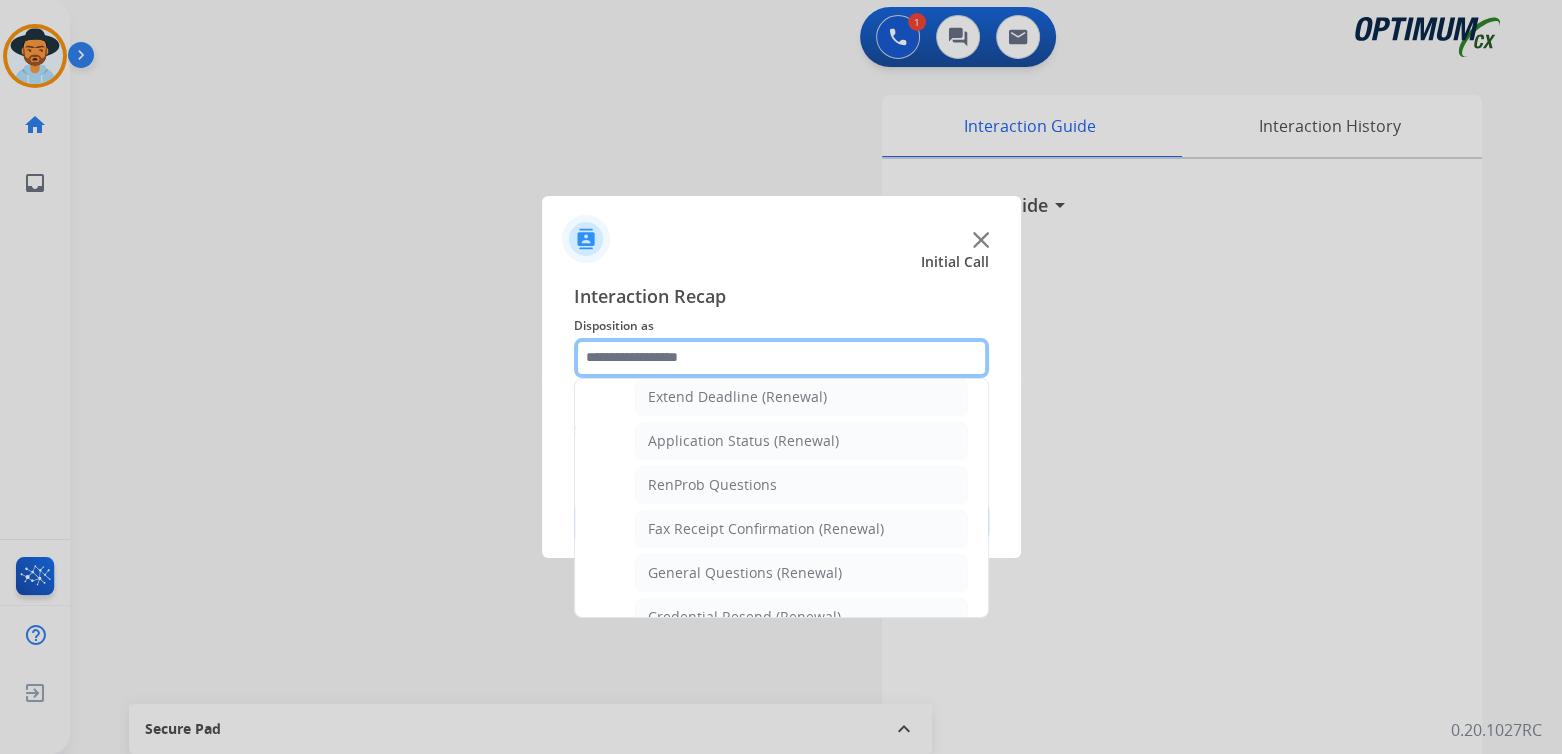 scroll, scrollTop: 432, scrollLeft: 0, axis: vertical 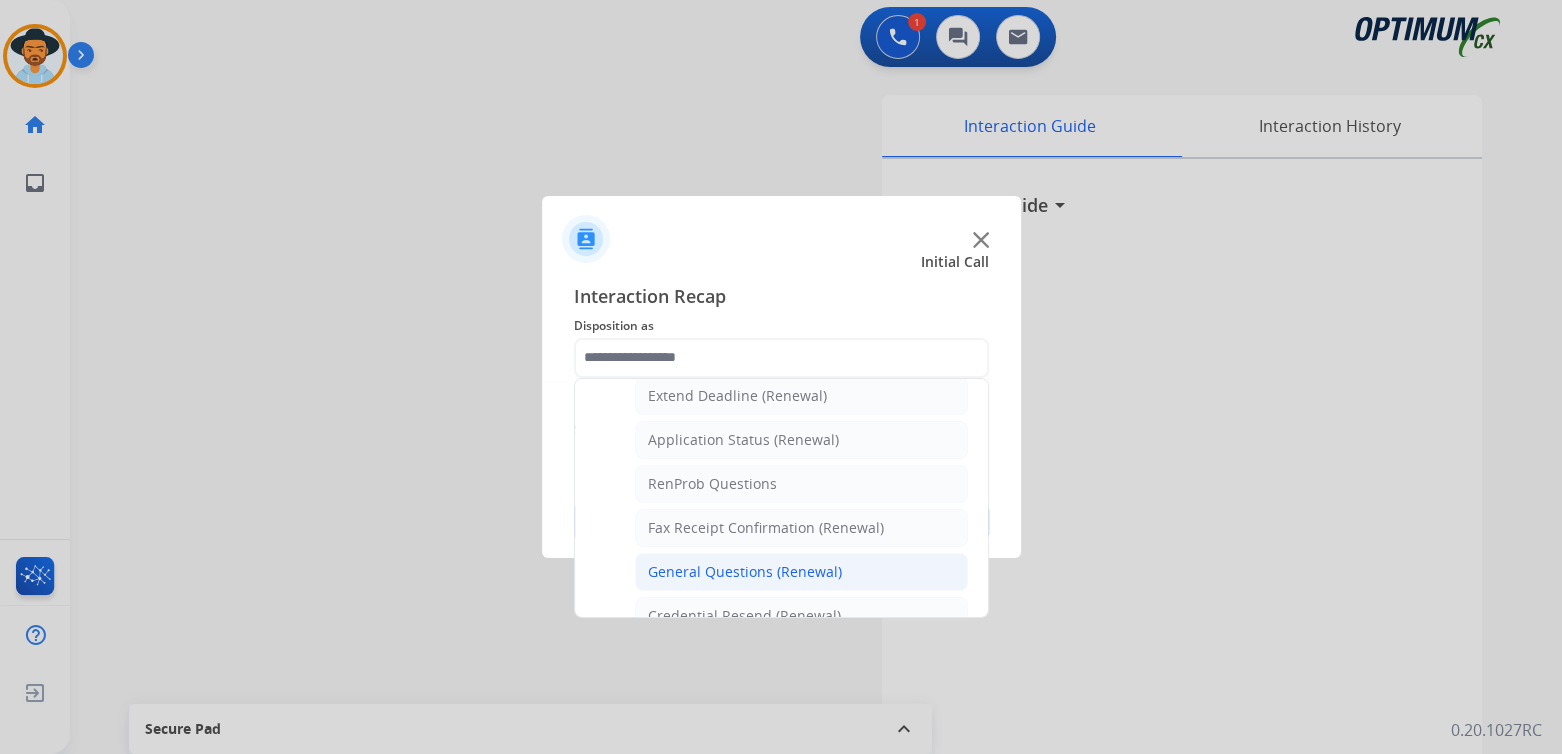 click on "General Questions (Renewal)" 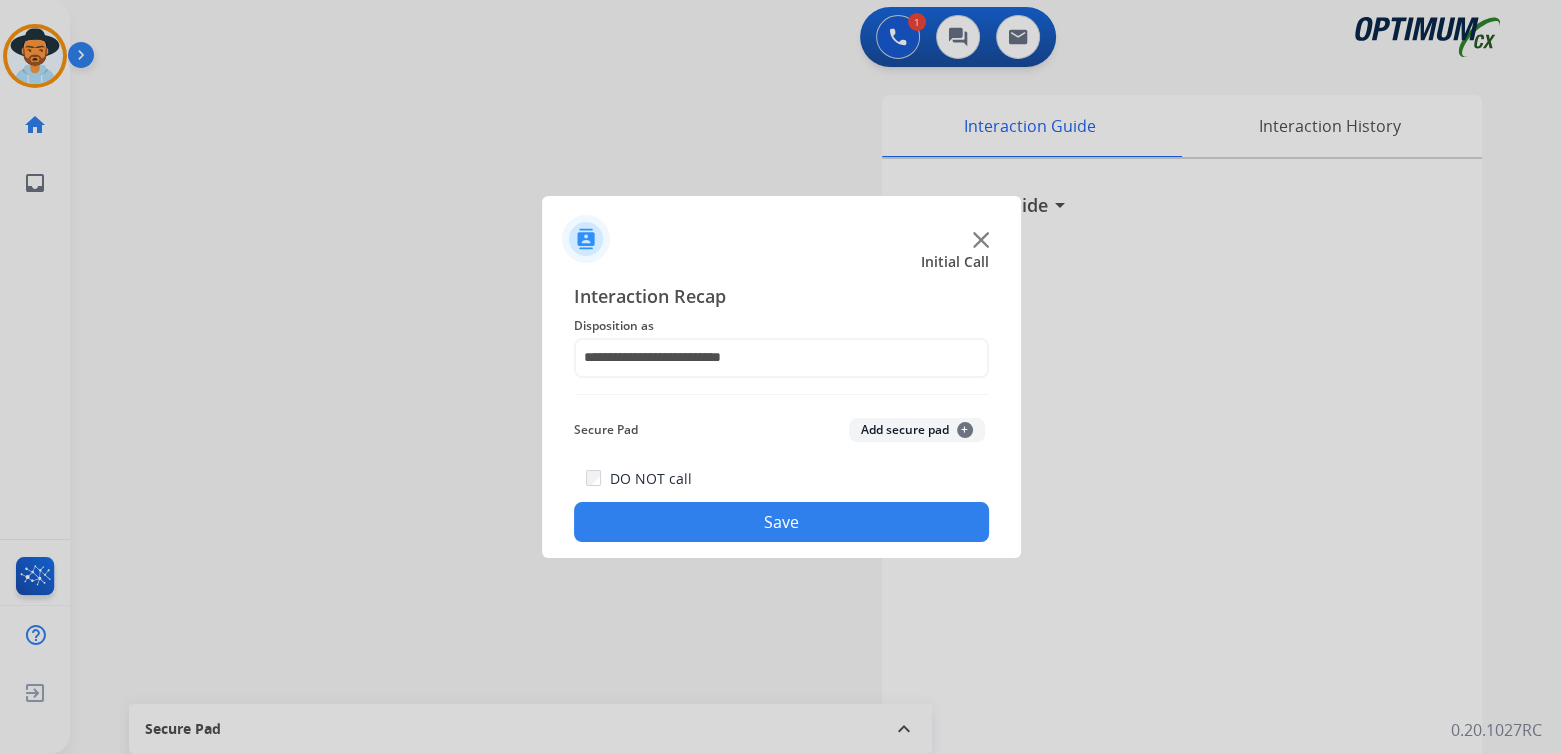 click on "Save" 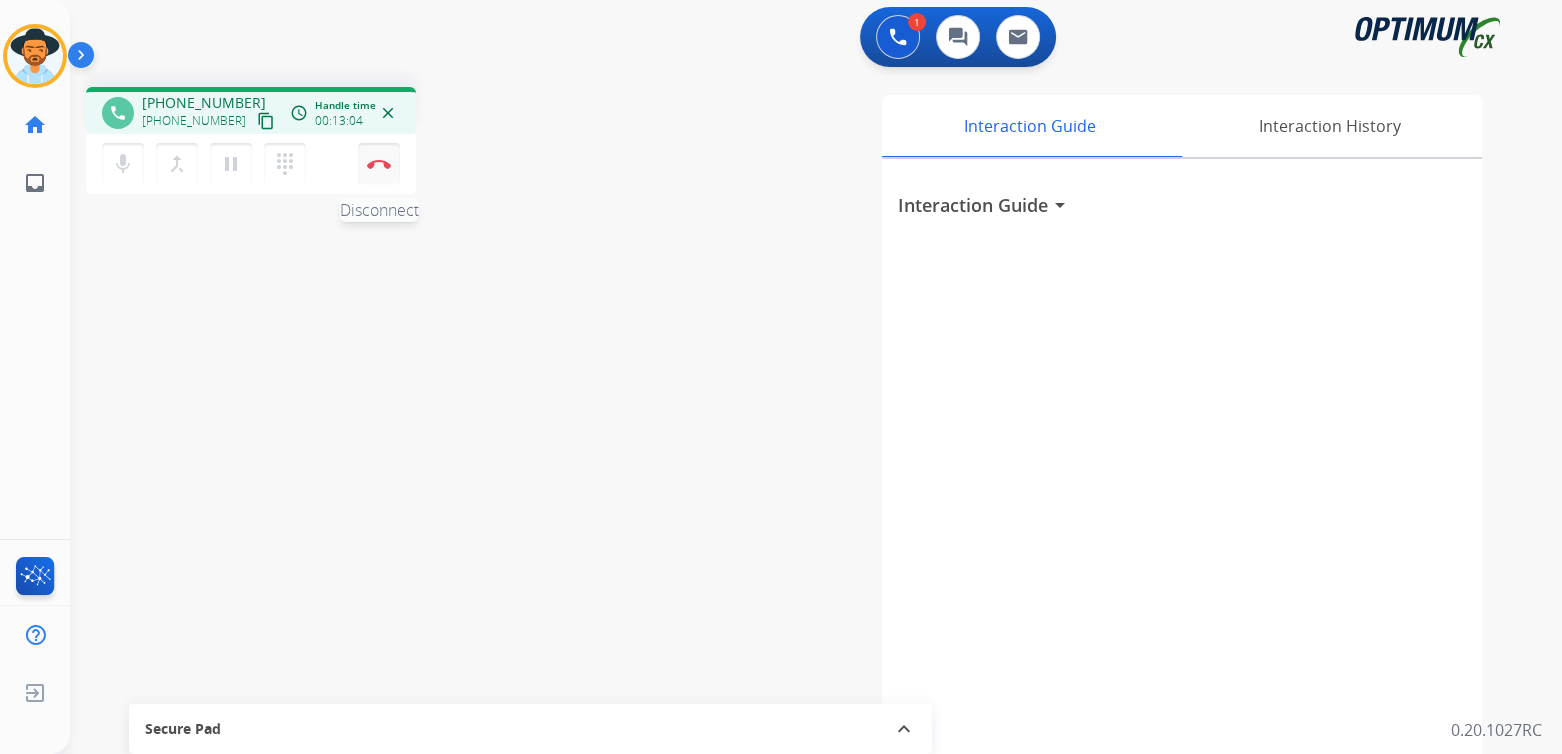 click at bounding box center [379, 164] 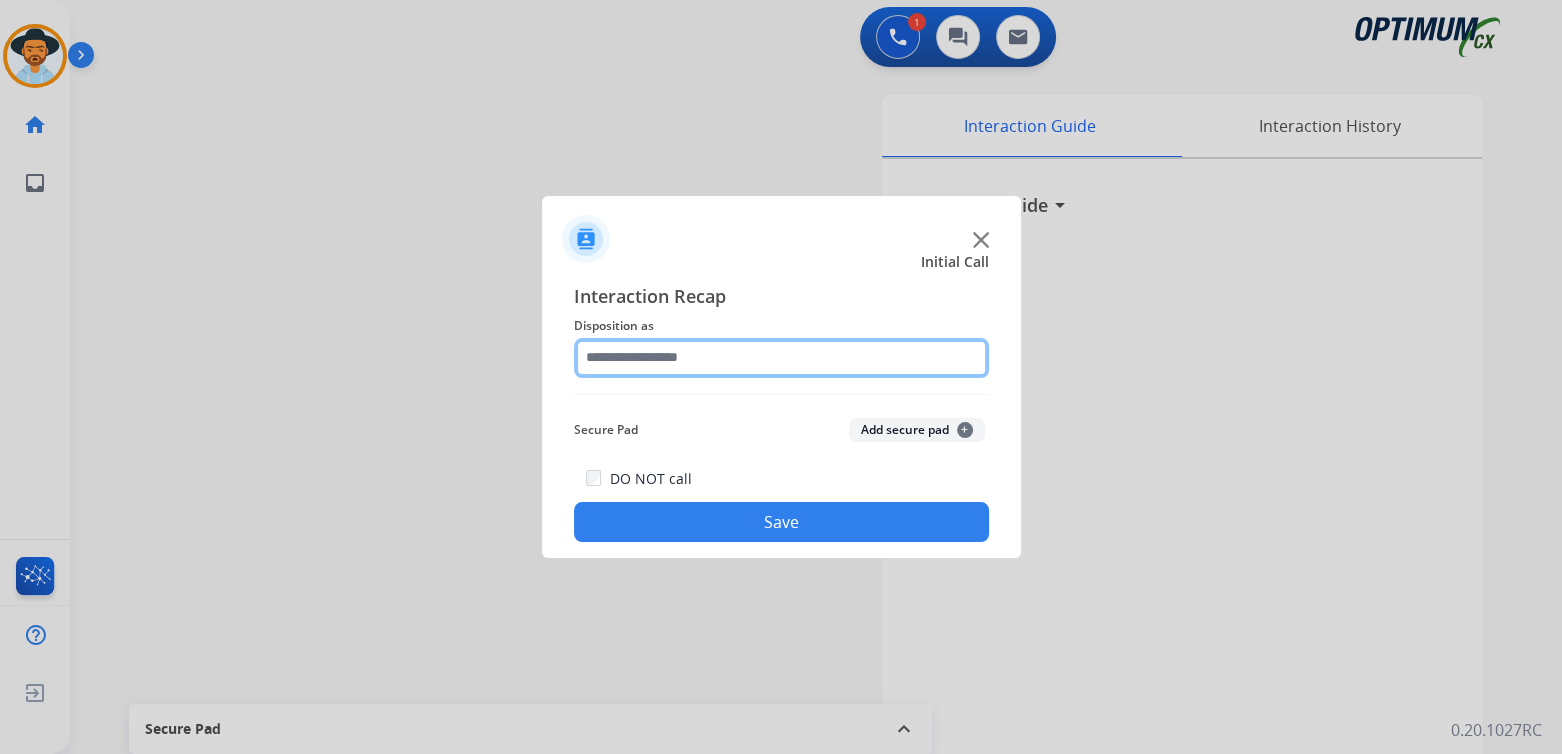 click 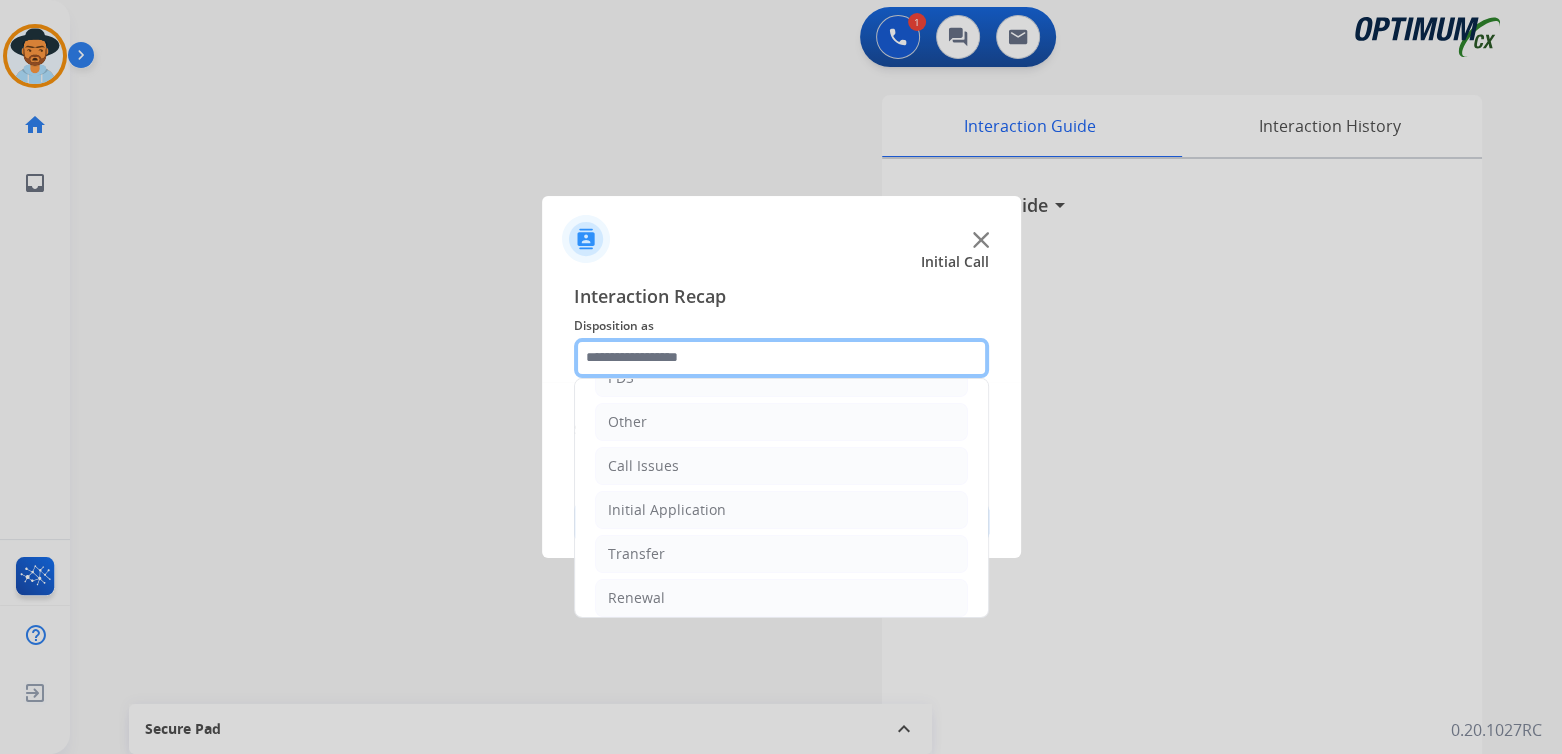 scroll, scrollTop: 132, scrollLeft: 0, axis: vertical 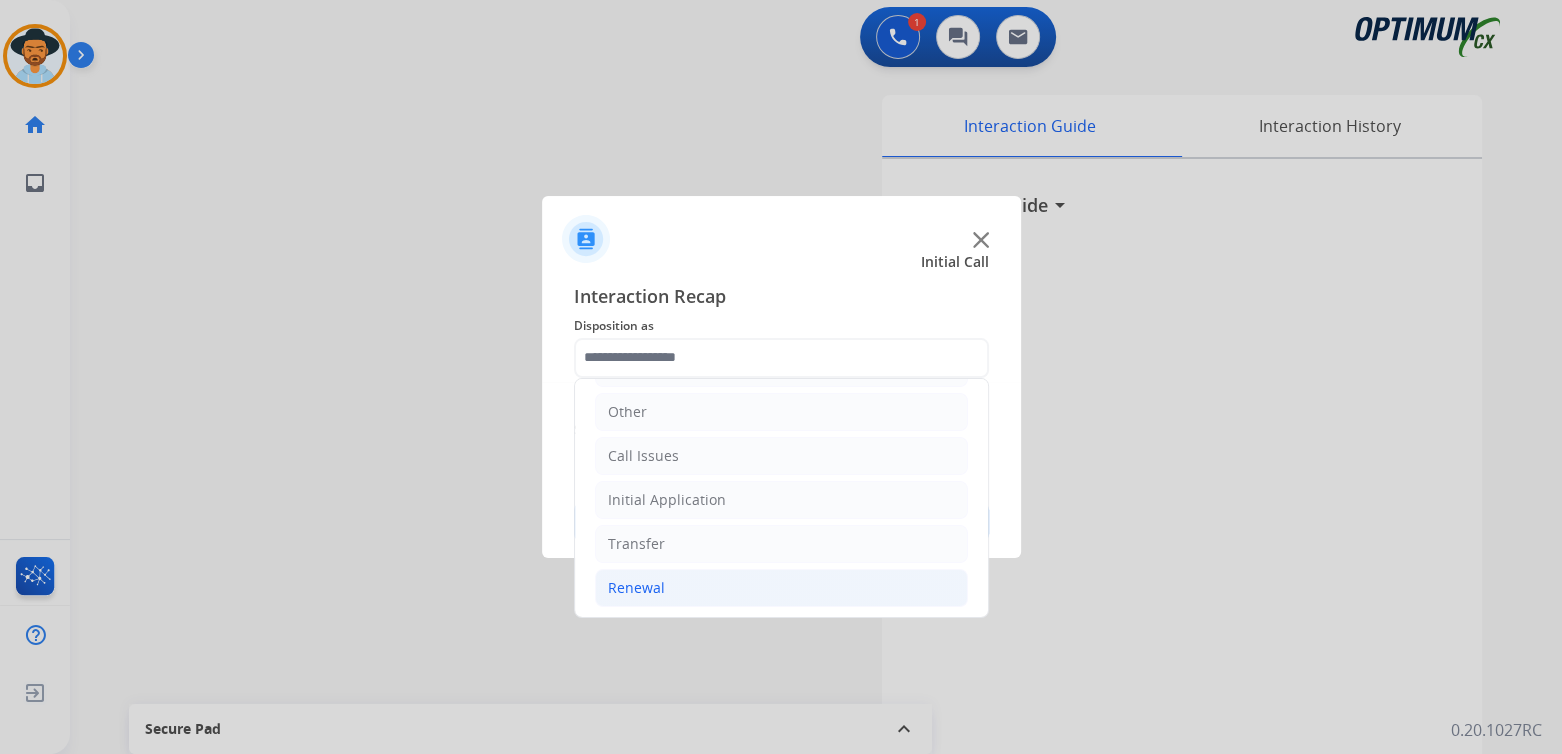click on "Renewal" 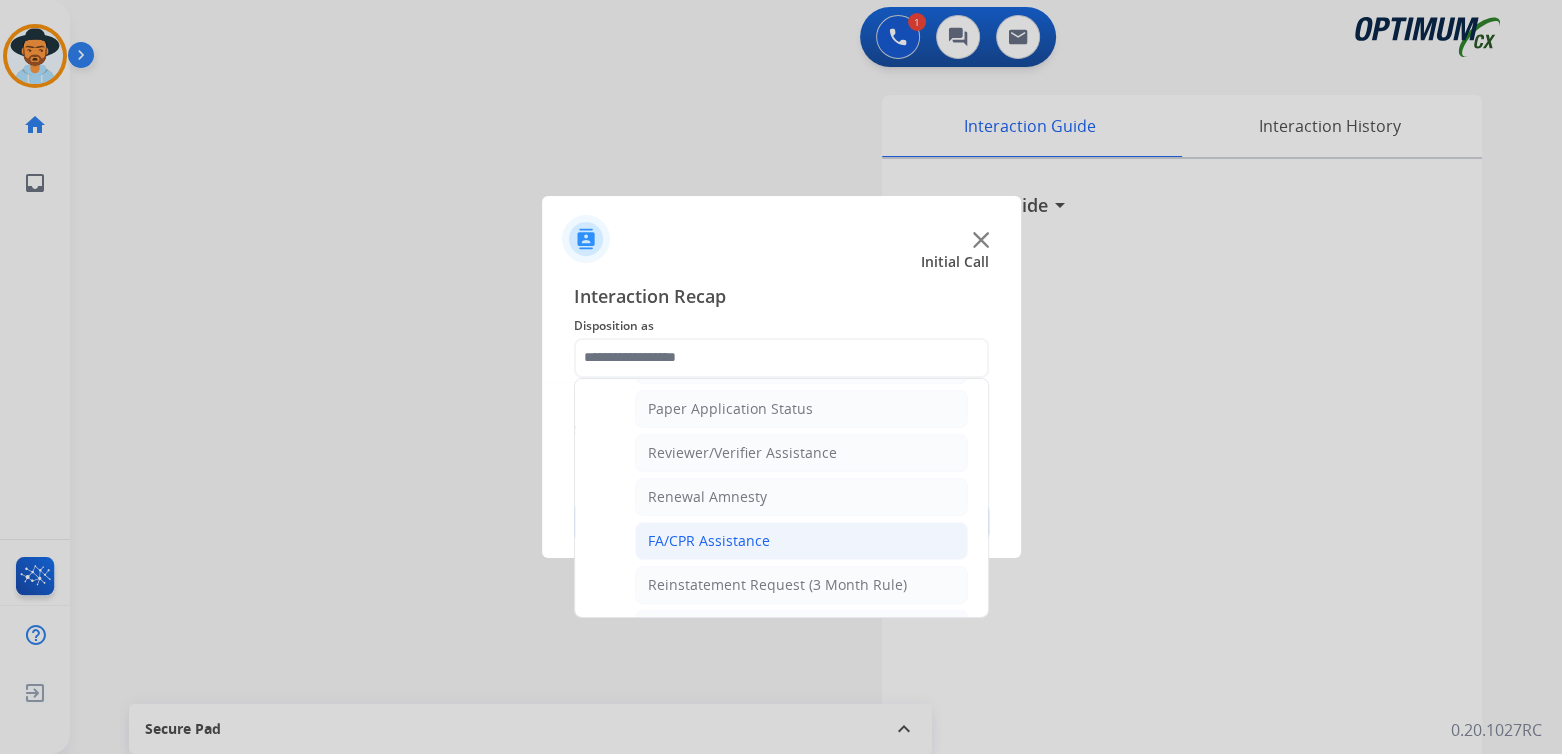 scroll, scrollTop: 728, scrollLeft: 0, axis: vertical 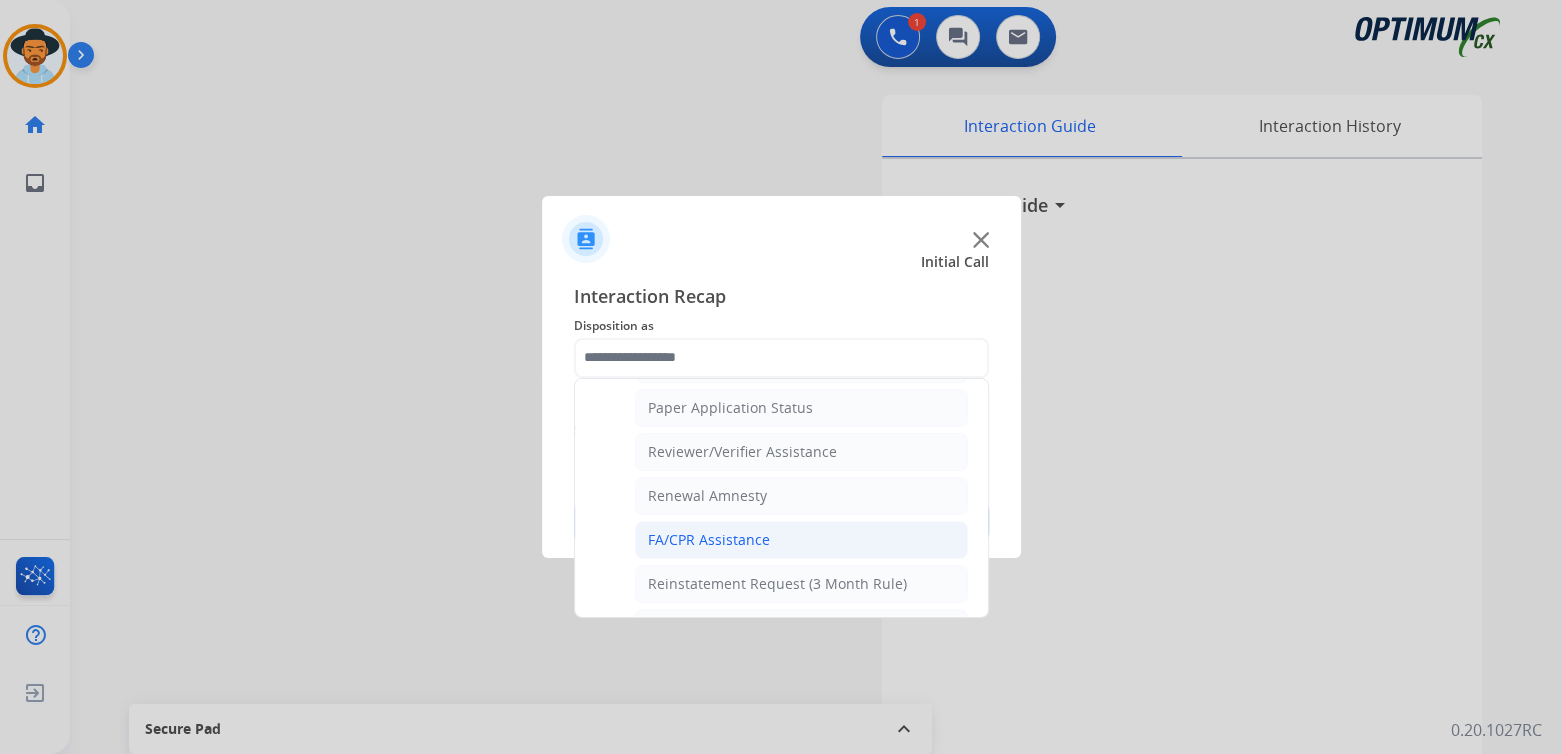 click on "FA/CPR Assistance" 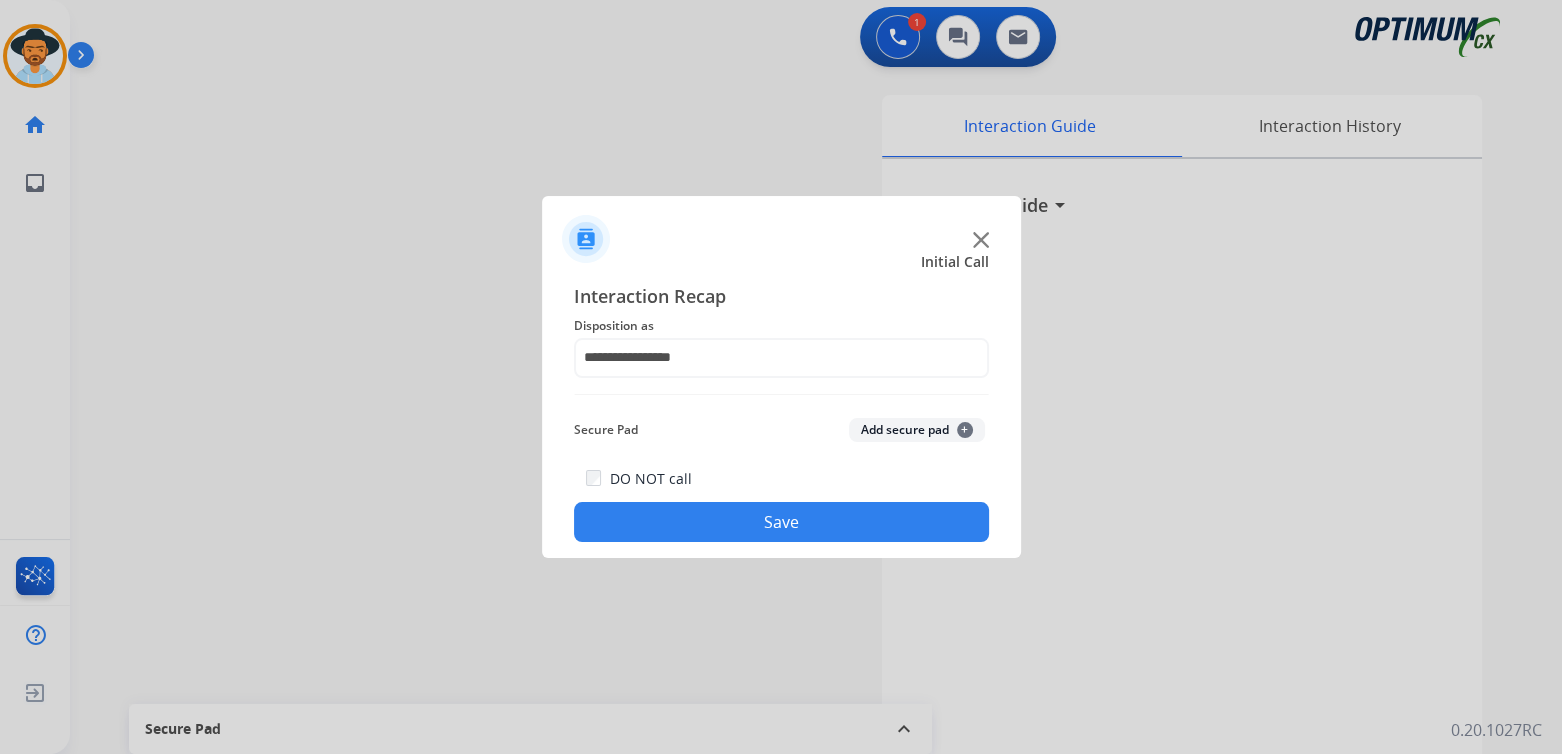 click on "Save" 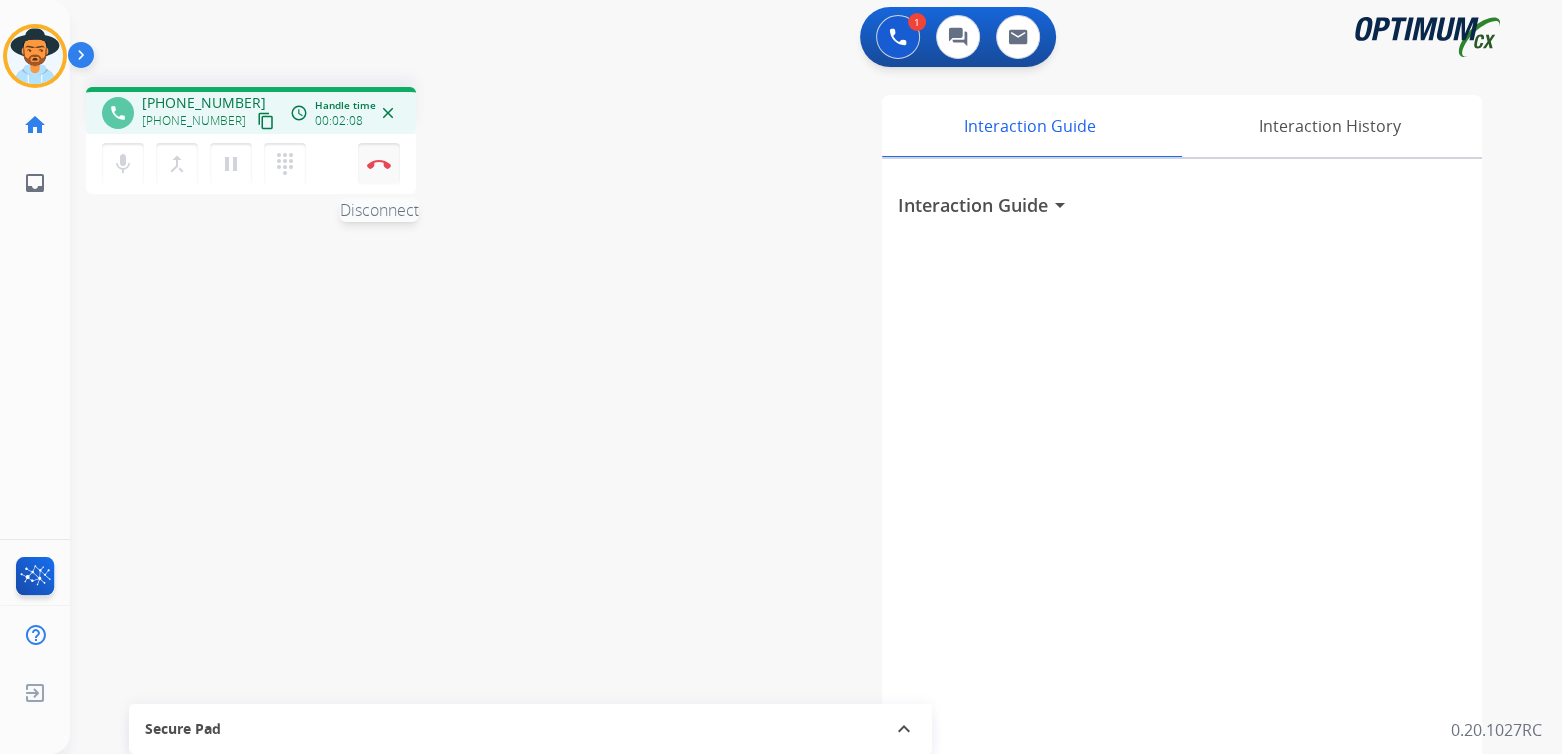 click at bounding box center (379, 164) 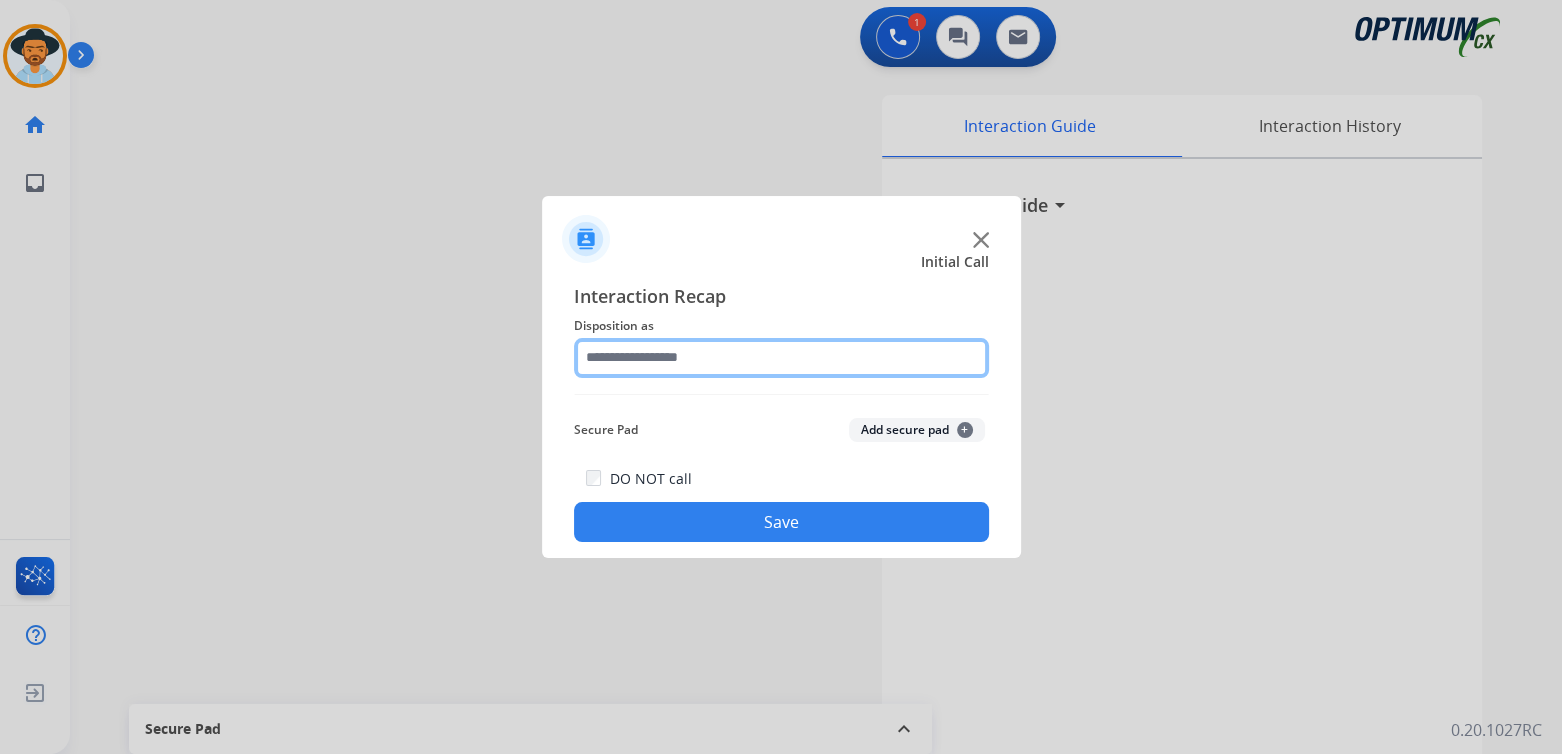 click 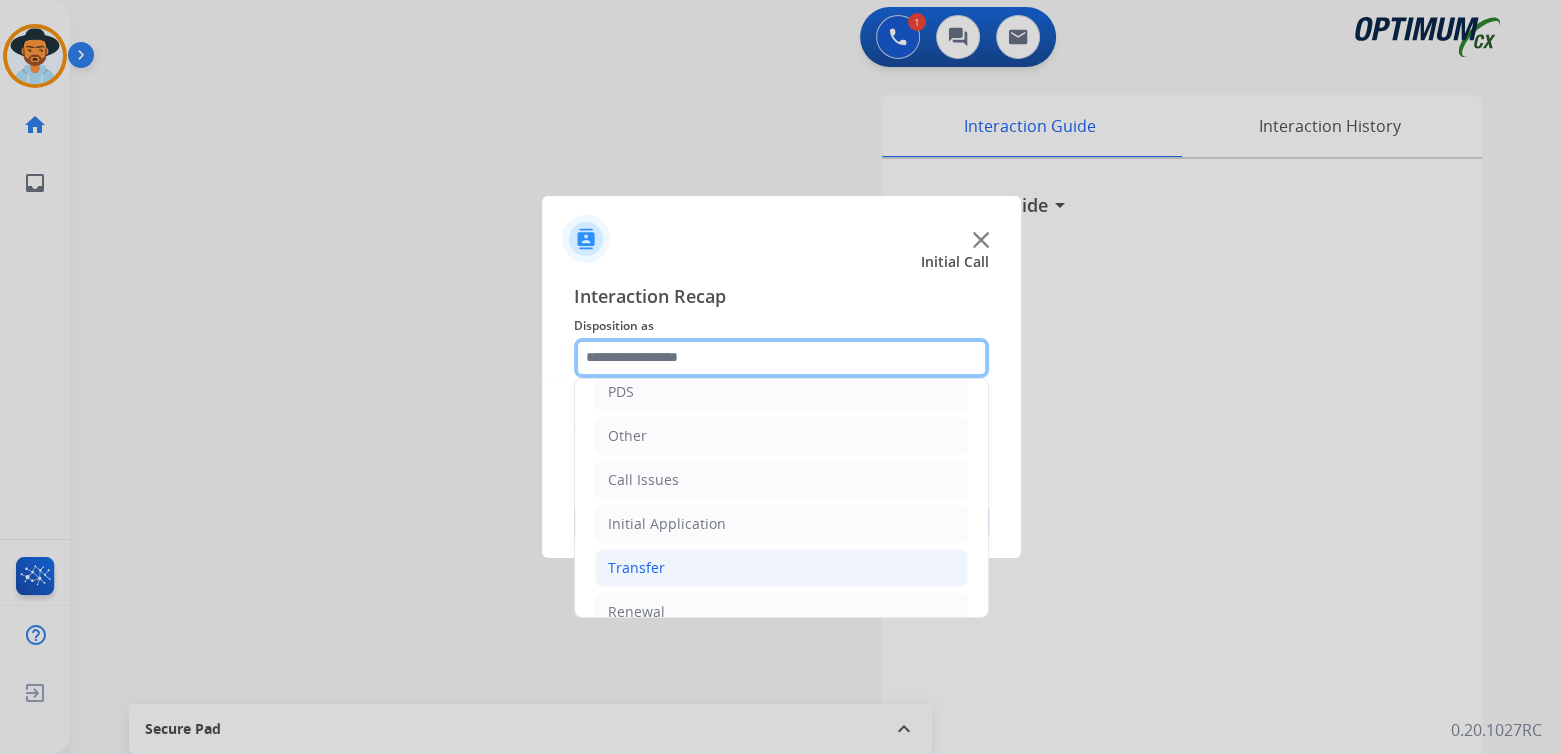 scroll, scrollTop: 132, scrollLeft: 0, axis: vertical 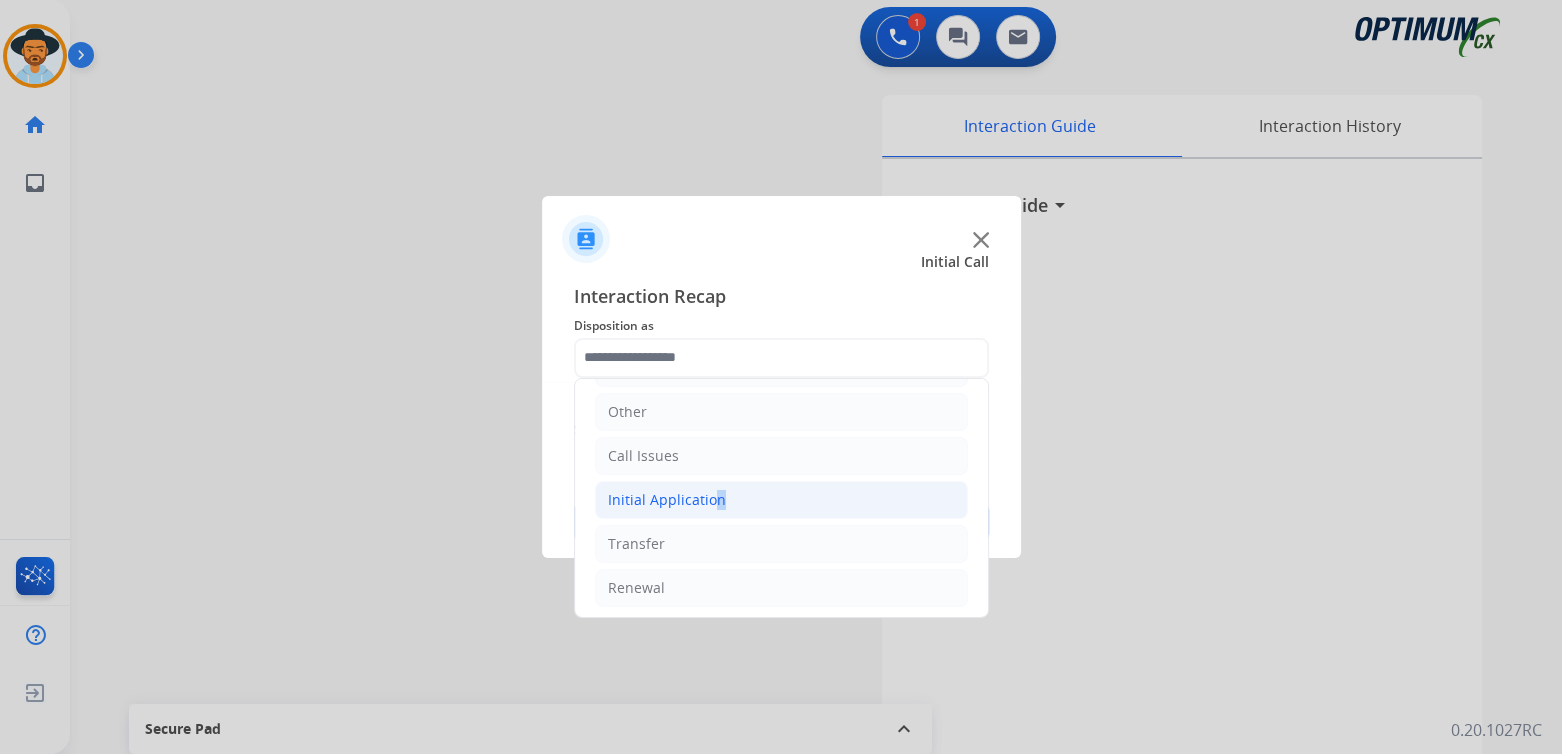 click on "Initial Application" 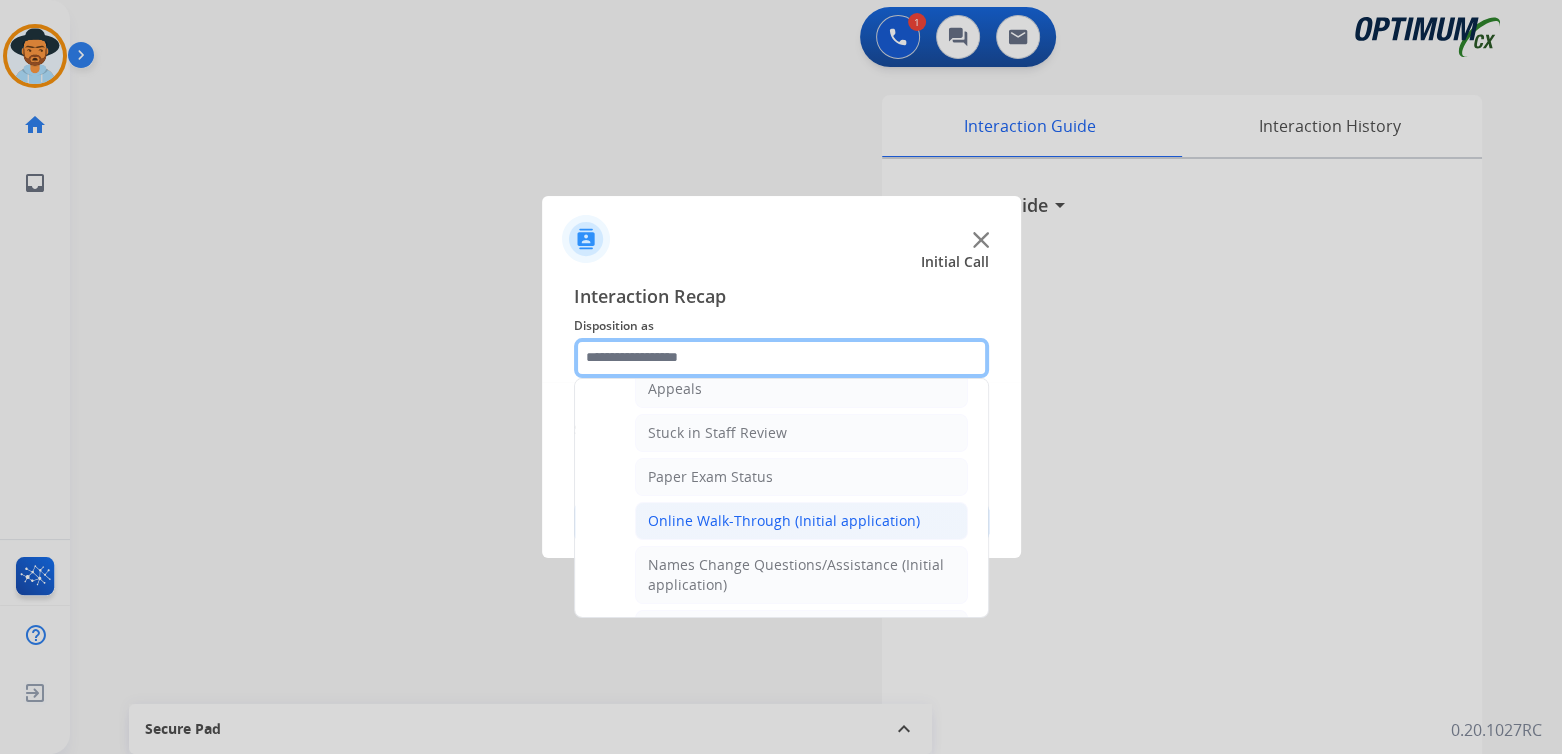 scroll, scrollTop: 332, scrollLeft: 0, axis: vertical 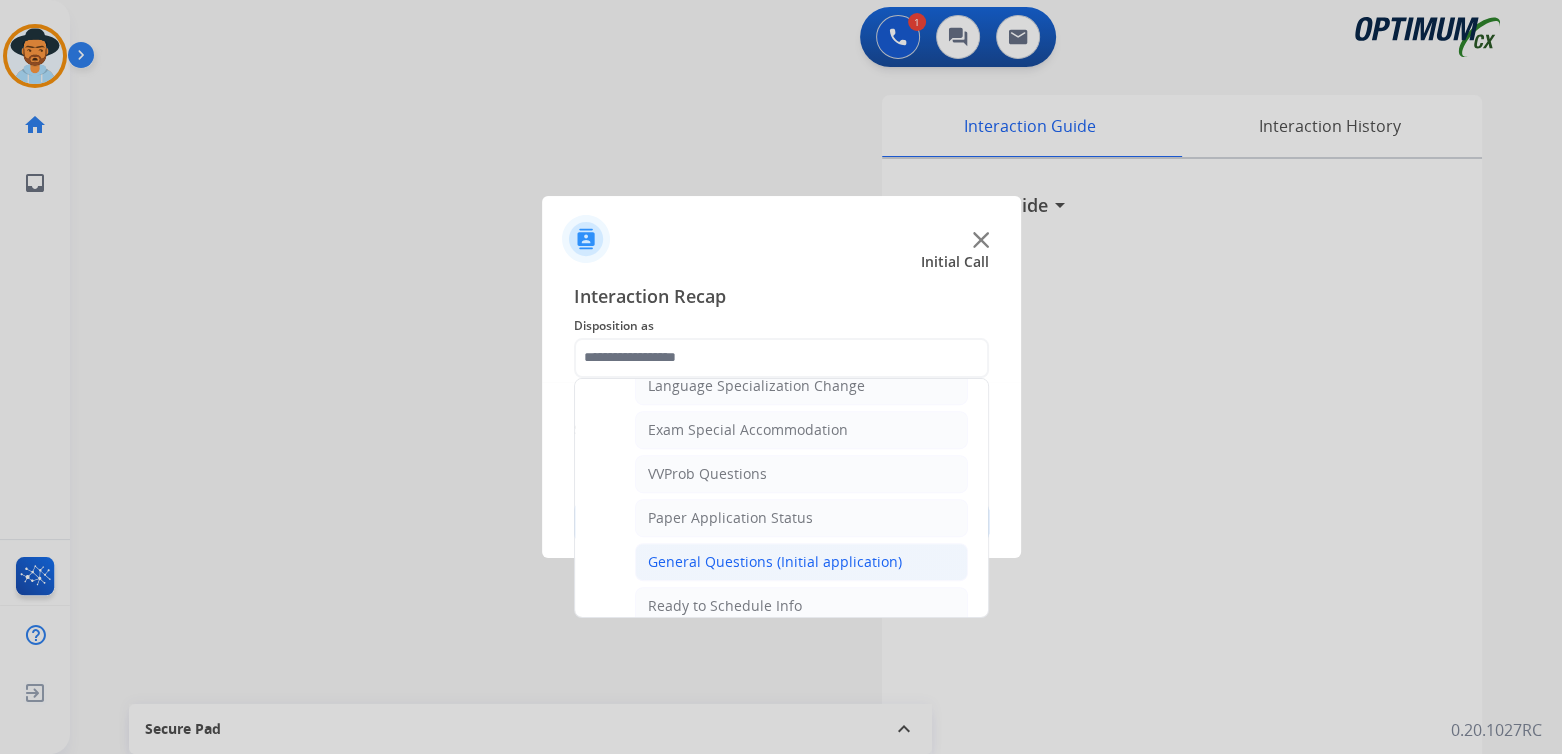 click on "General Questions (Initial application)" 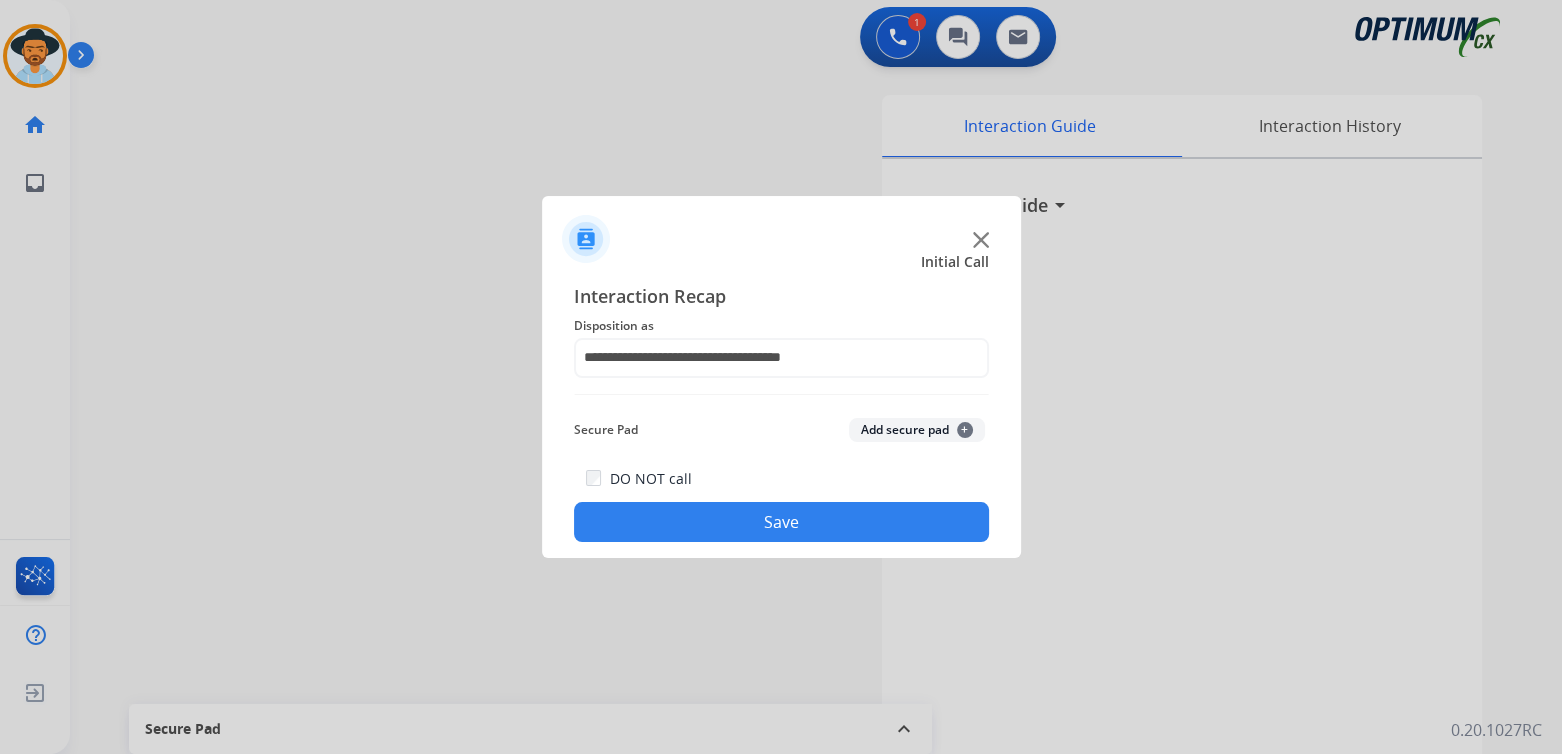click on "Save" 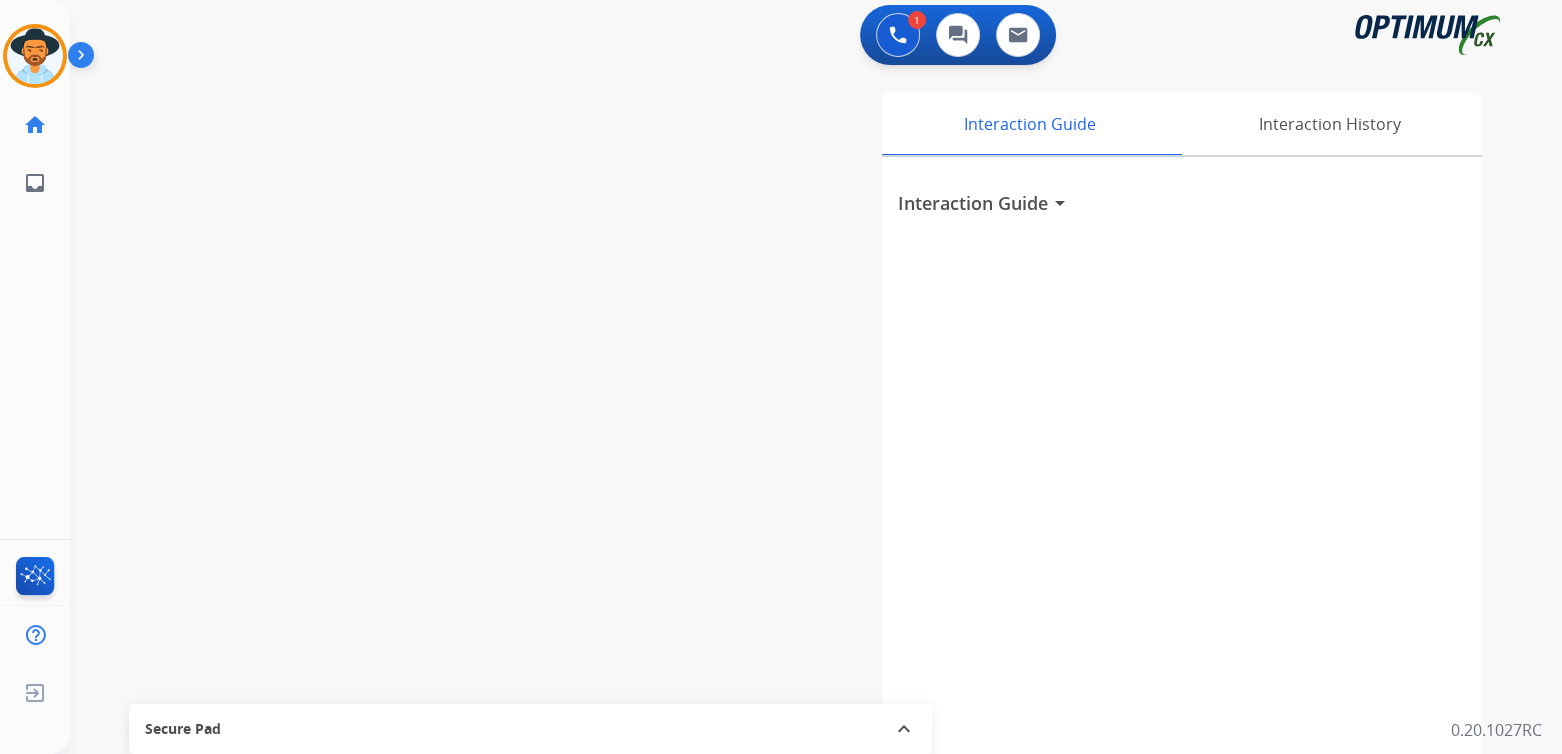 scroll, scrollTop: 4, scrollLeft: 0, axis: vertical 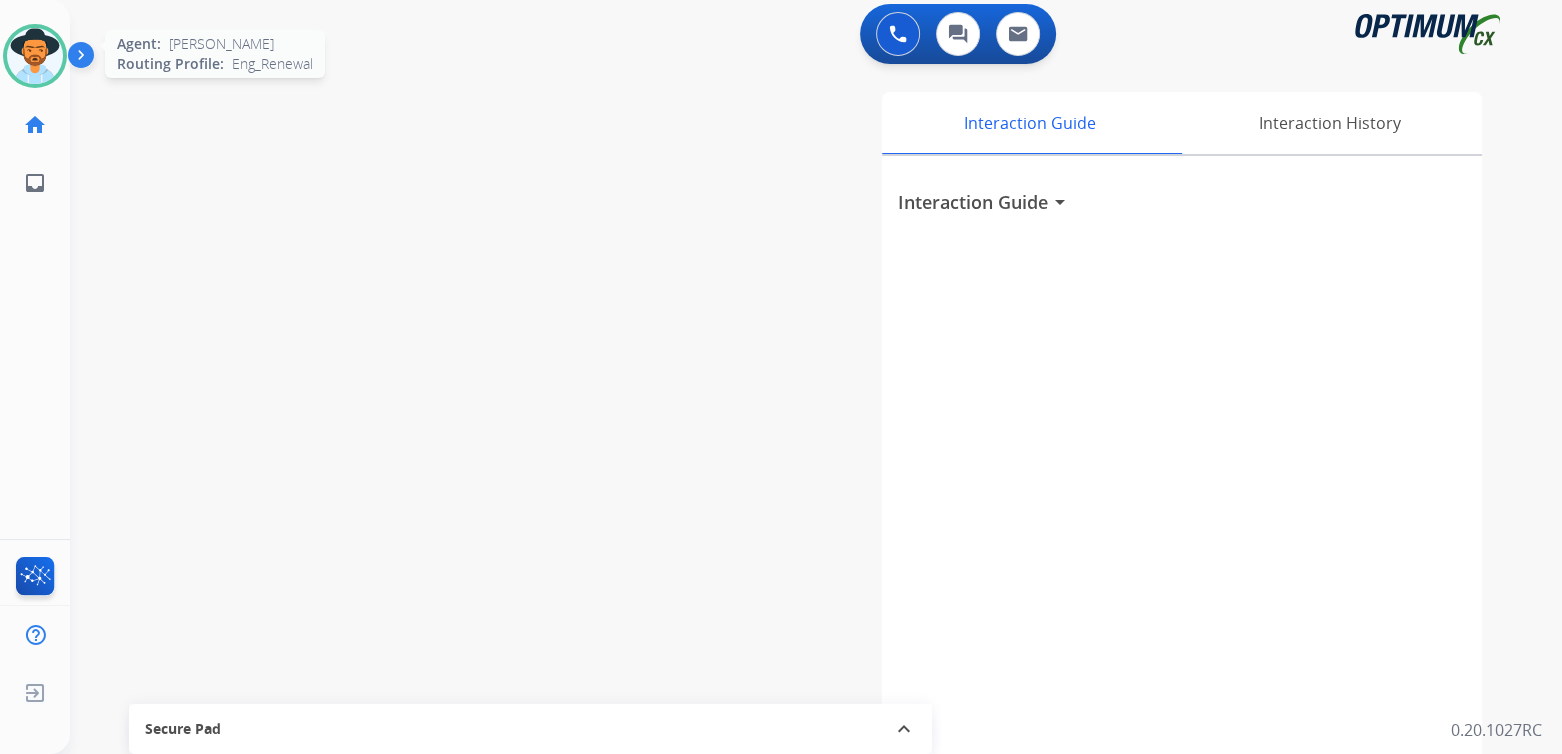 click at bounding box center [35, 56] 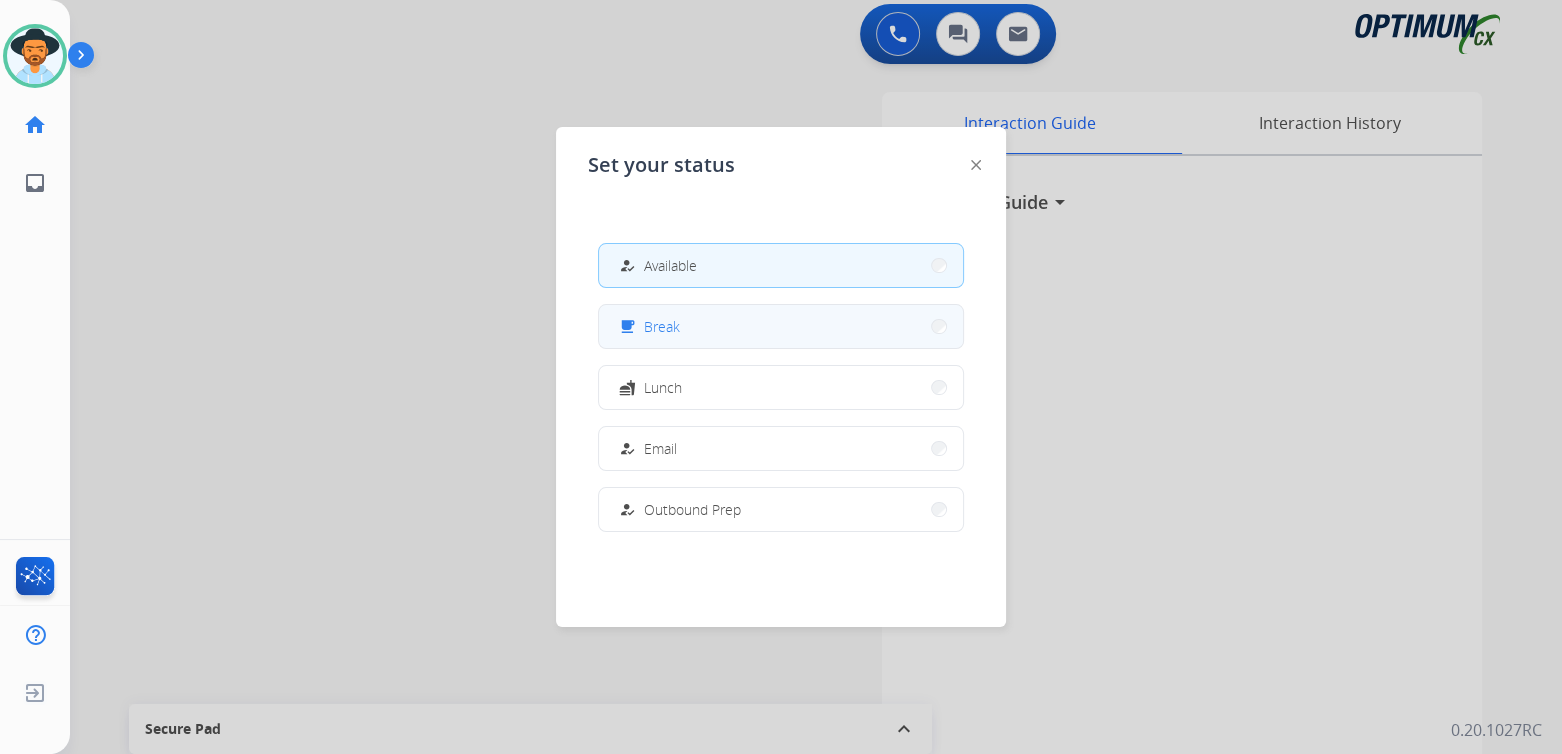 click on "free_breakfast Break" at bounding box center (781, 326) 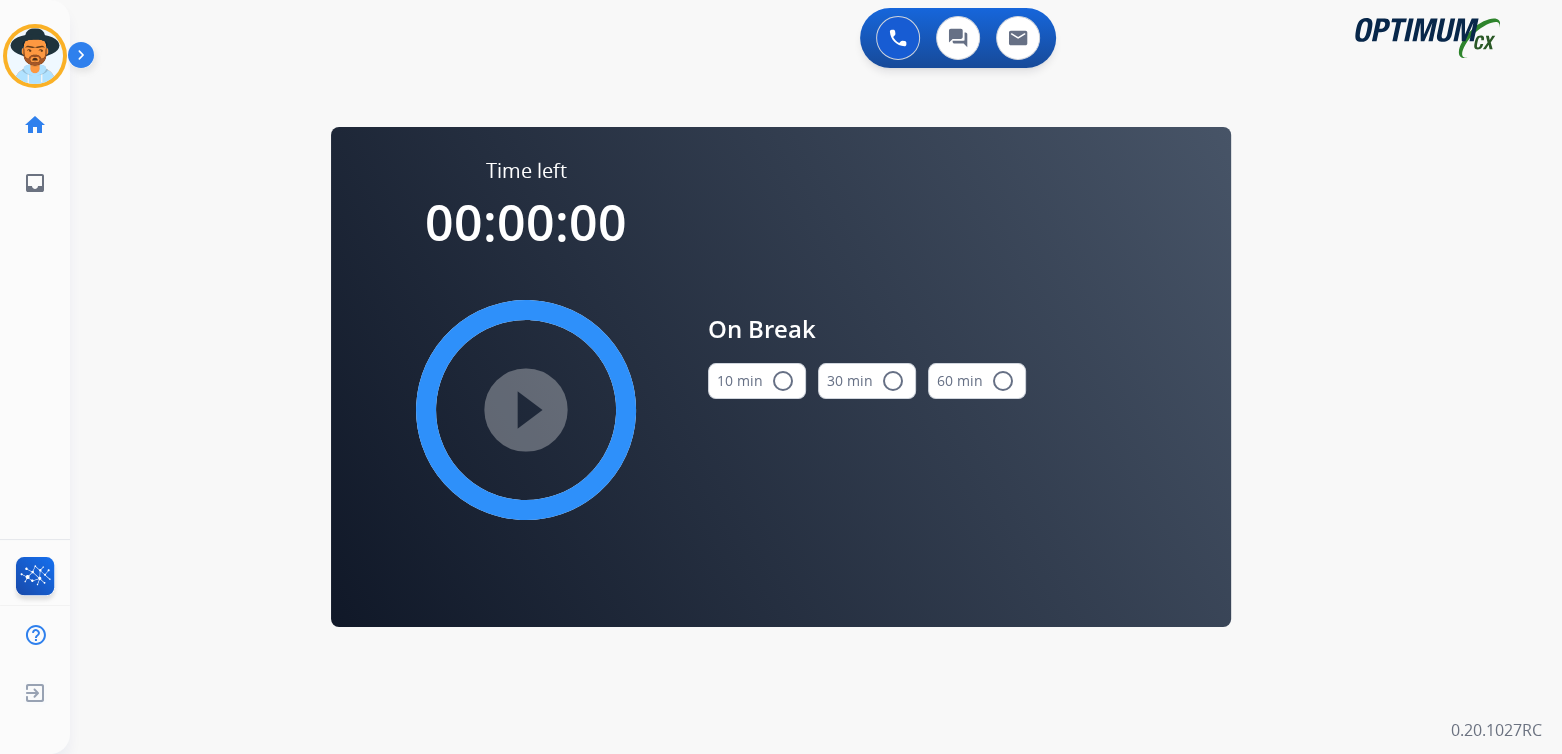 scroll, scrollTop: 0, scrollLeft: 0, axis: both 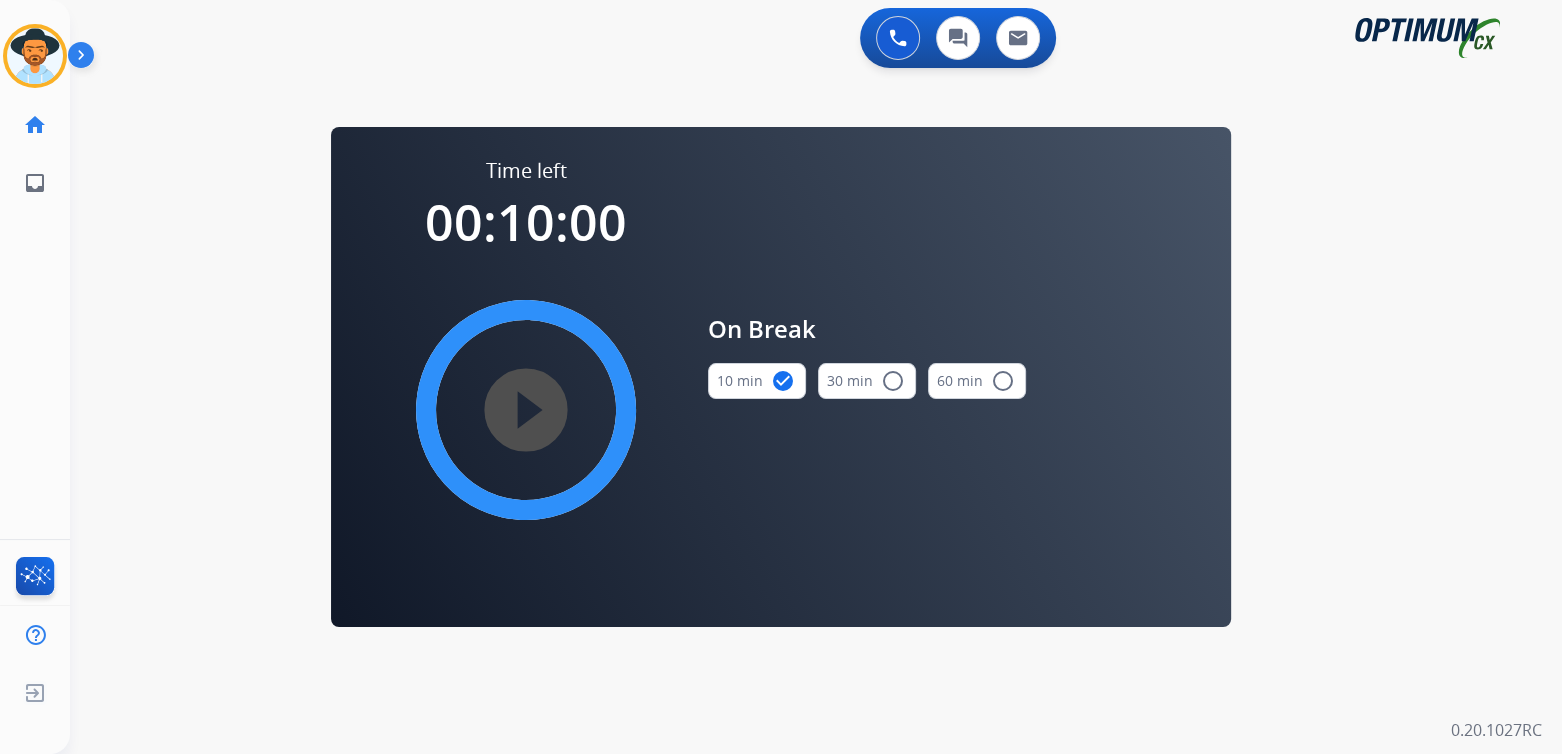 click on "play_circle_filled" at bounding box center [526, 410] 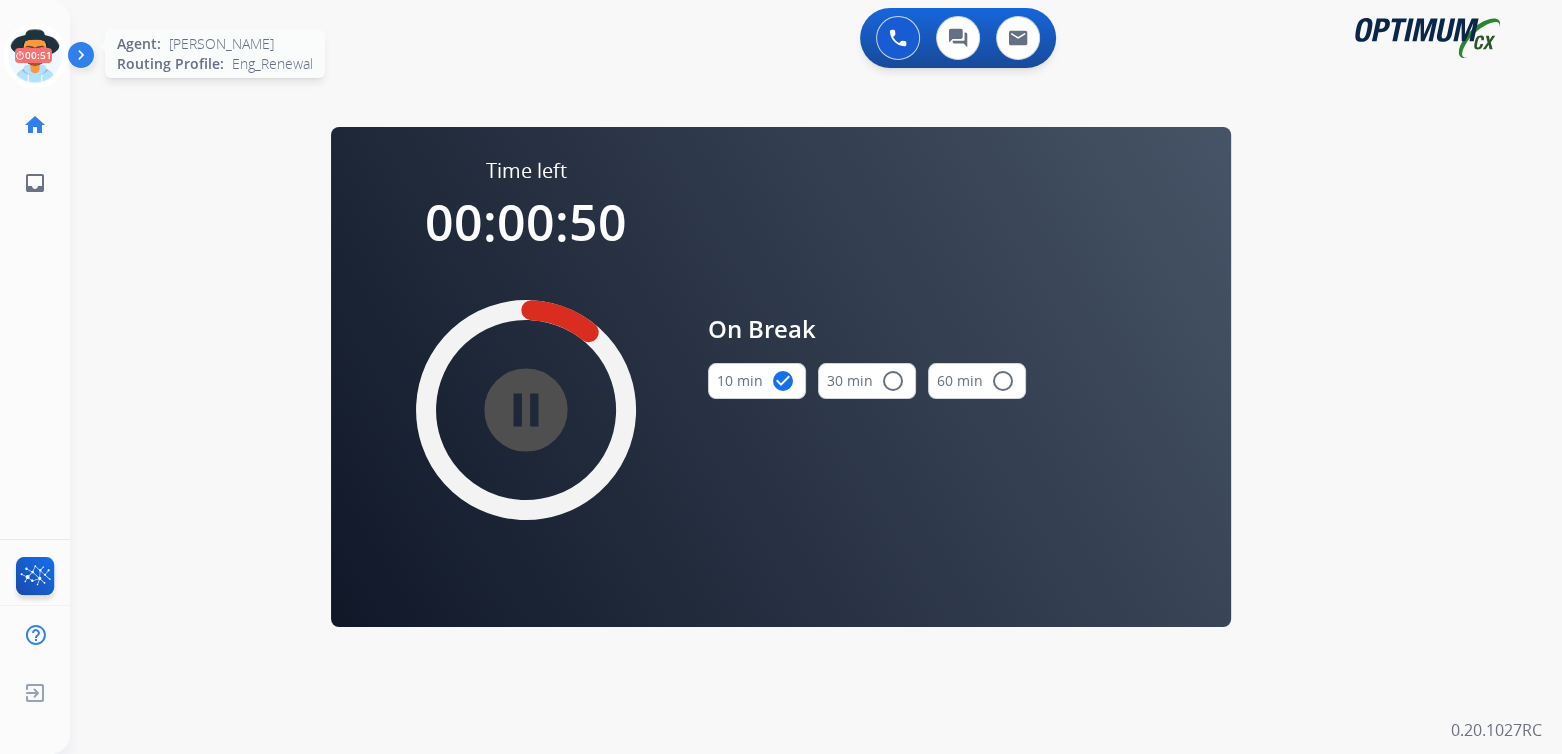 click 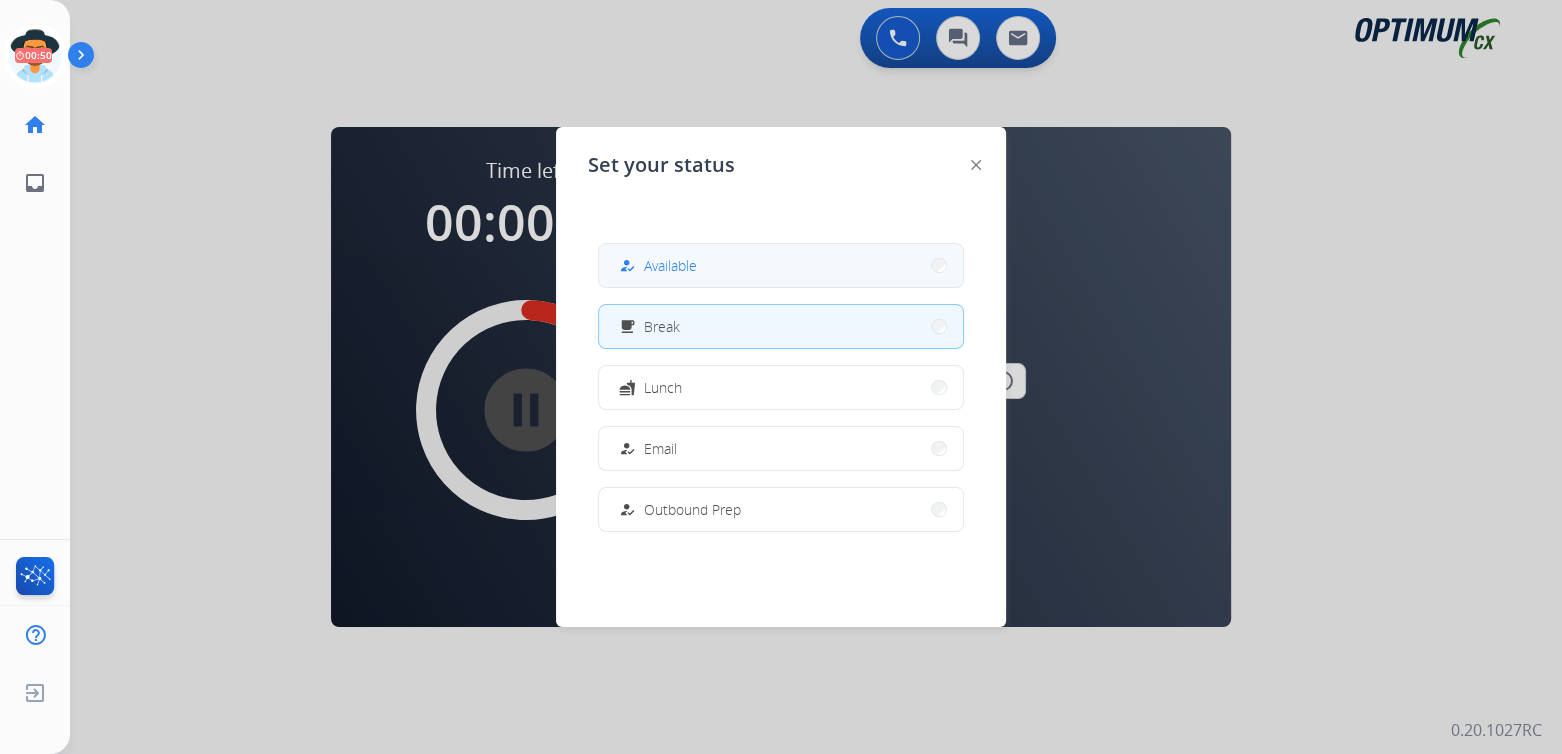 click on "Available" at bounding box center (670, 265) 